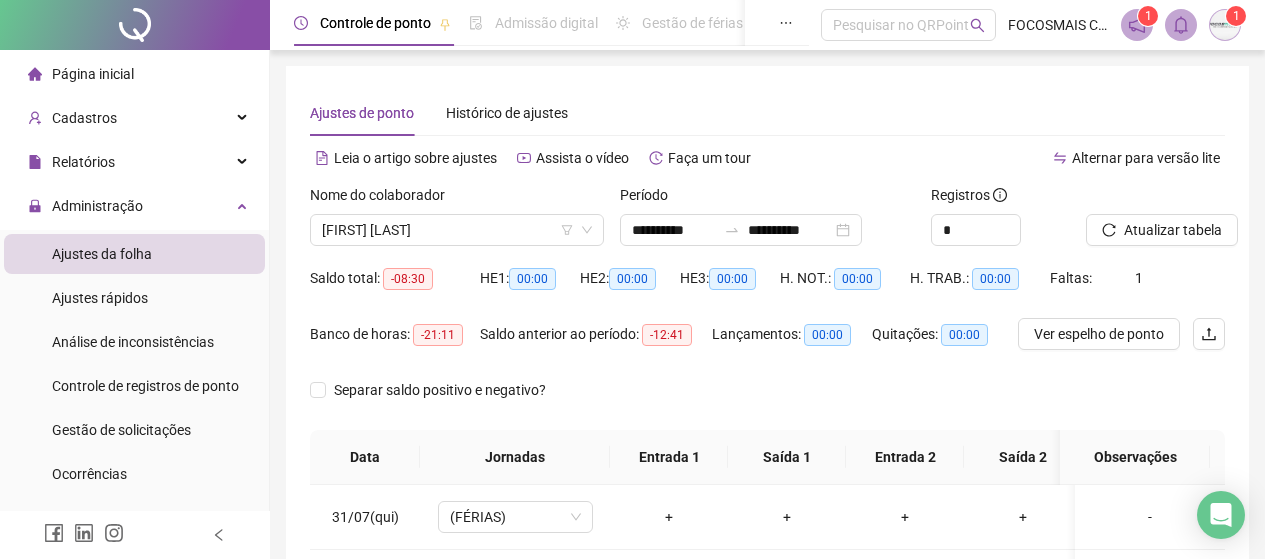 scroll, scrollTop: 0, scrollLeft: 0, axis: both 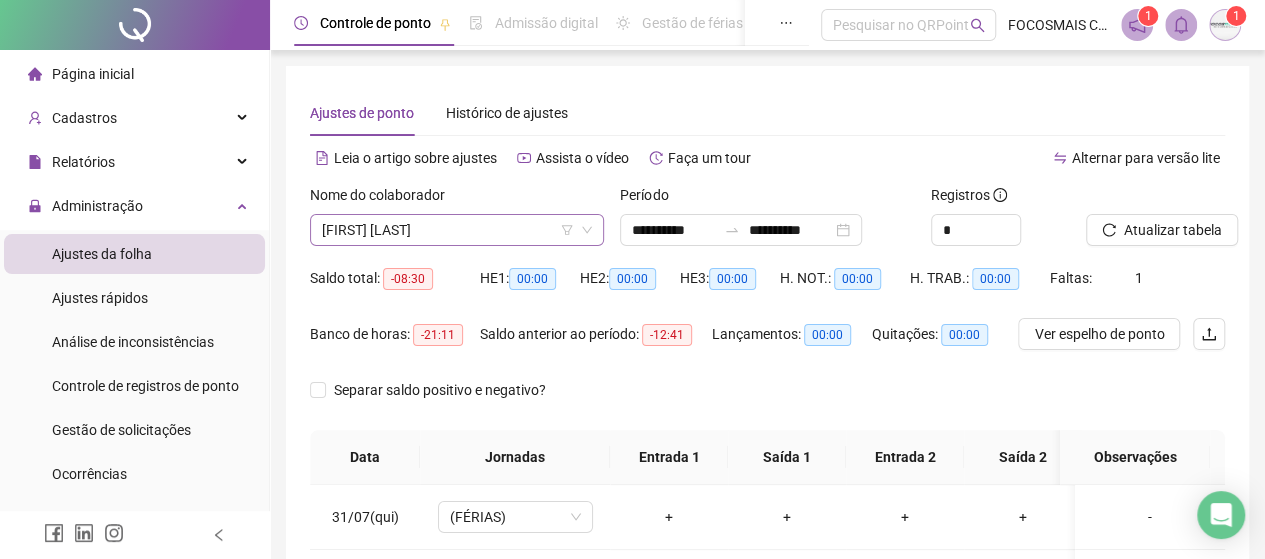click on "[FIRST] [LAST]" at bounding box center [457, 230] 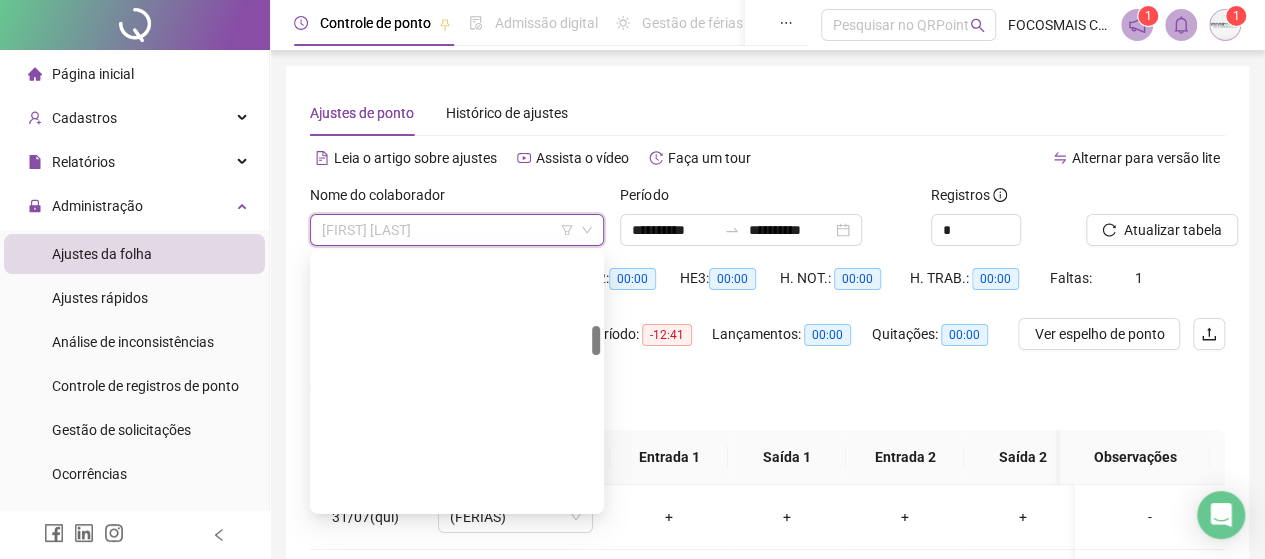 click on "[FIRST] [LAST]" at bounding box center [457, 230] 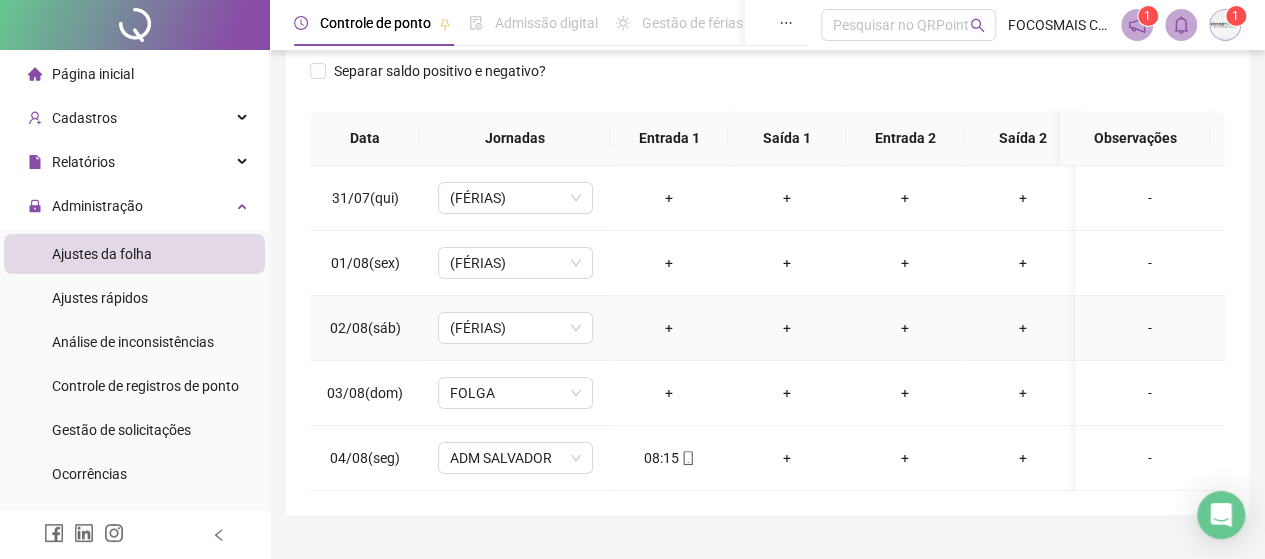 scroll, scrollTop: 374, scrollLeft: 0, axis: vertical 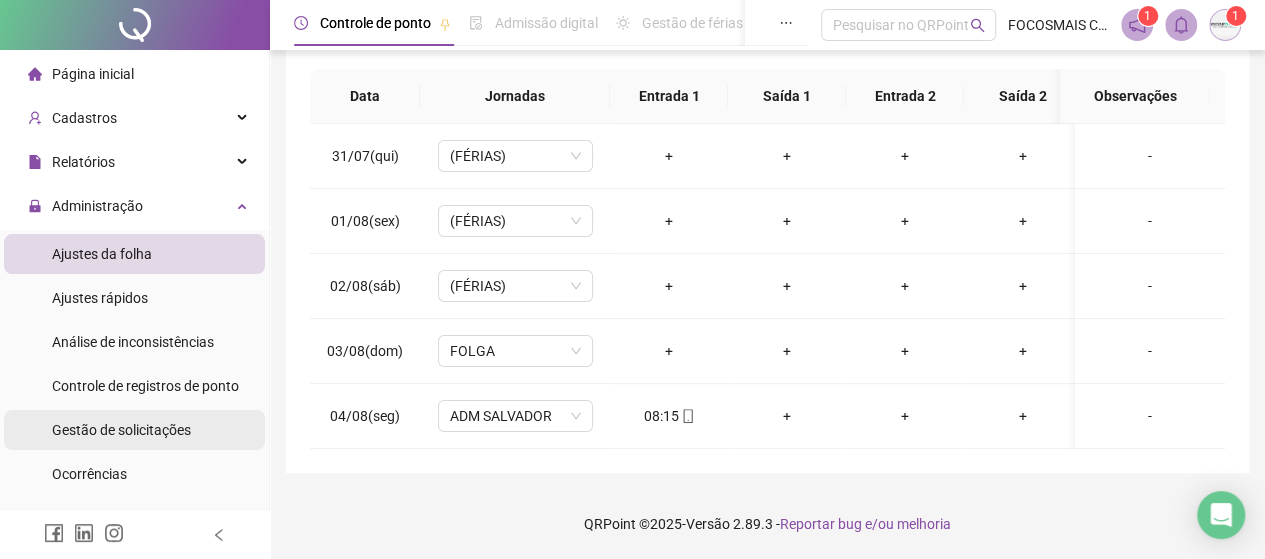 click on "Gestão de solicitações" at bounding box center [121, 430] 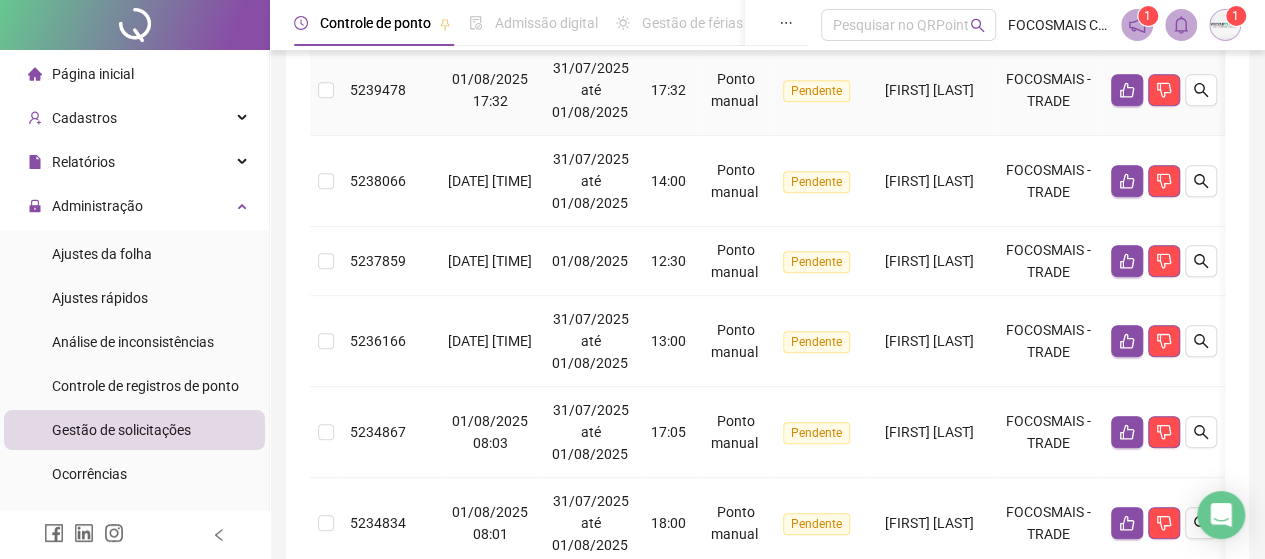 scroll, scrollTop: 466, scrollLeft: 0, axis: vertical 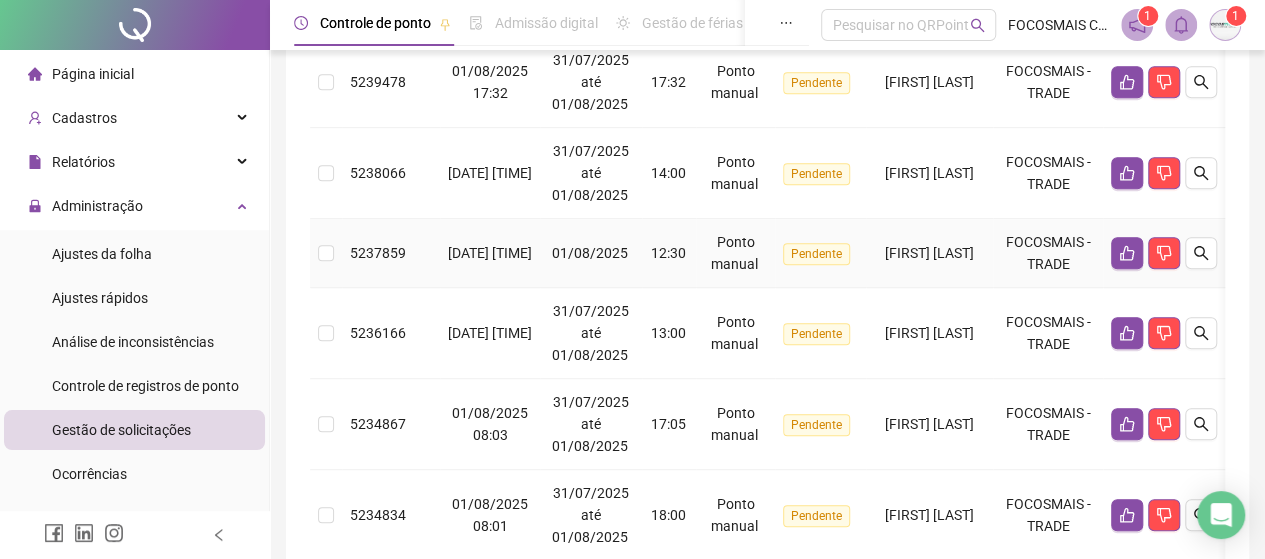 click on "01/08/2025" at bounding box center (590, 253) 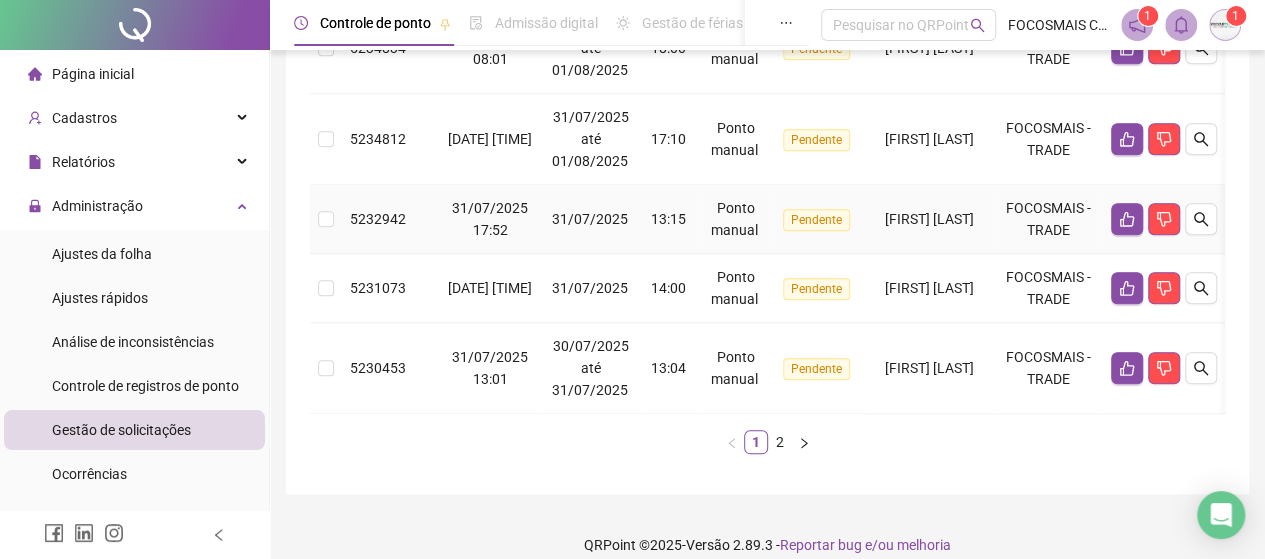scroll, scrollTop: 964, scrollLeft: 0, axis: vertical 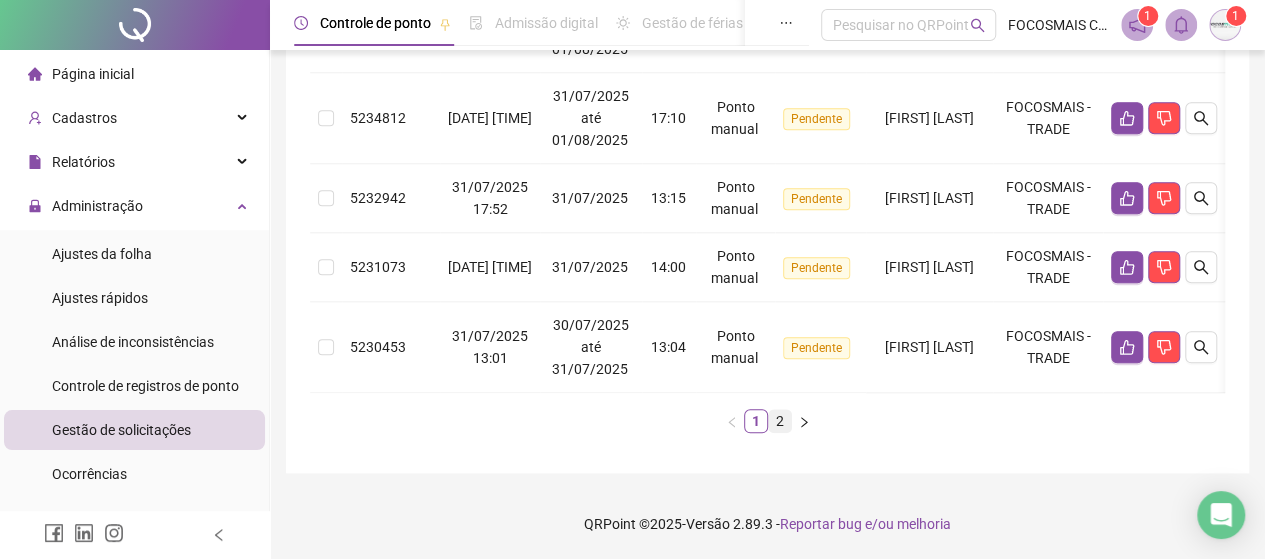 click on "2" at bounding box center [780, 421] 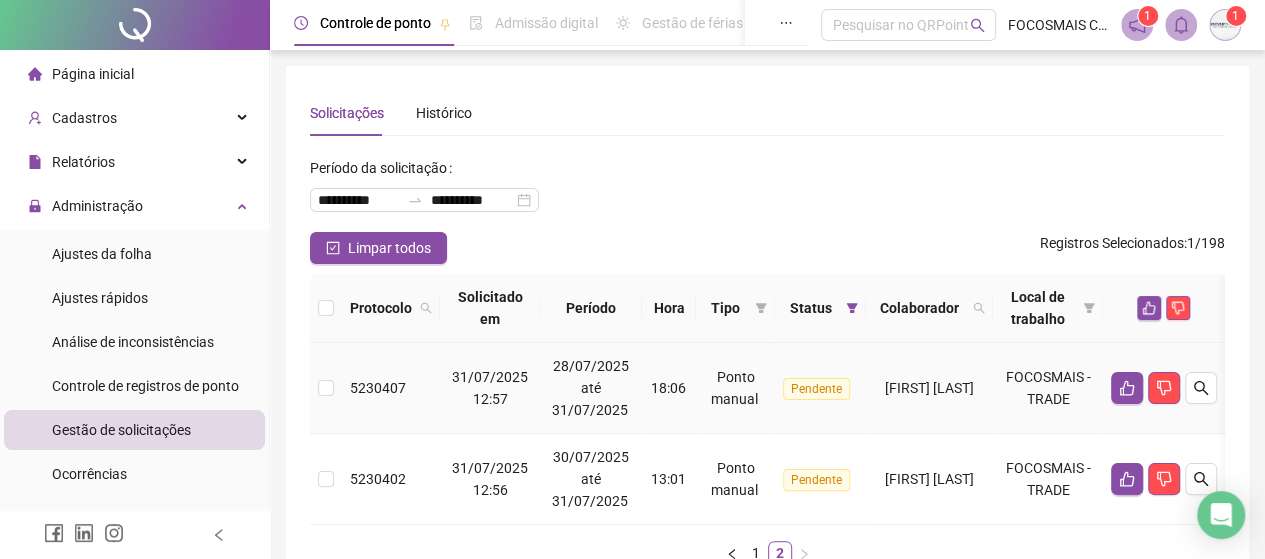 scroll, scrollTop: 146, scrollLeft: 0, axis: vertical 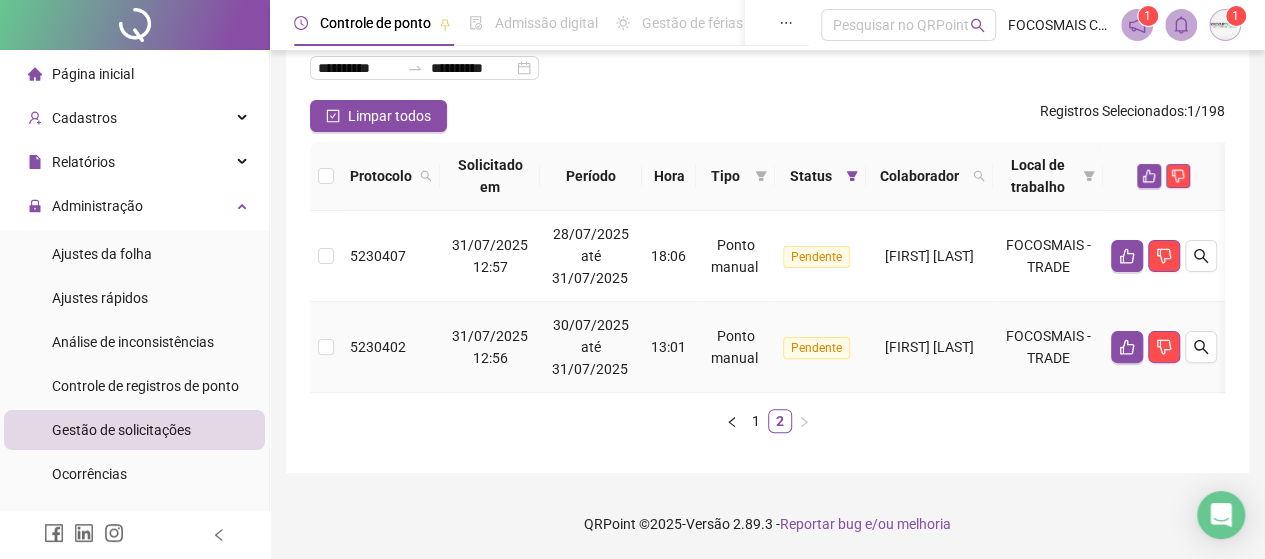 click on "[FIRST] [LAST]" at bounding box center (929, 347) 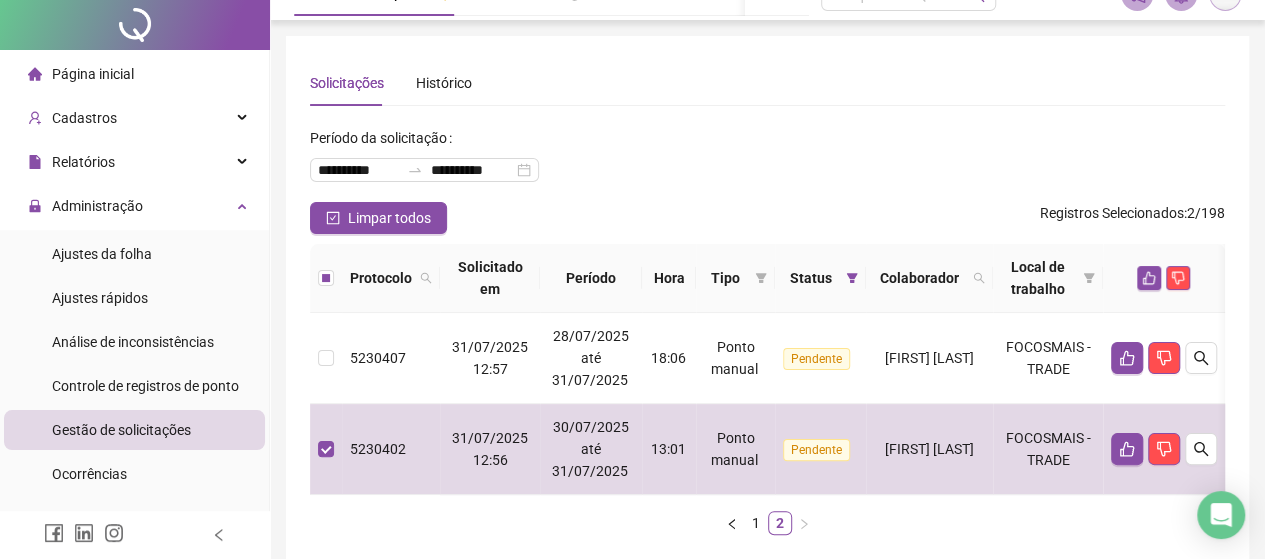 scroll, scrollTop: 0, scrollLeft: 0, axis: both 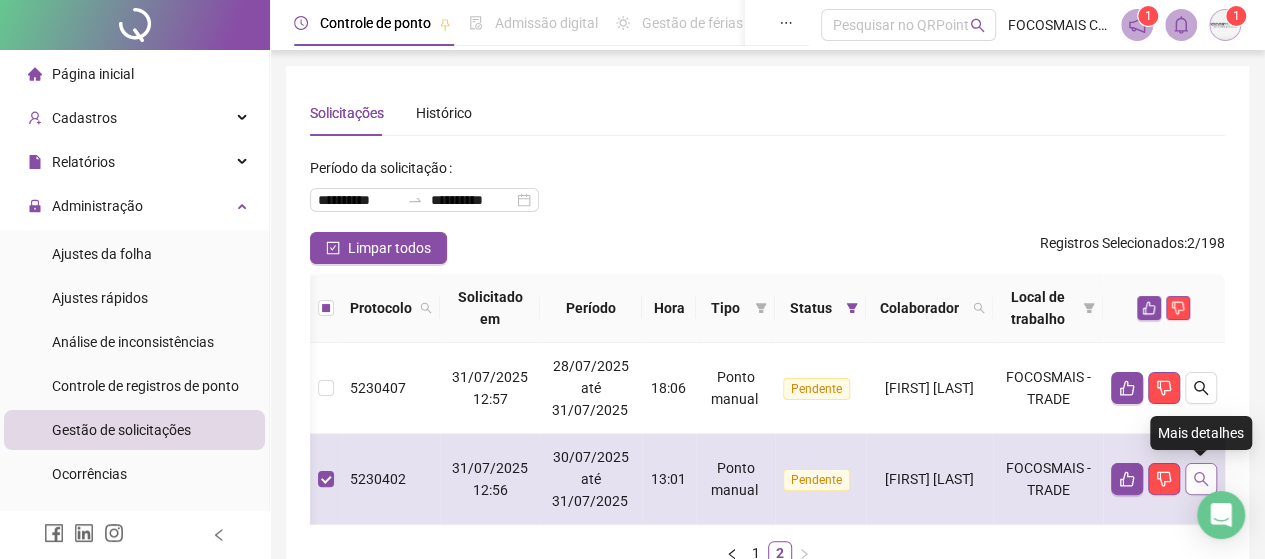 click 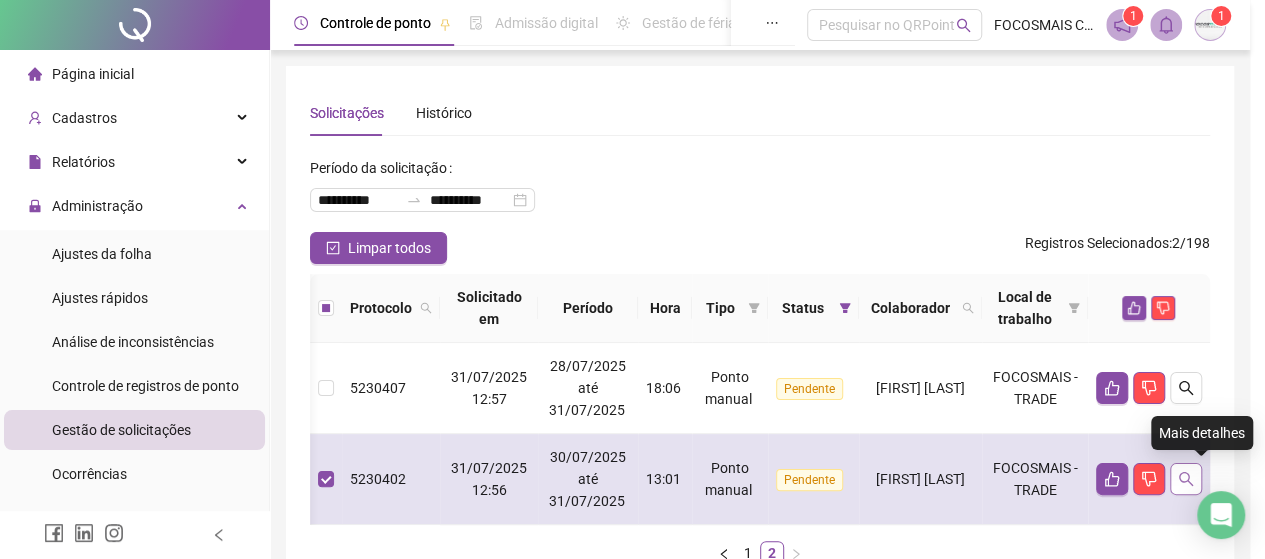 scroll, scrollTop: 0, scrollLeft: 61, axis: horizontal 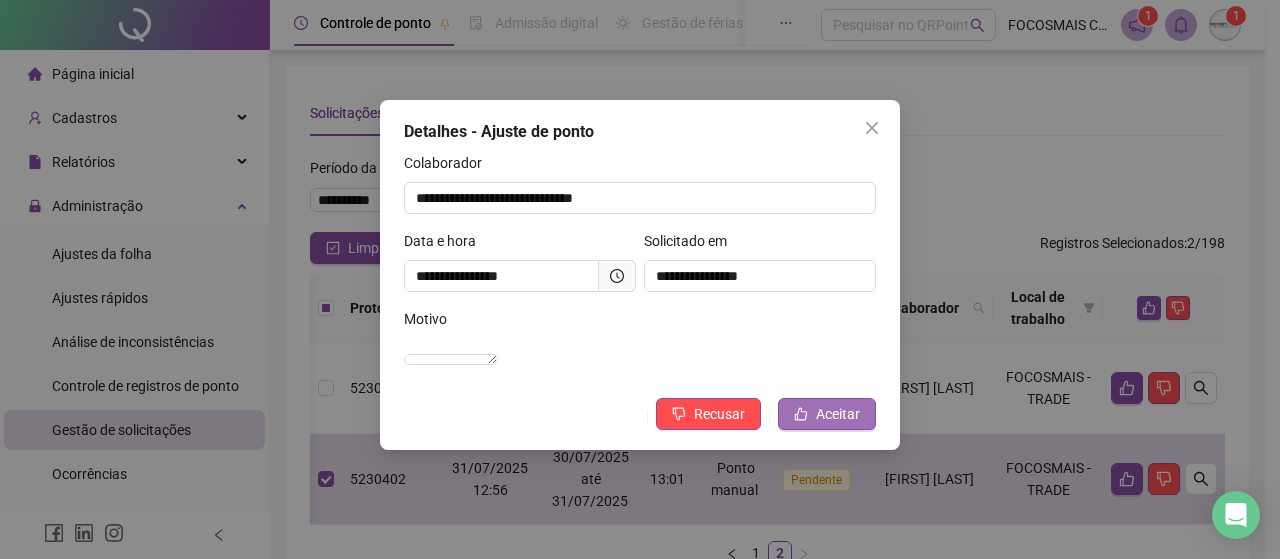 click on "Aceitar" at bounding box center [838, 414] 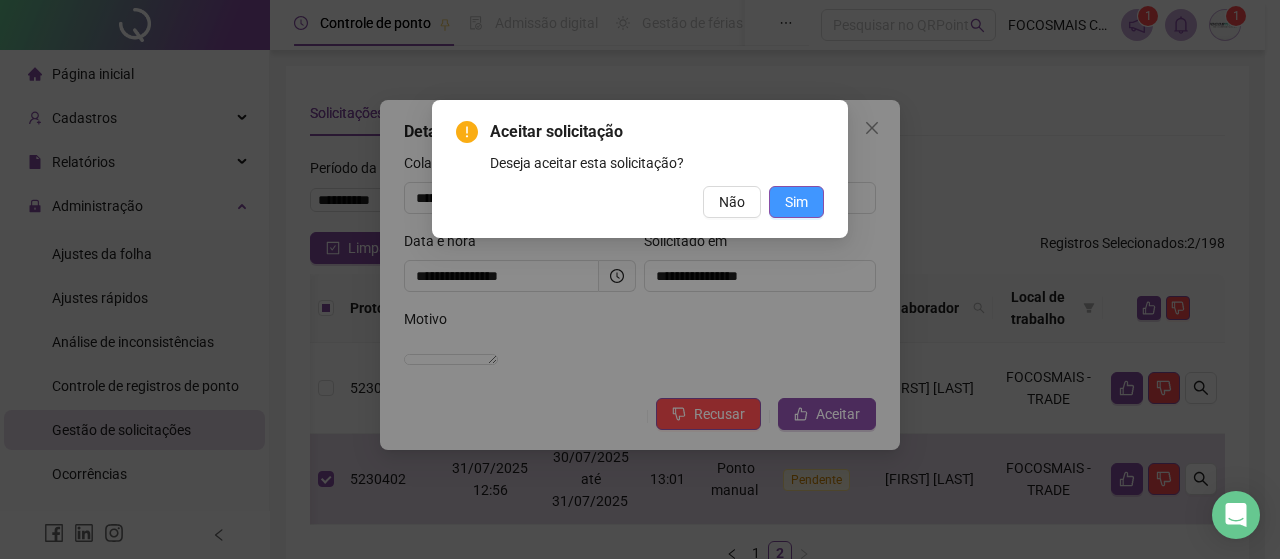 click on "Sim" at bounding box center (796, 202) 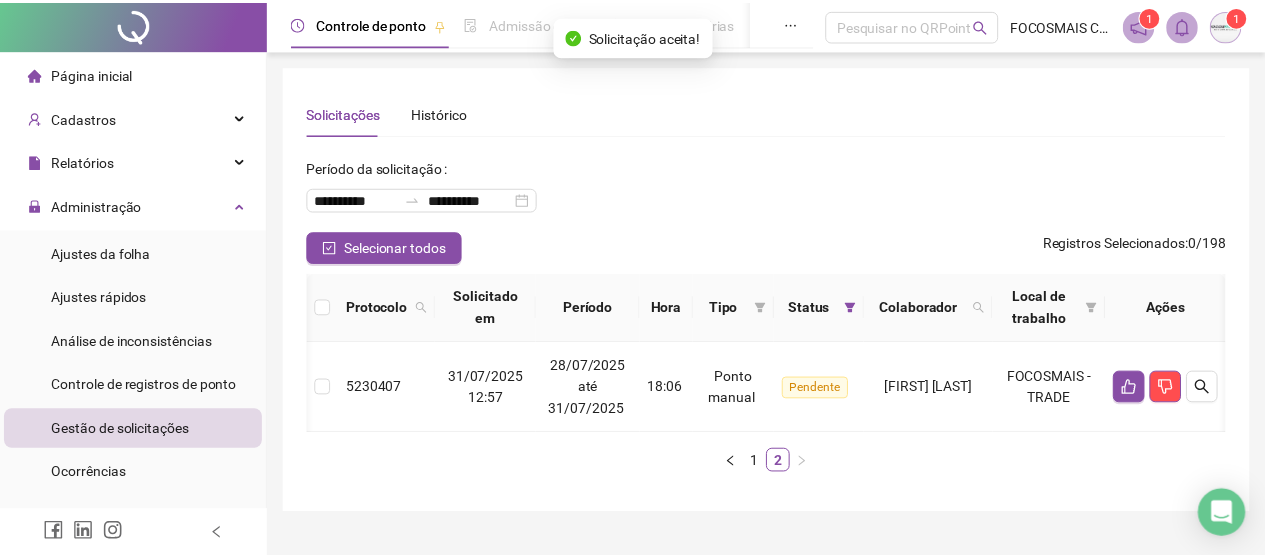 scroll, scrollTop: 0, scrollLeft: 46, axis: horizontal 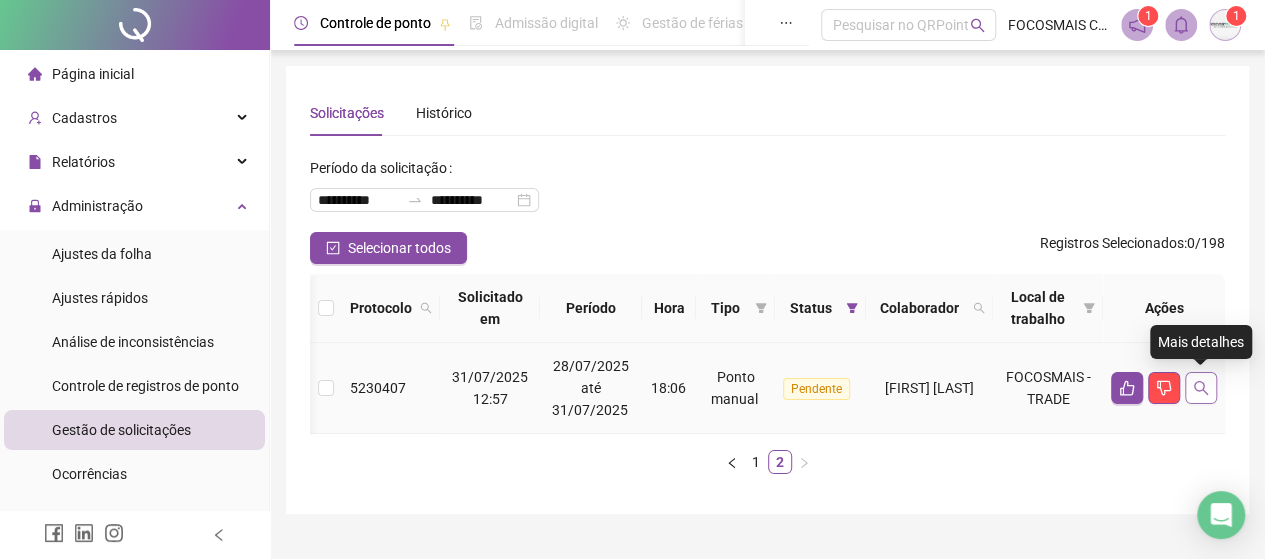 click 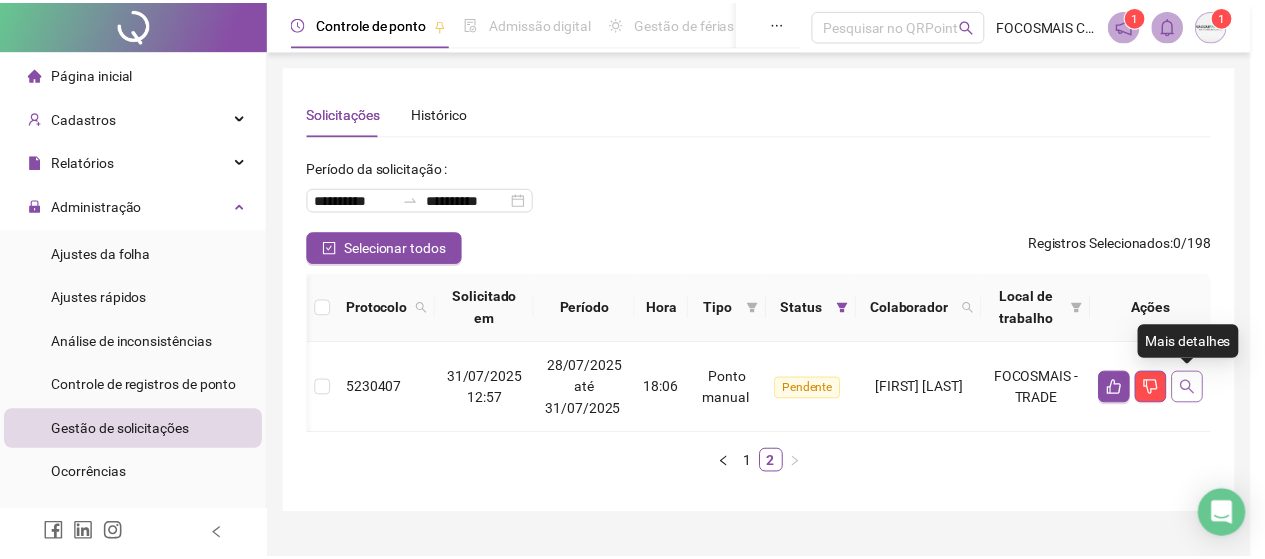 scroll, scrollTop: 0, scrollLeft: 61, axis: horizontal 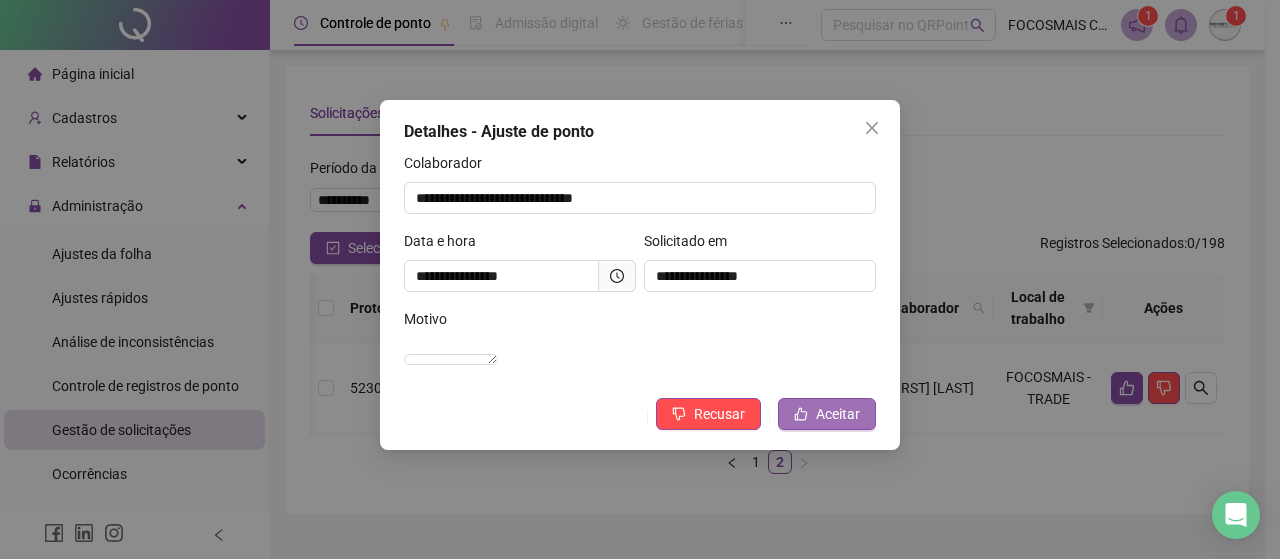 click on "Aceitar" at bounding box center [838, 414] 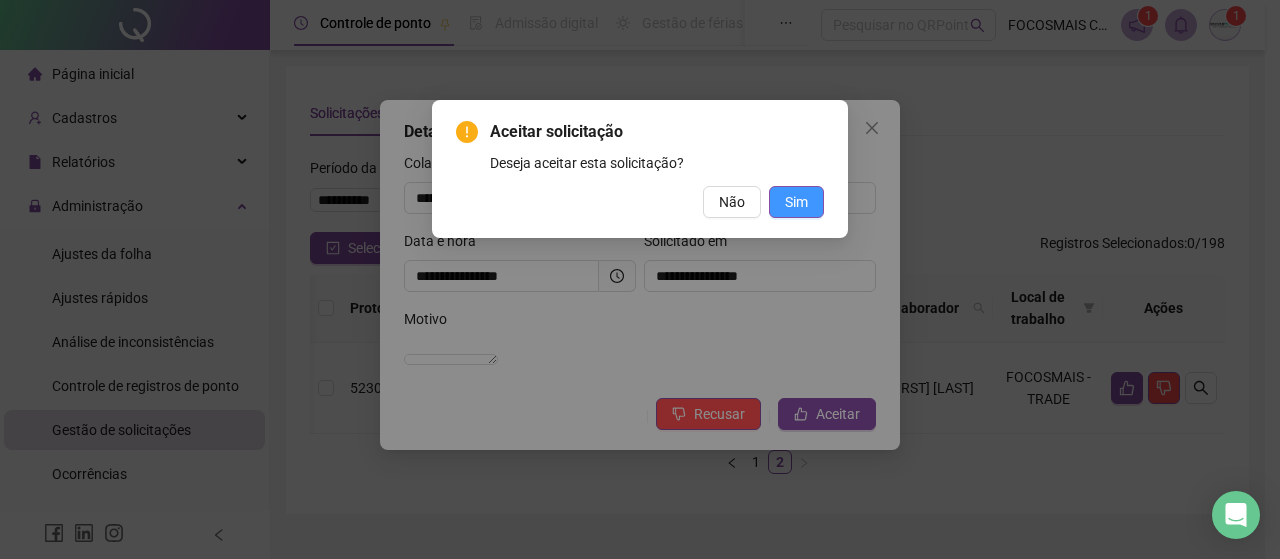 click on "Sim" at bounding box center [796, 202] 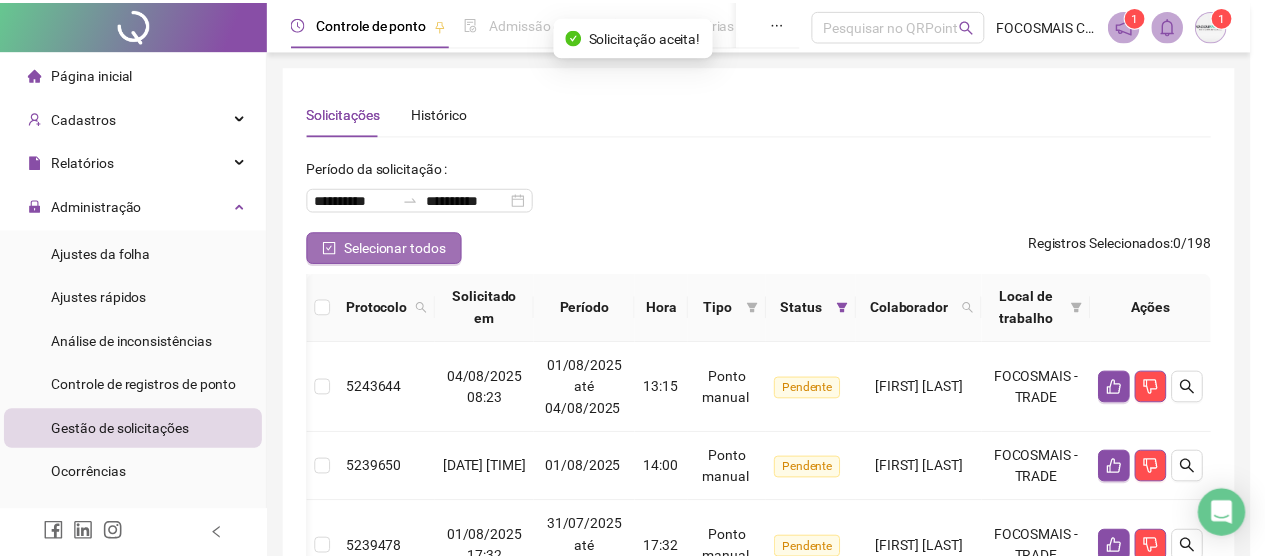 scroll, scrollTop: 0, scrollLeft: 46, axis: horizontal 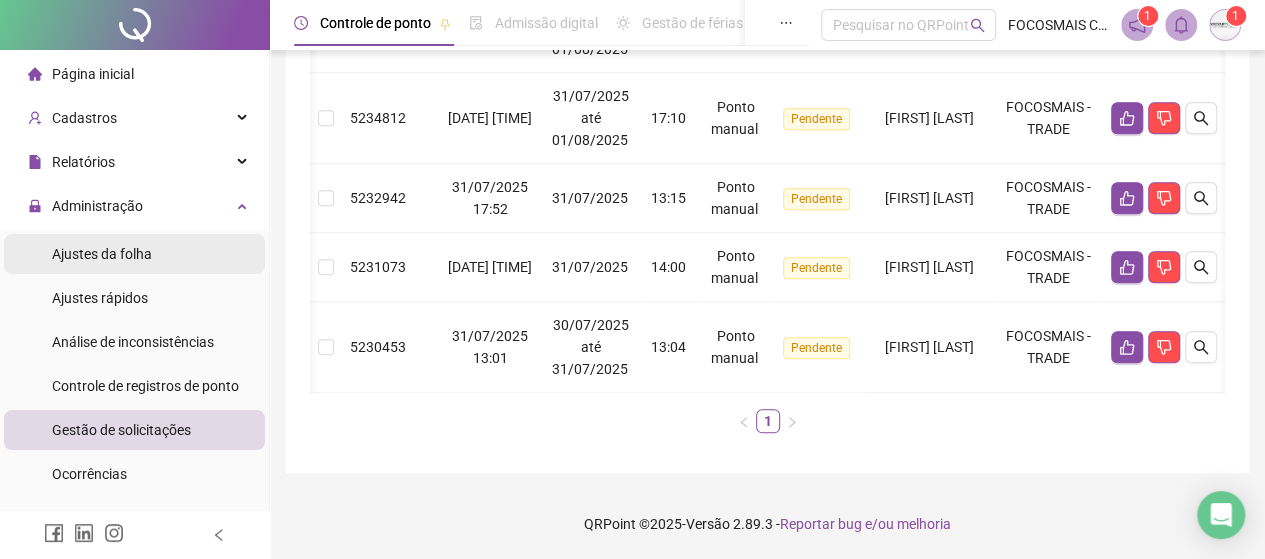 click on "Ajustes da folha" at bounding box center [102, 254] 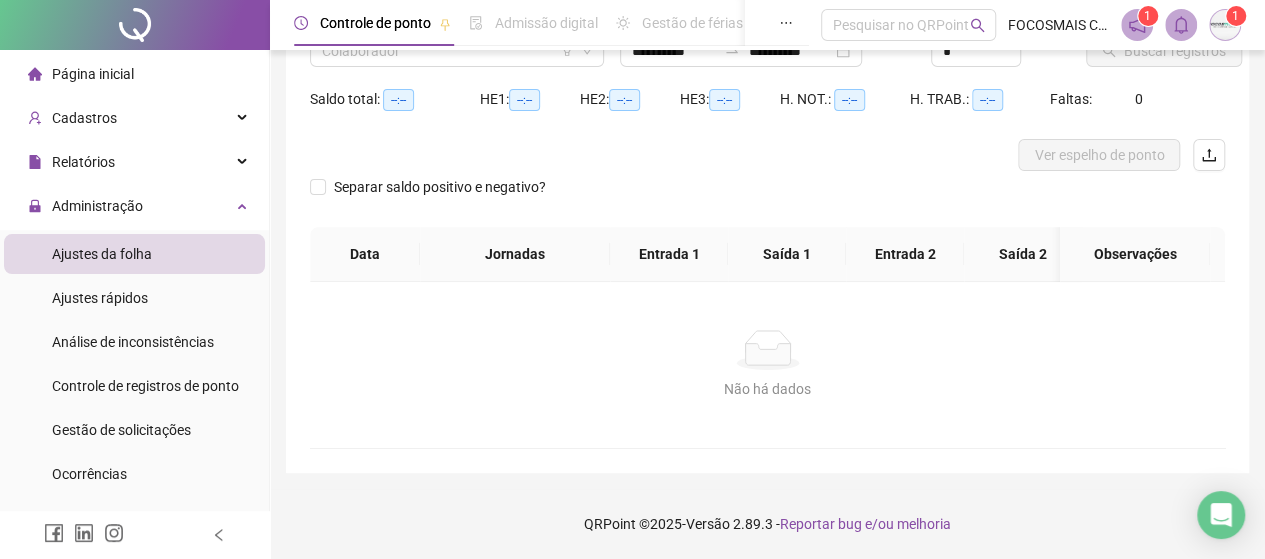 scroll, scrollTop: 0, scrollLeft: 0, axis: both 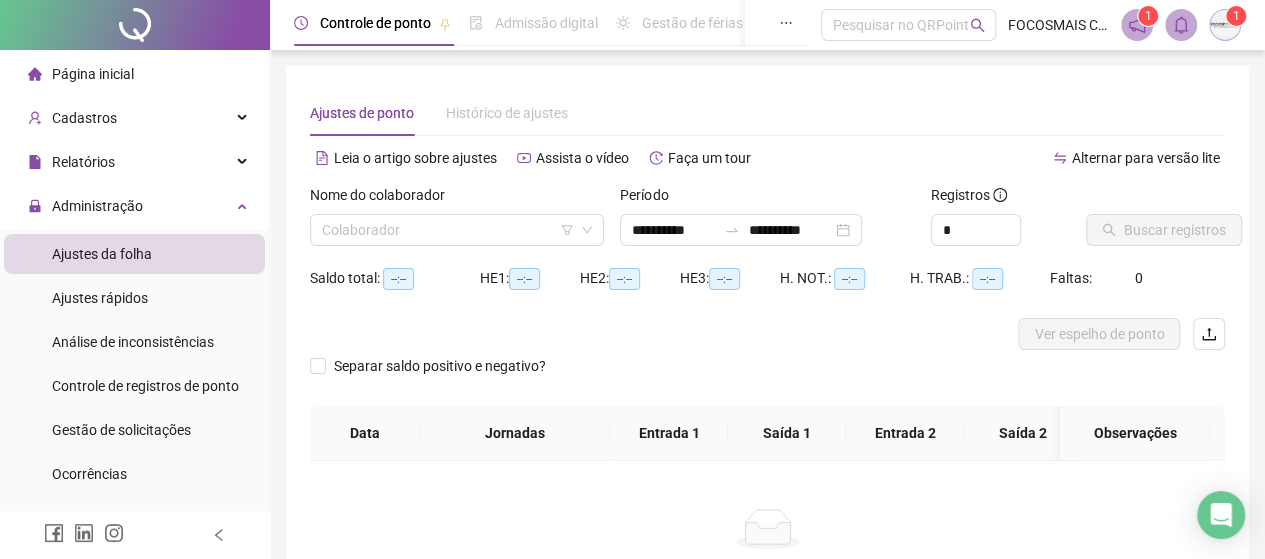 click on "Nome do colaborador" at bounding box center [457, 199] 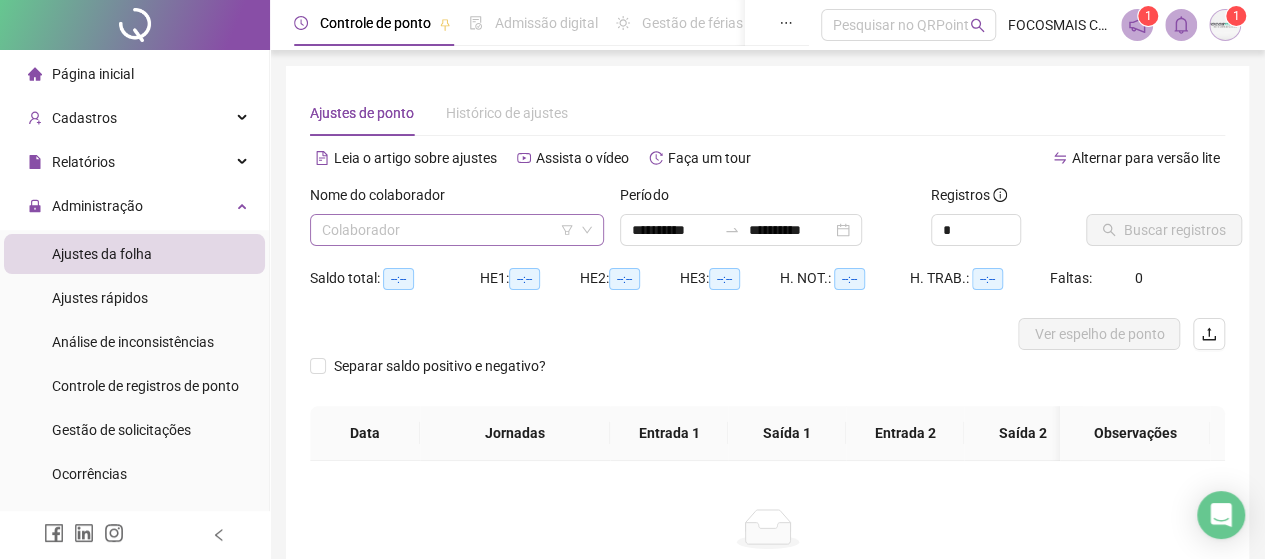 click at bounding box center (448, 230) 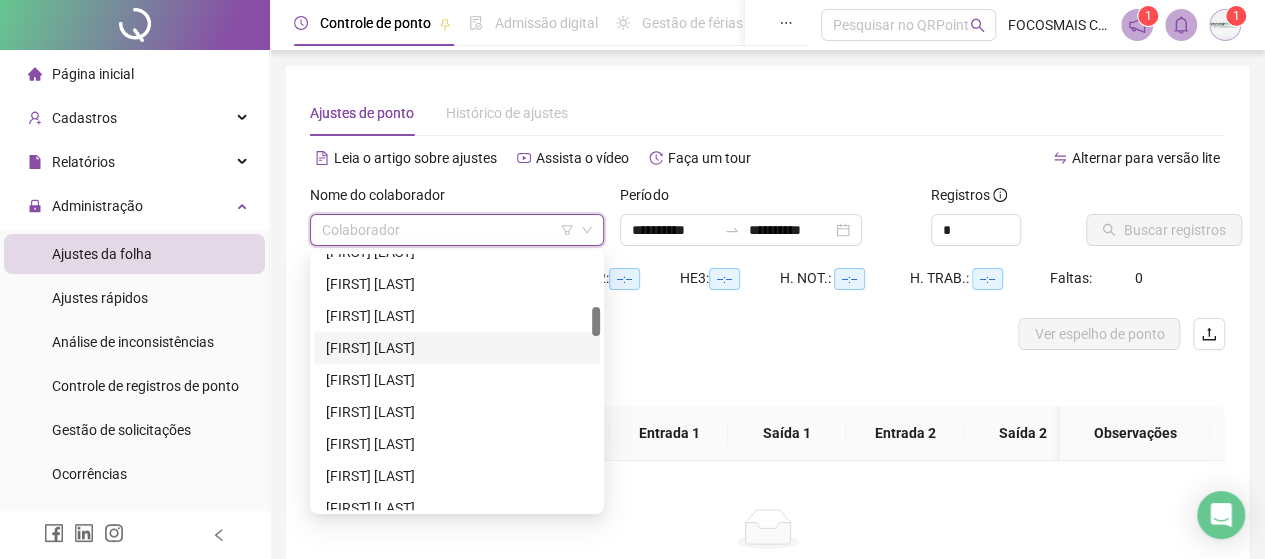 scroll, scrollTop: 233, scrollLeft: 0, axis: vertical 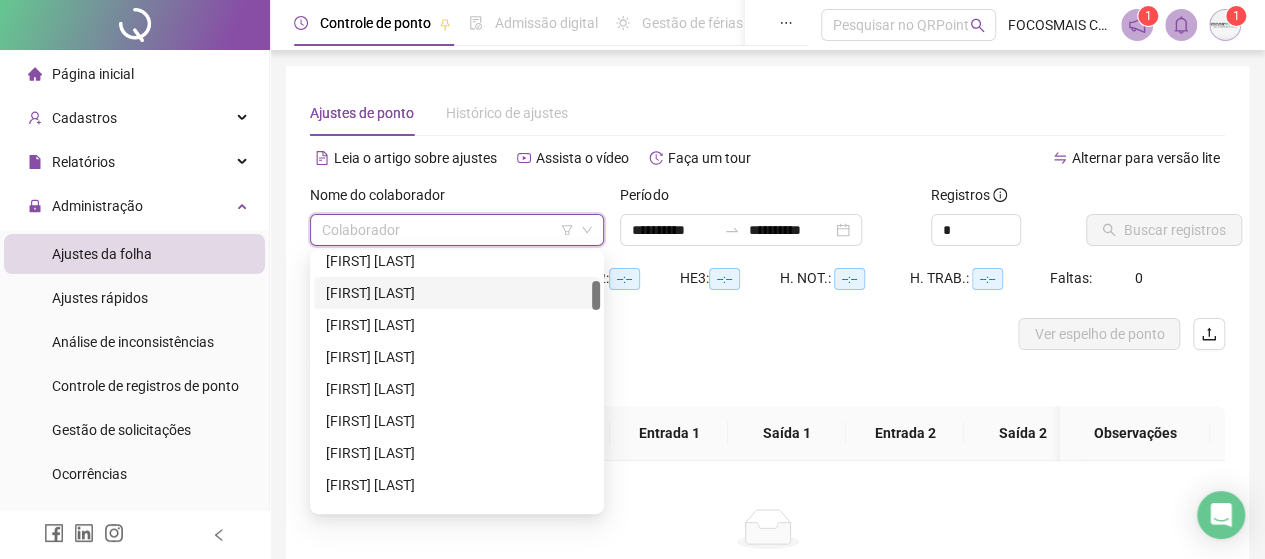 click on "[FIRST] [LAST]" at bounding box center (457, 293) 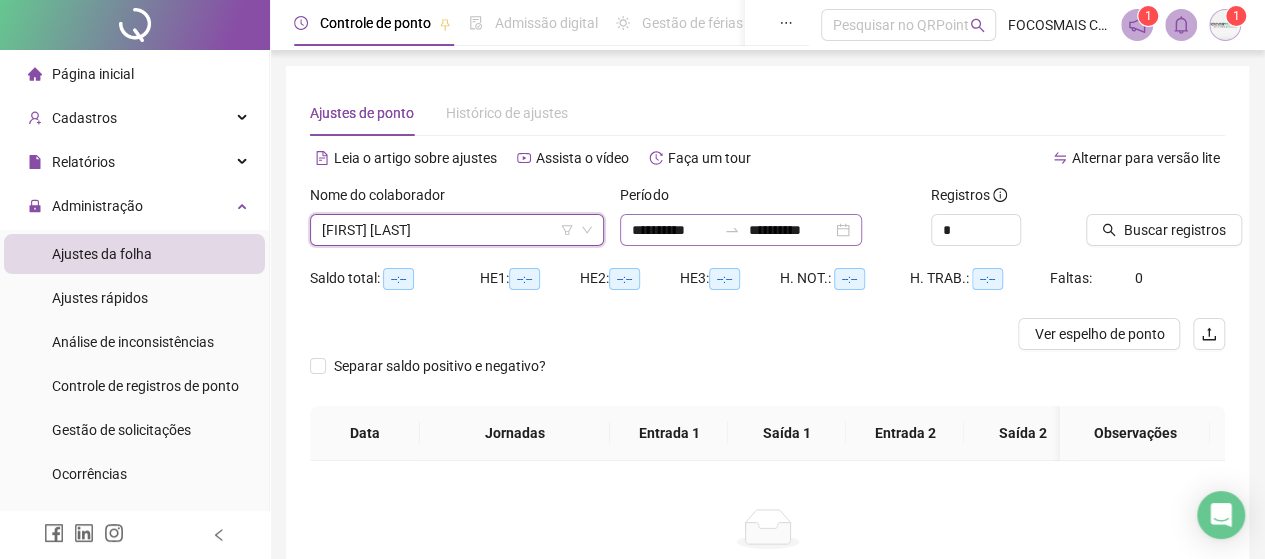 click at bounding box center [732, 230] 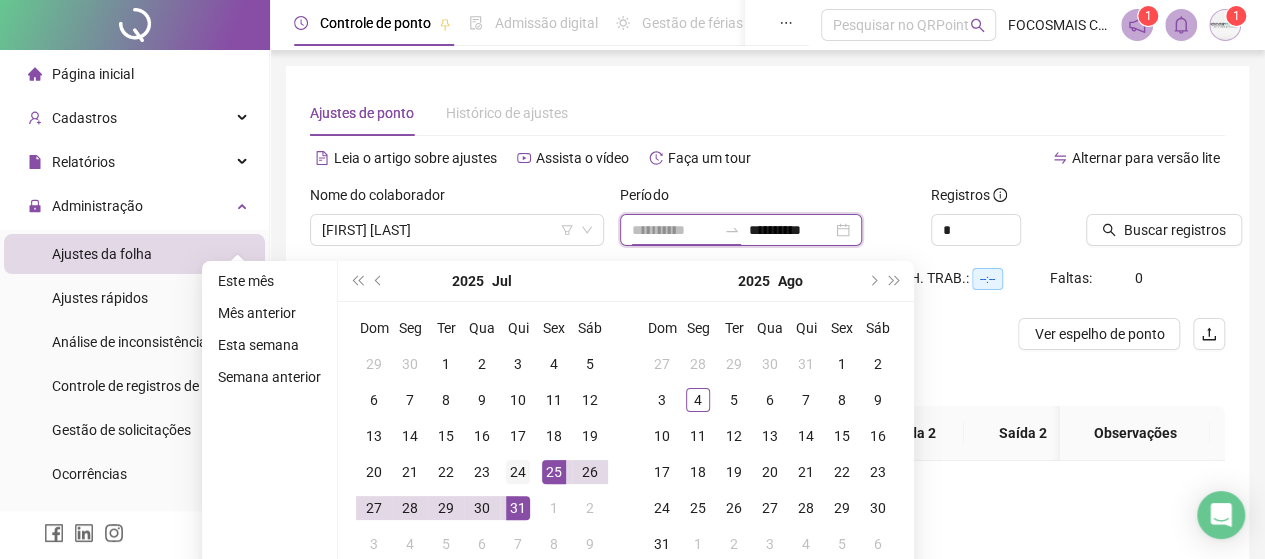type on "**********" 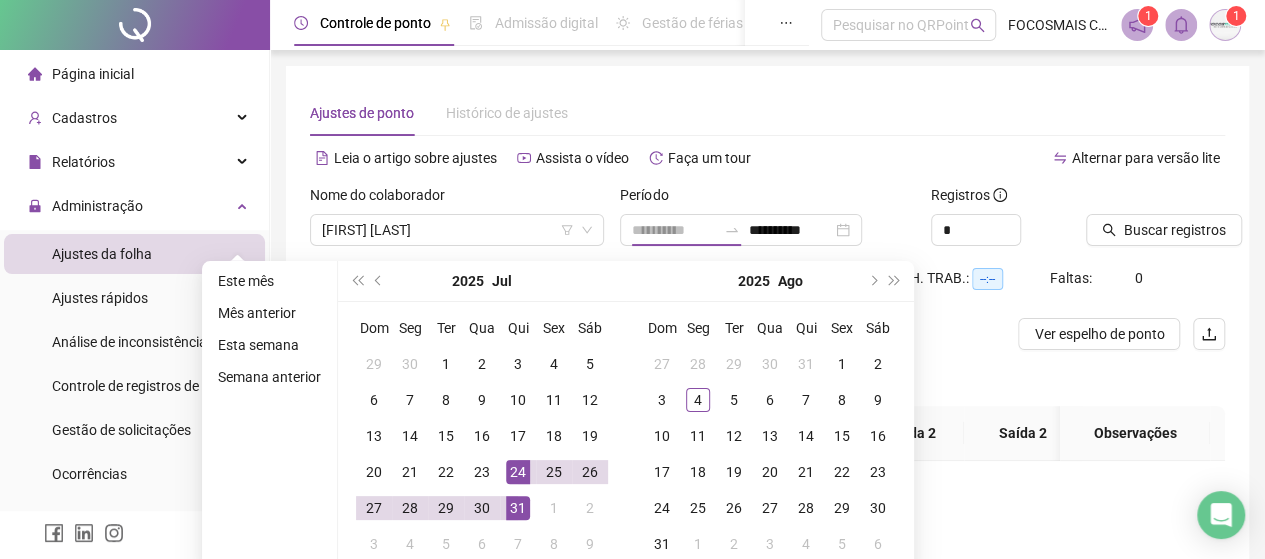 click on "24" at bounding box center (518, 472) 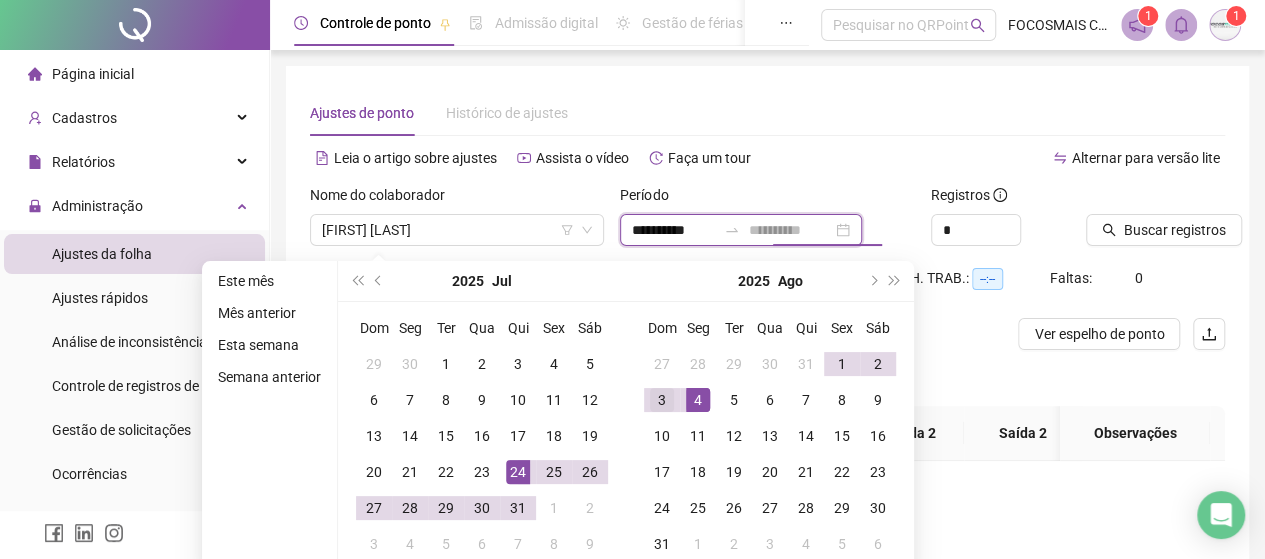 type on "**********" 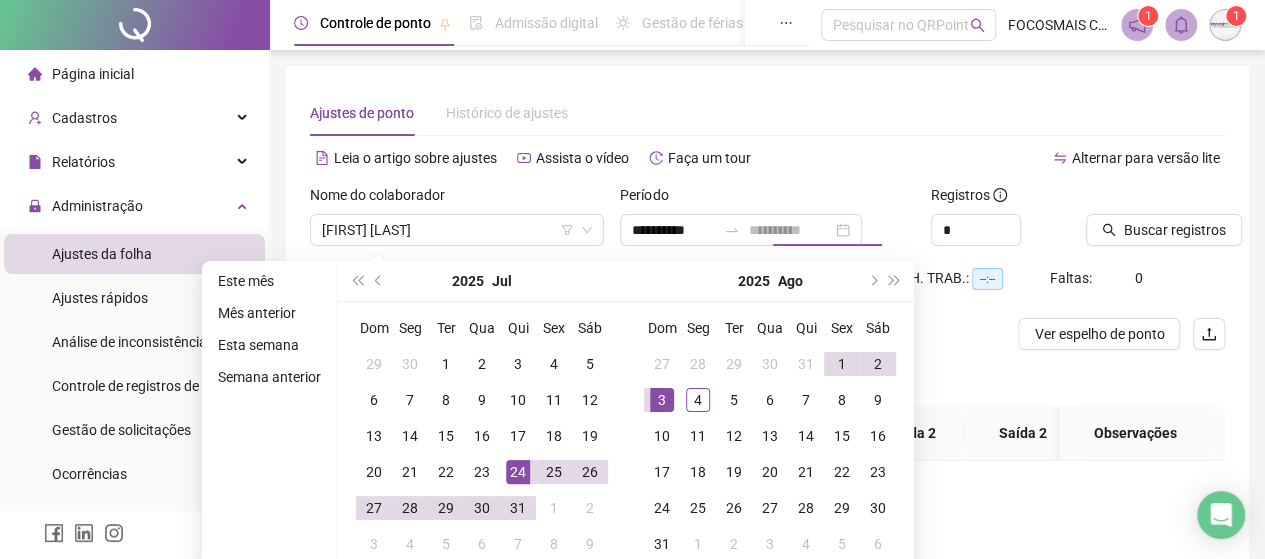 click on "3" at bounding box center [662, 400] 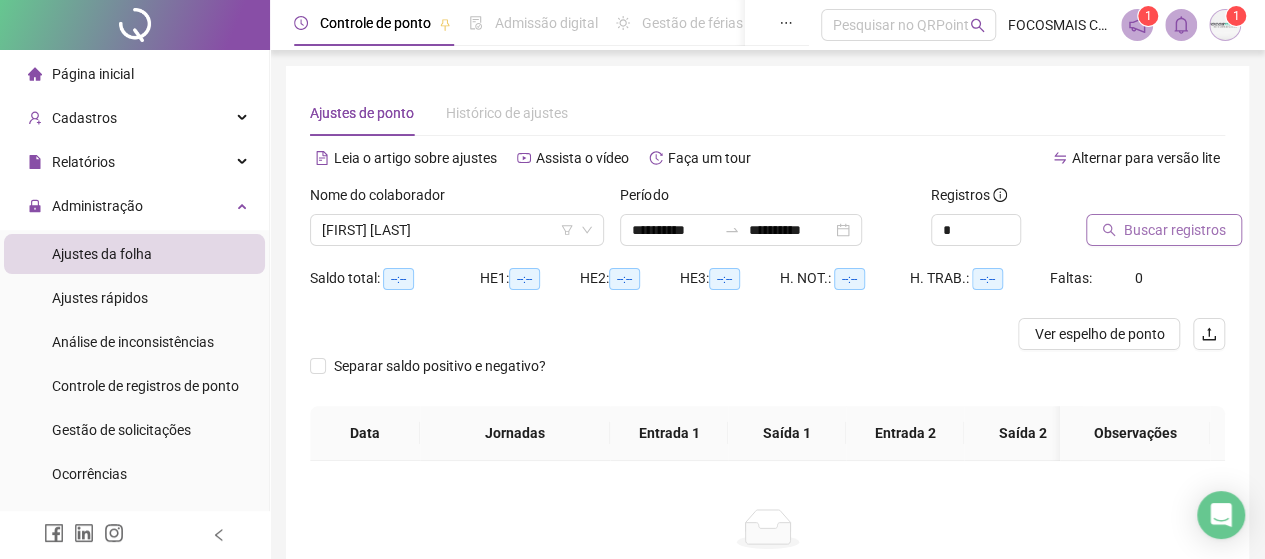 click on "Buscar registros" at bounding box center [1175, 230] 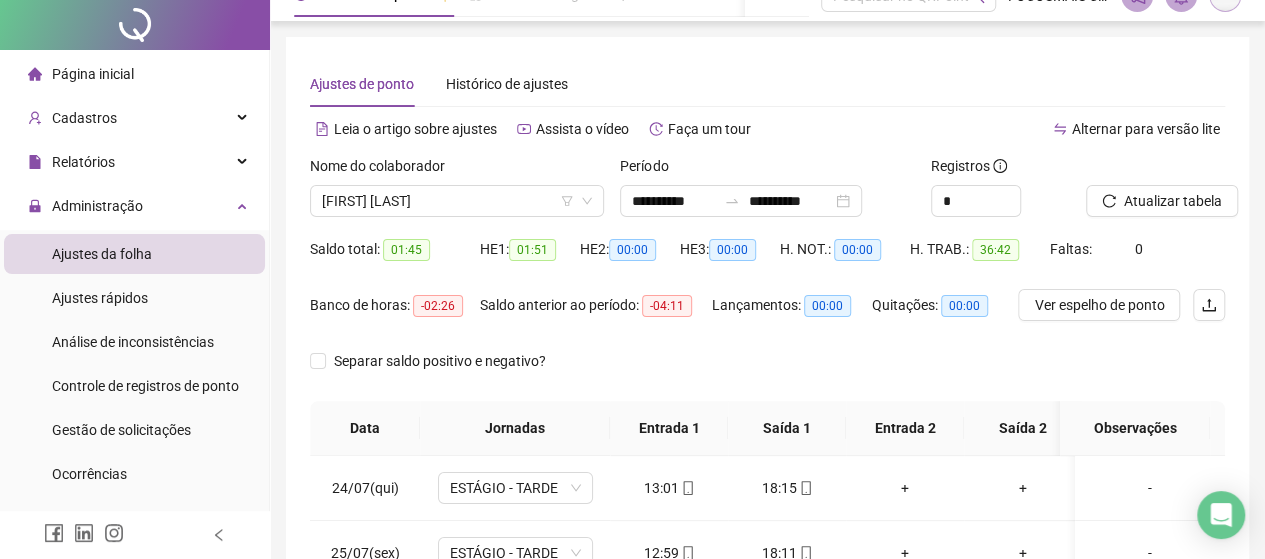 scroll, scrollTop: 233, scrollLeft: 0, axis: vertical 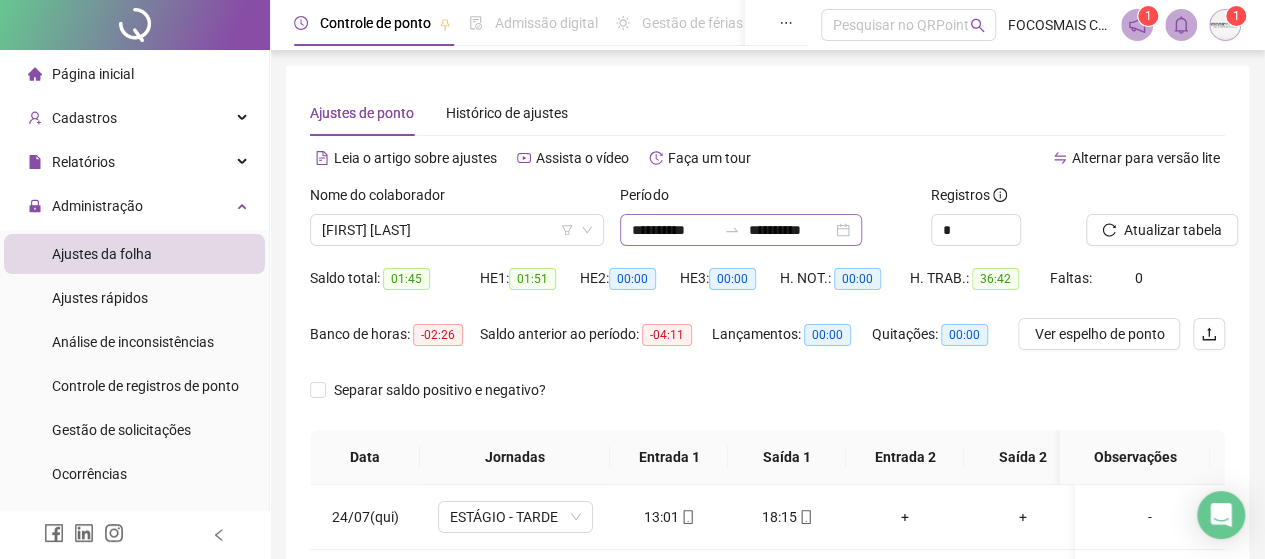 click on "**********" at bounding box center [741, 230] 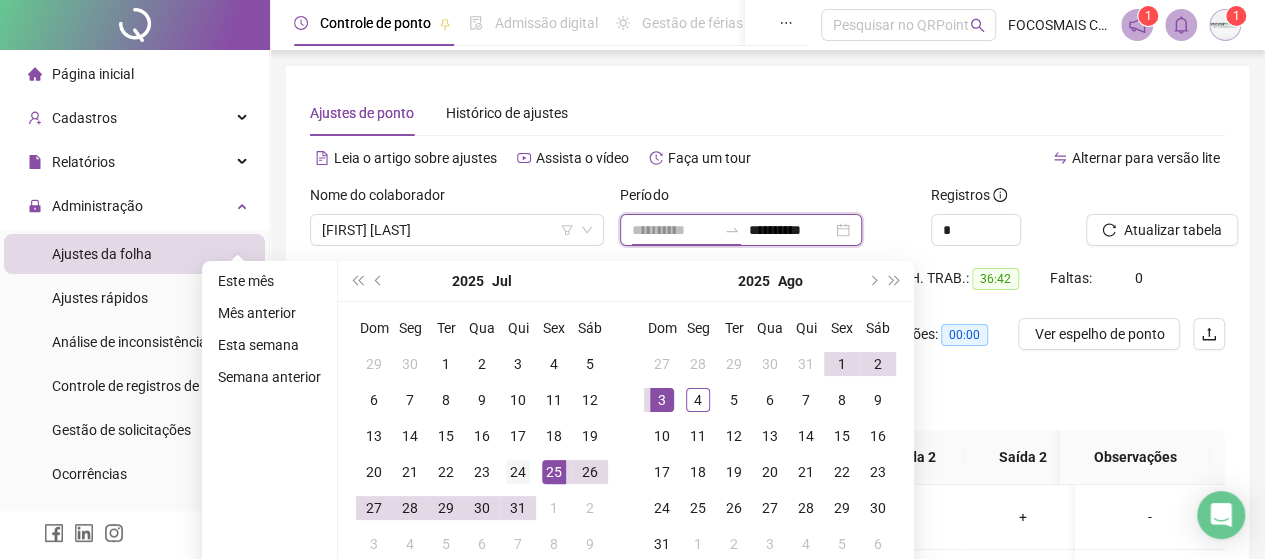 type on "**********" 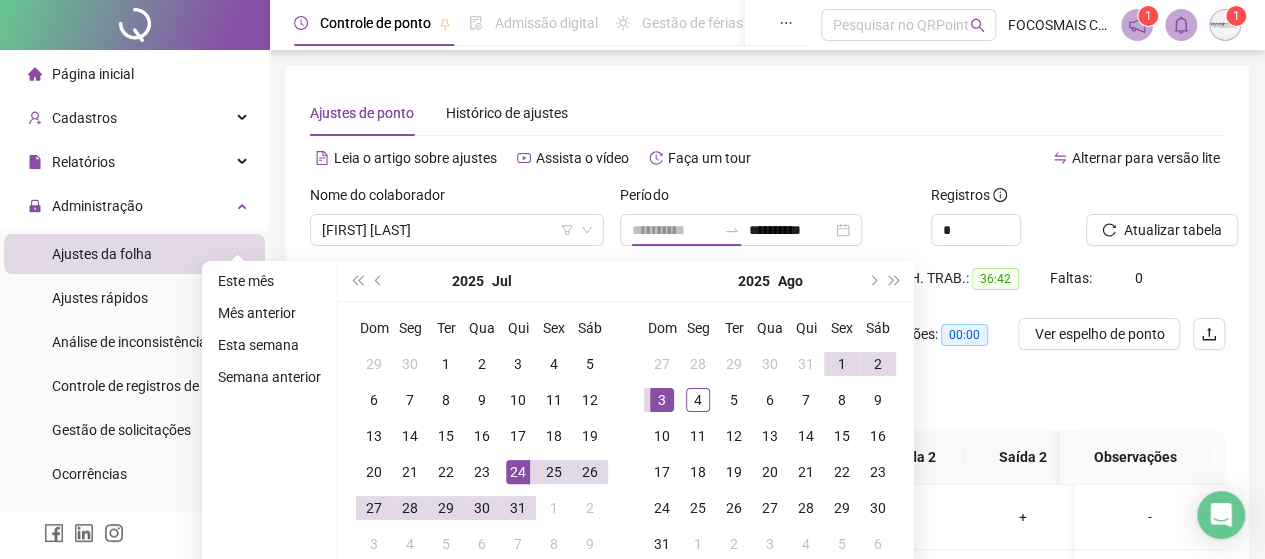click on "24" at bounding box center (518, 472) 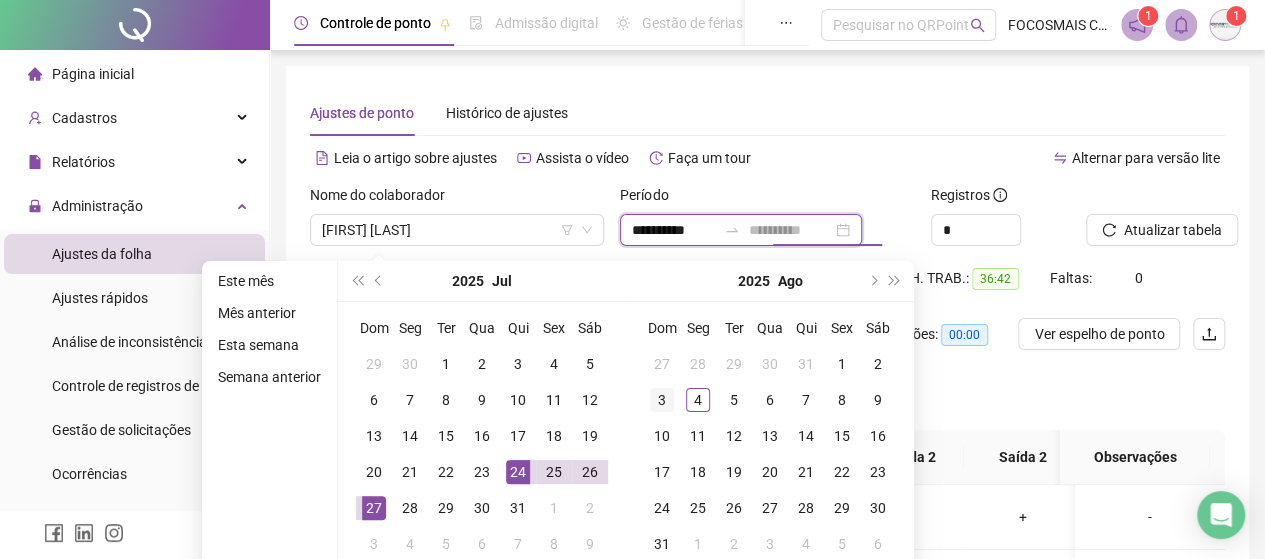 type on "**********" 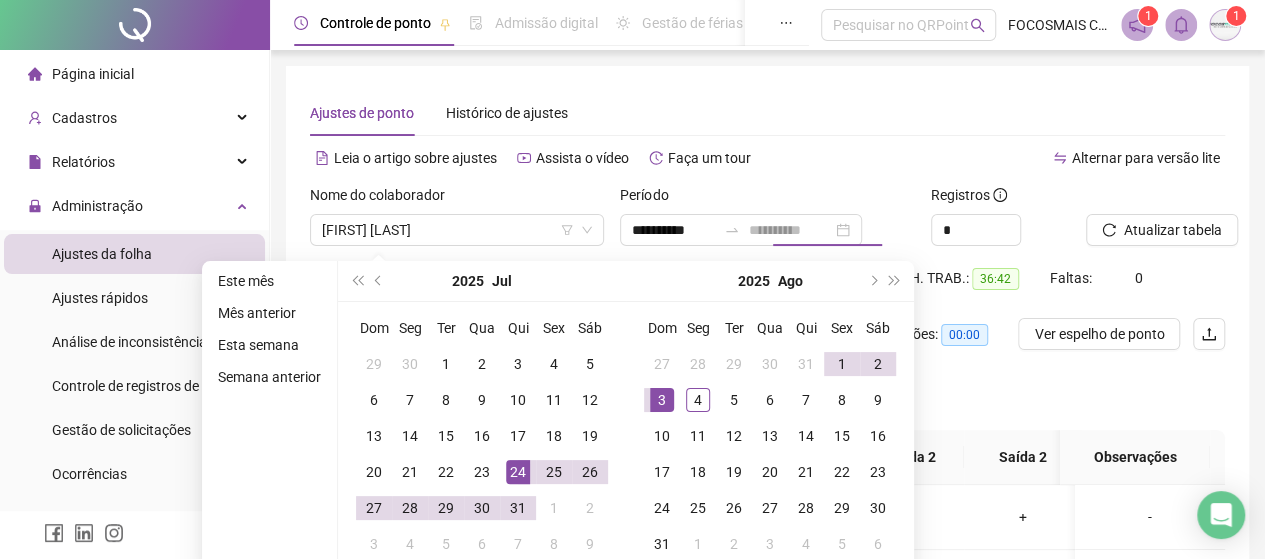 click on "3" at bounding box center (662, 400) 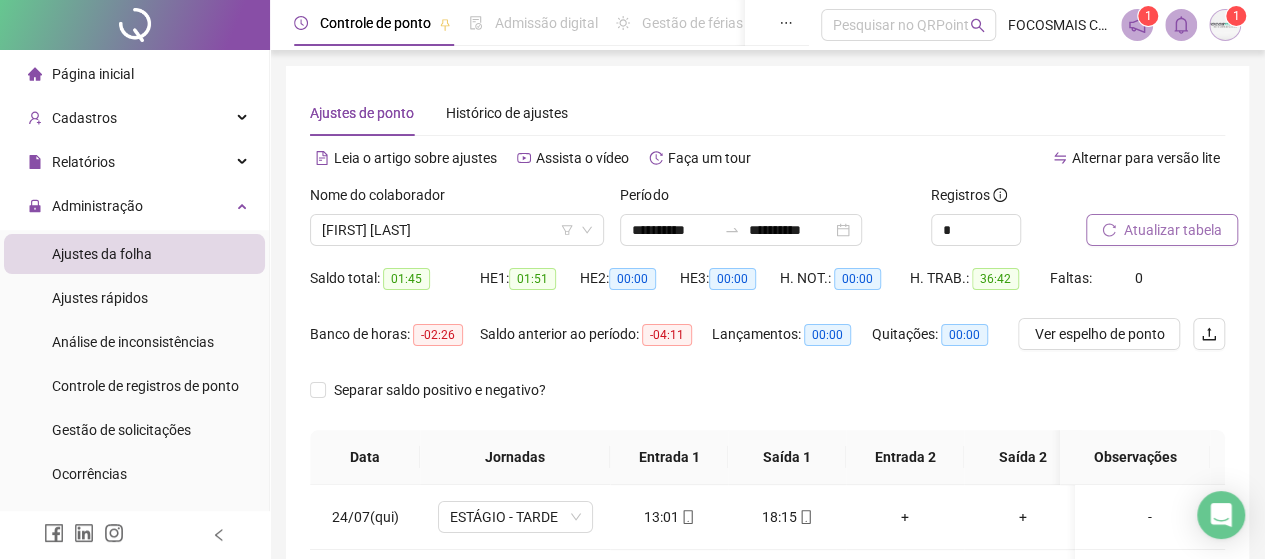 click on "Atualizar tabela" at bounding box center (1173, 230) 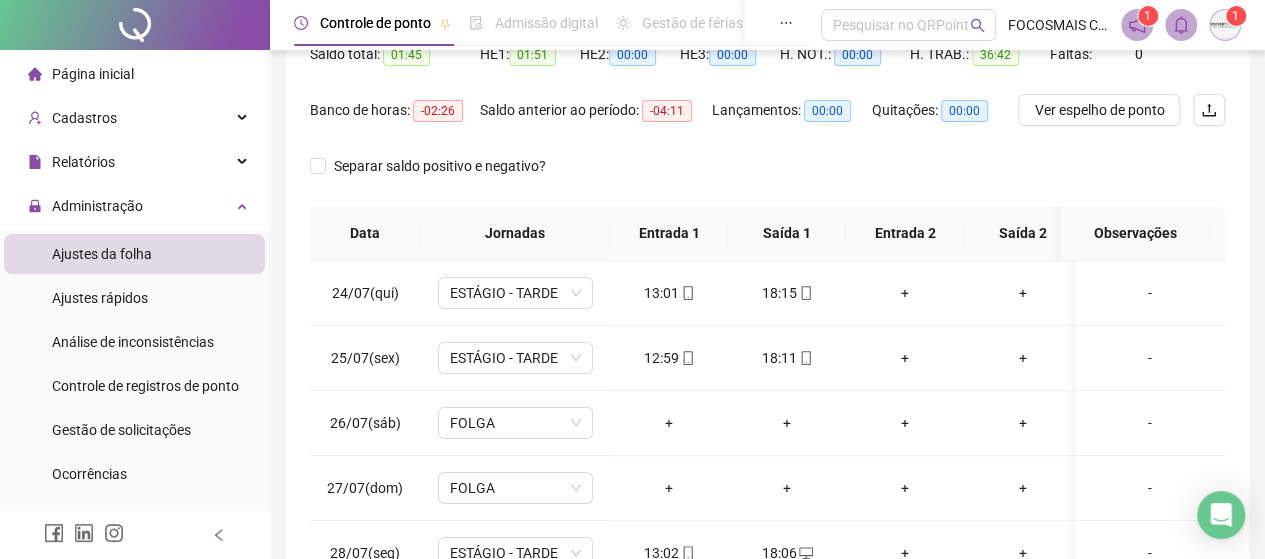 scroll, scrollTop: 233, scrollLeft: 0, axis: vertical 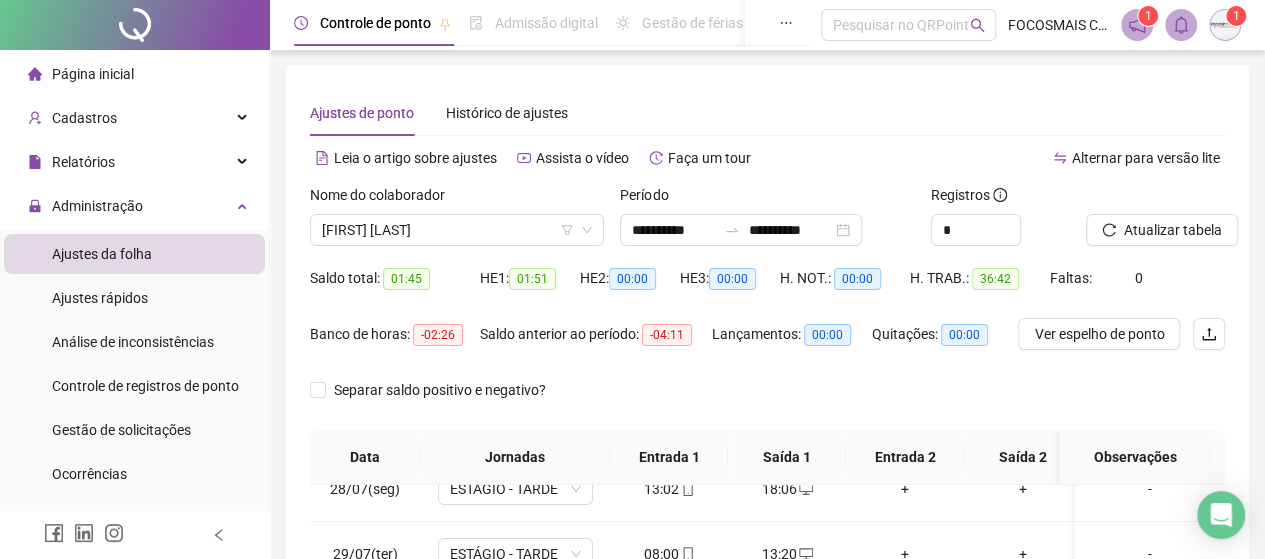 click on "Período" at bounding box center (767, 199) 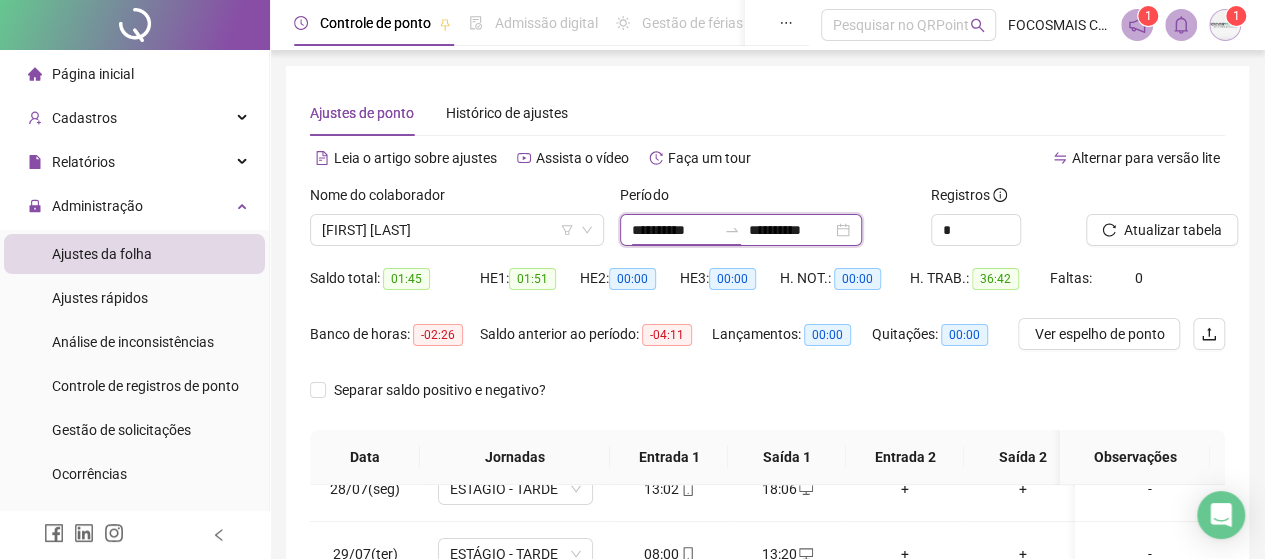 click on "**********" at bounding box center [674, 230] 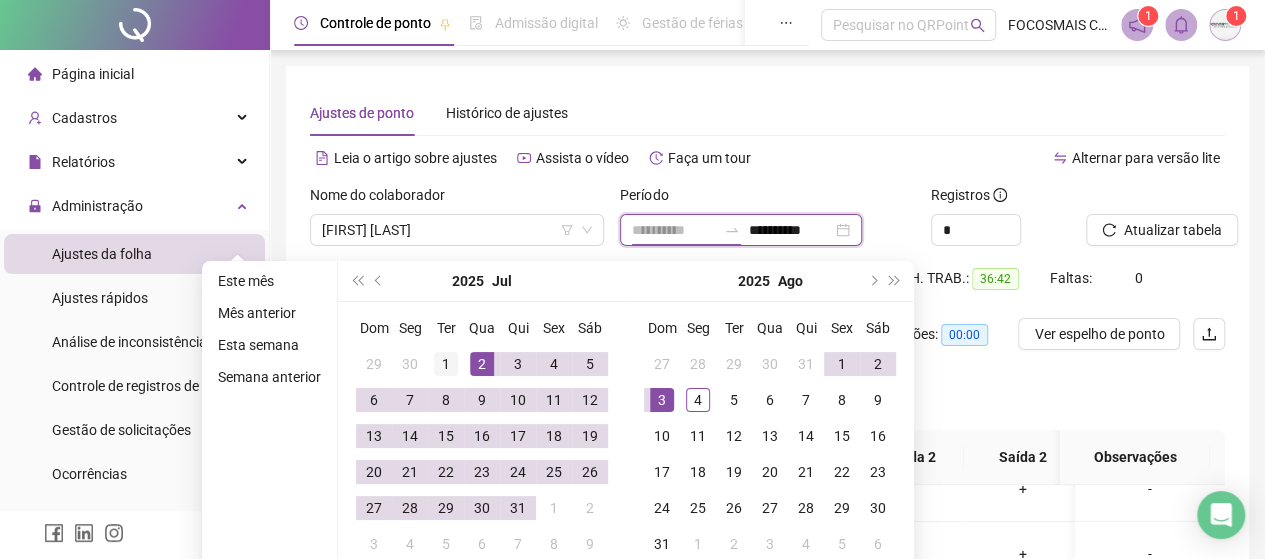 type on "**********" 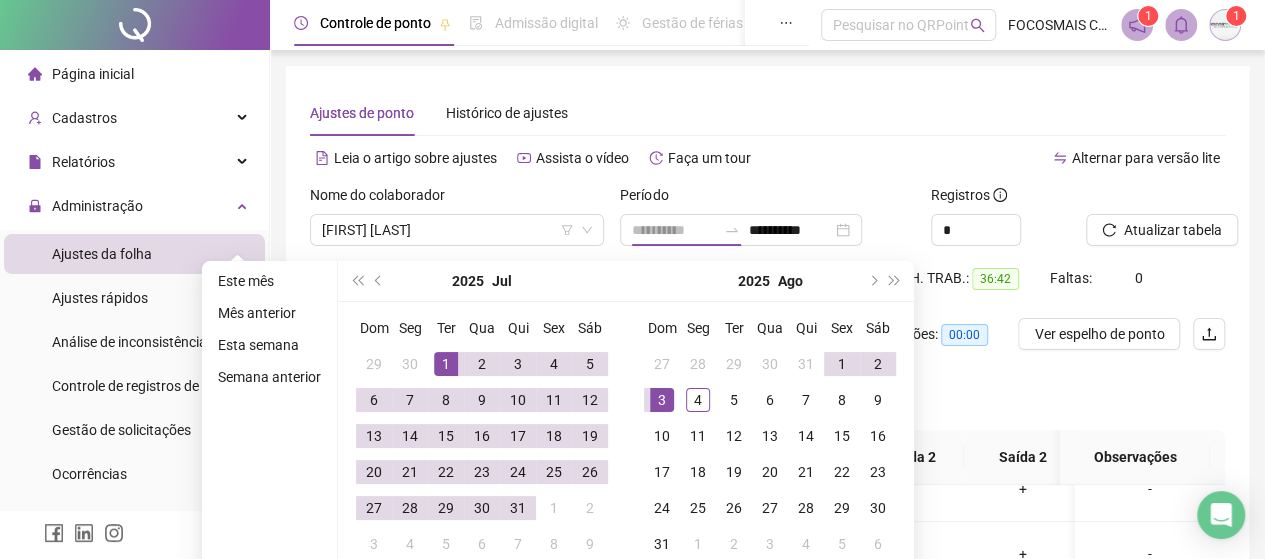 click on "1" at bounding box center (446, 364) 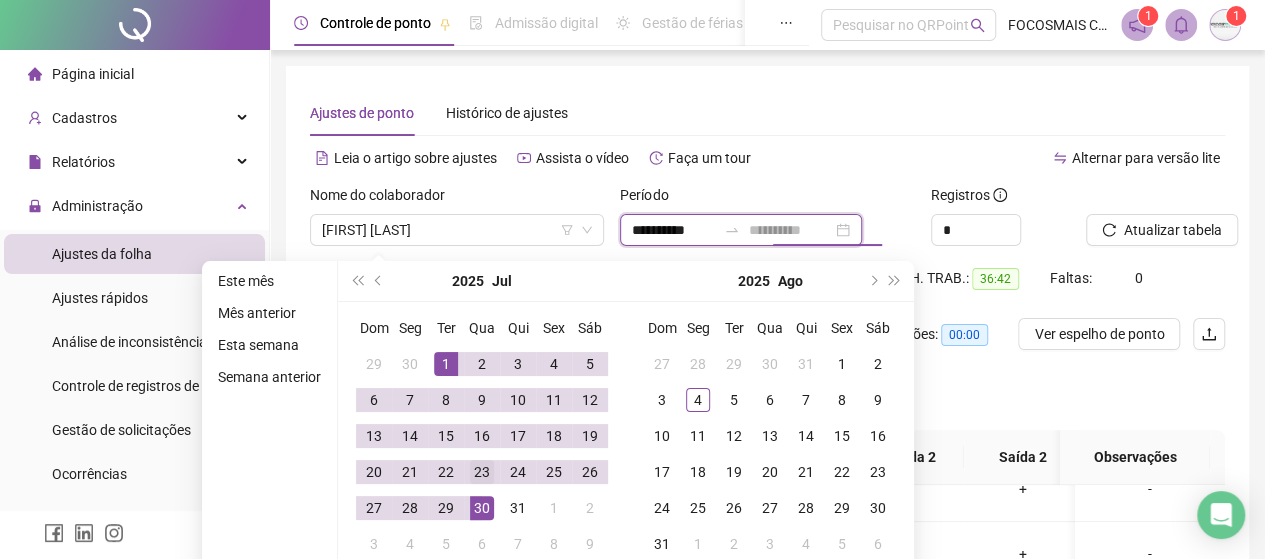 type on "**********" 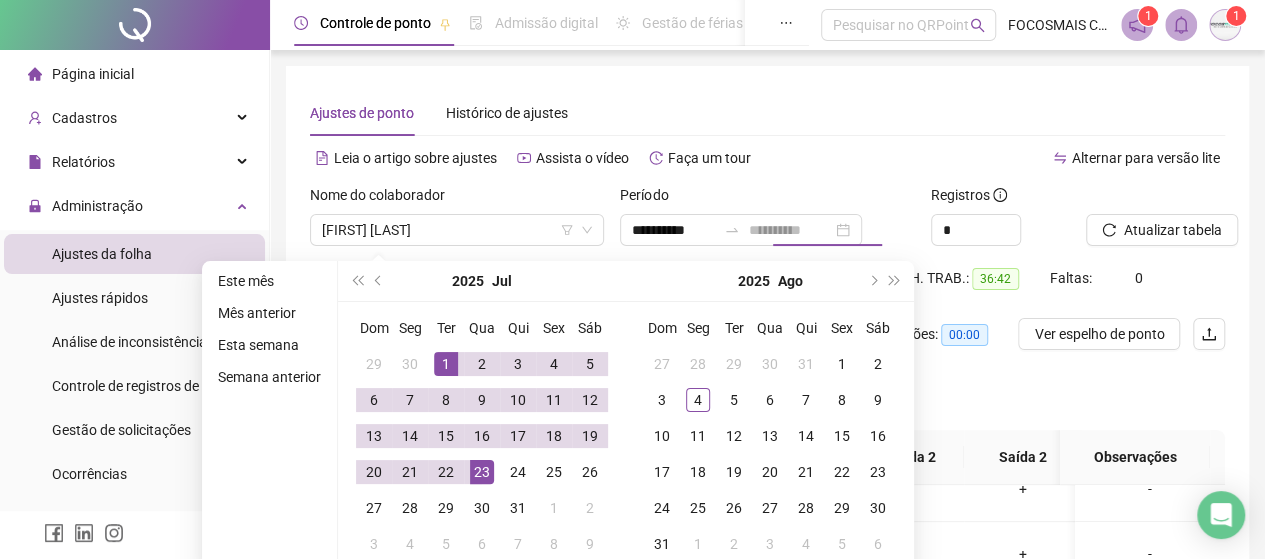 click on "23" at bounding box center [482, 472] 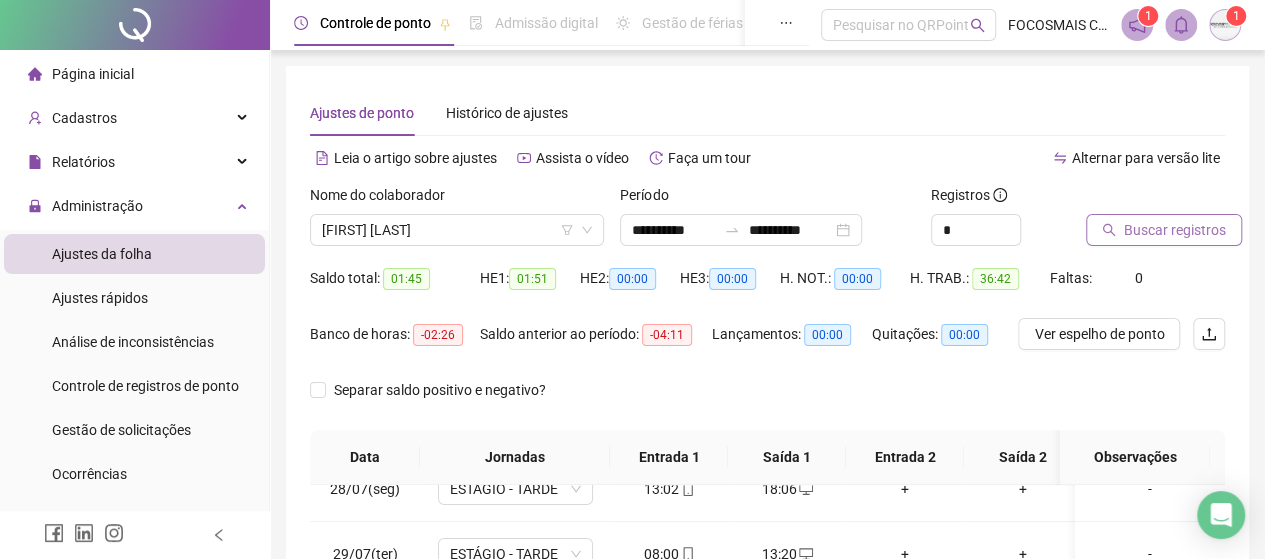 click on "Buscar registros" at bounding box center (1164, 230) 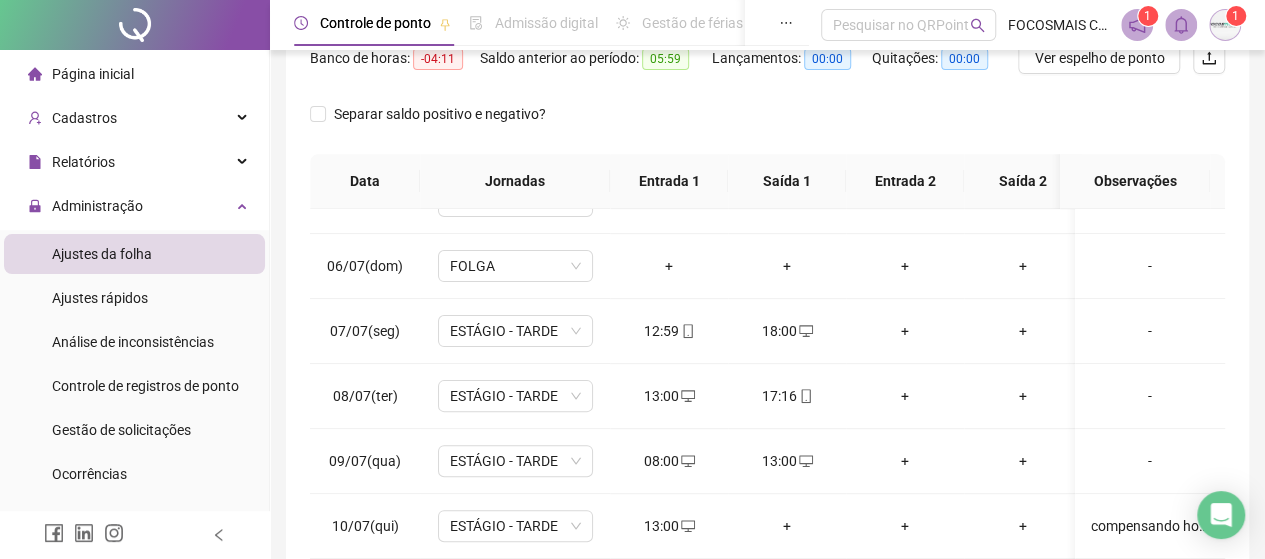 scroll, scrollTop: 462, scrollLeft: 0, axis: vertical 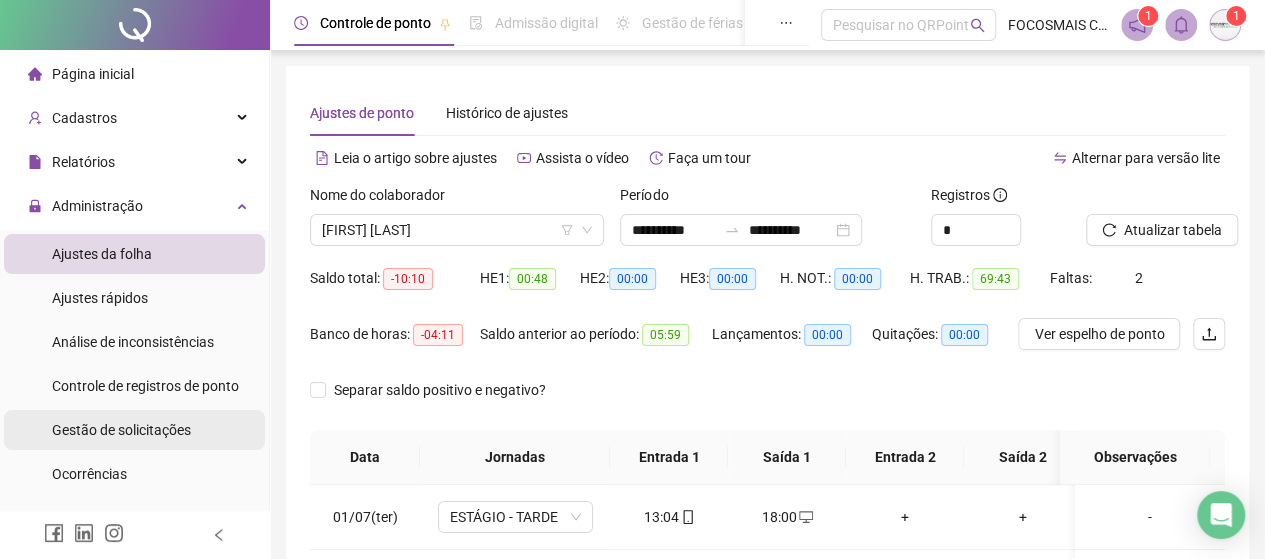 click on "Gestão de solicitações" at bounding box center [121, 430] 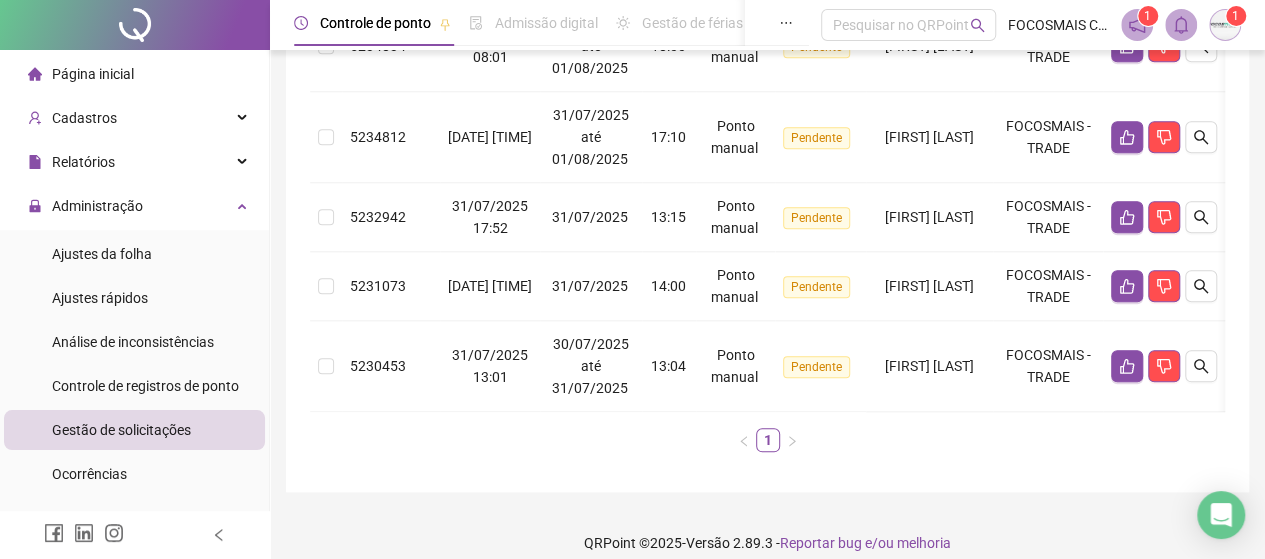 scroll, scrollTop: 964, scrollLeft: 0, axis: vertical 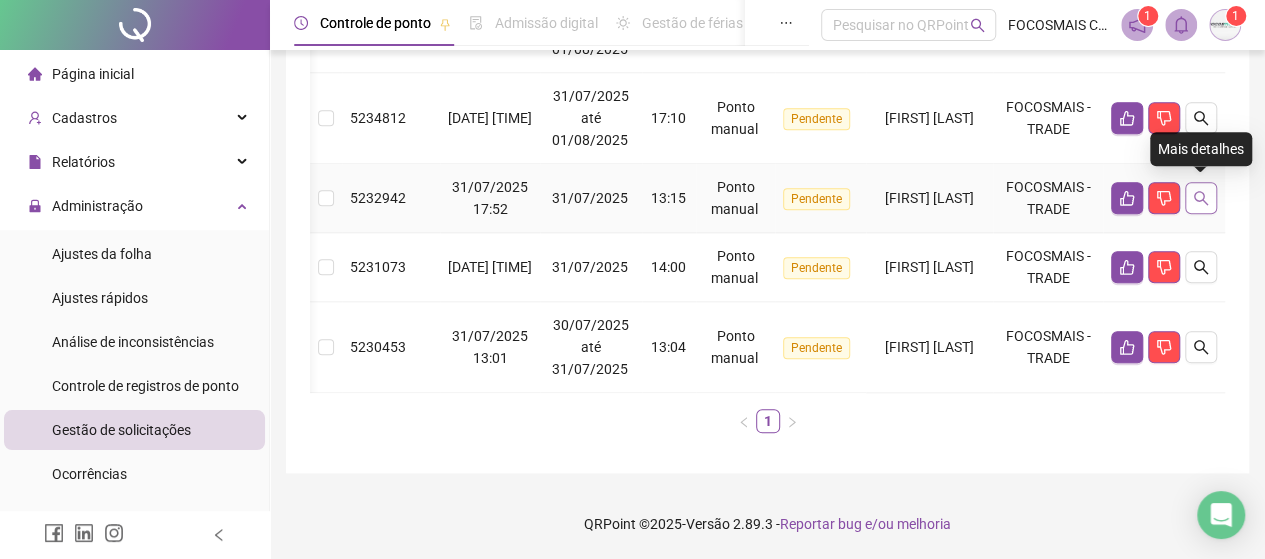 click 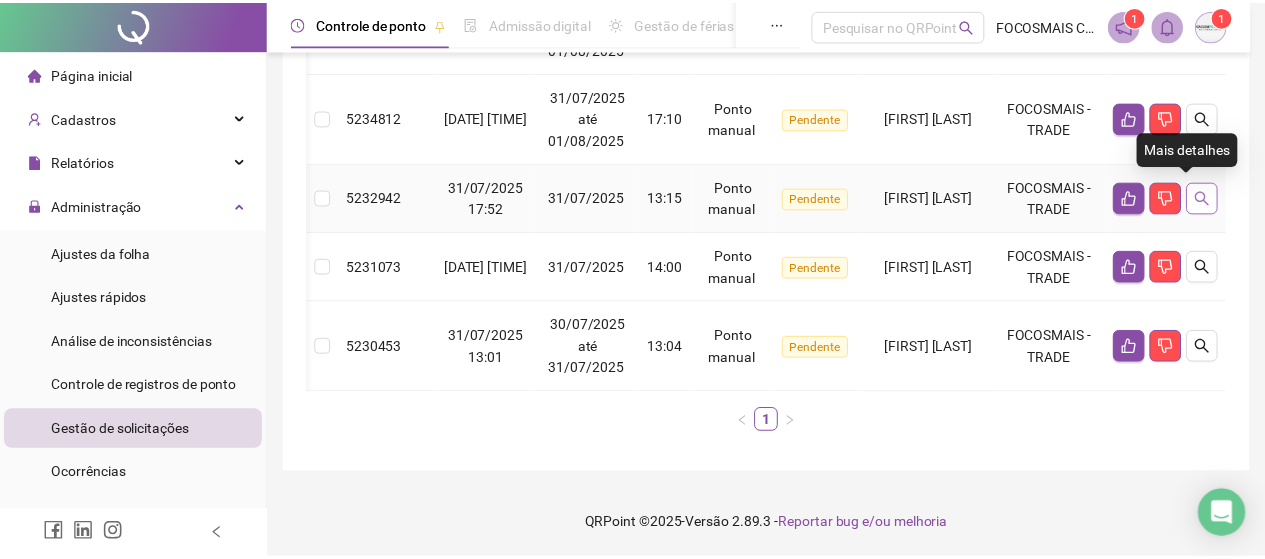 scroll, scrollTop: 0, scrollLeft: 61, axis: horizontal 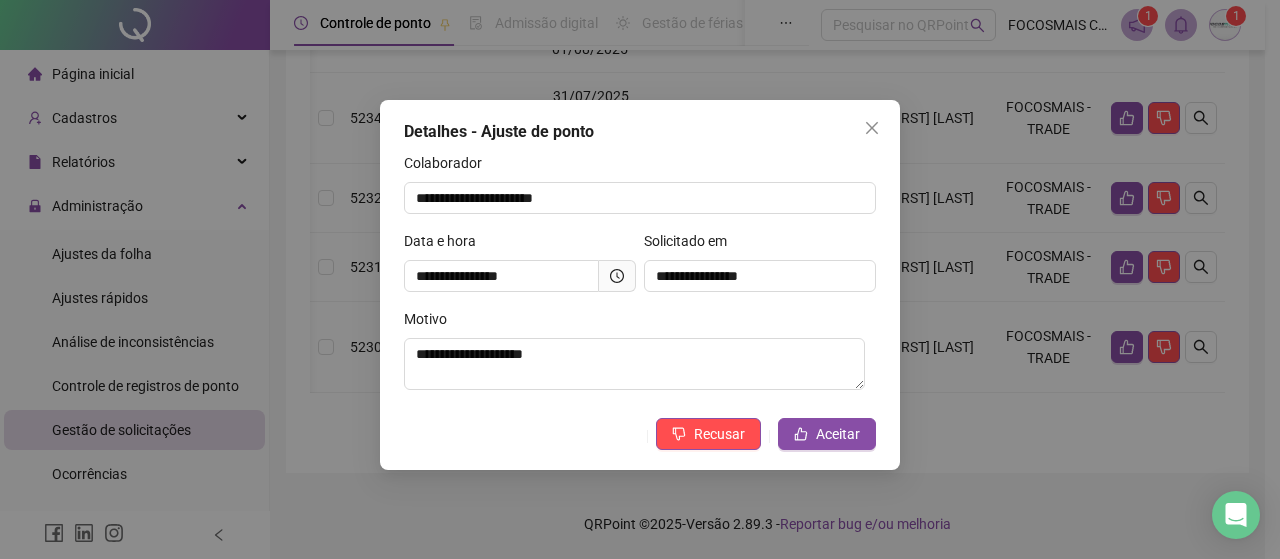 click on "**********" at bounding box center [640, 279] 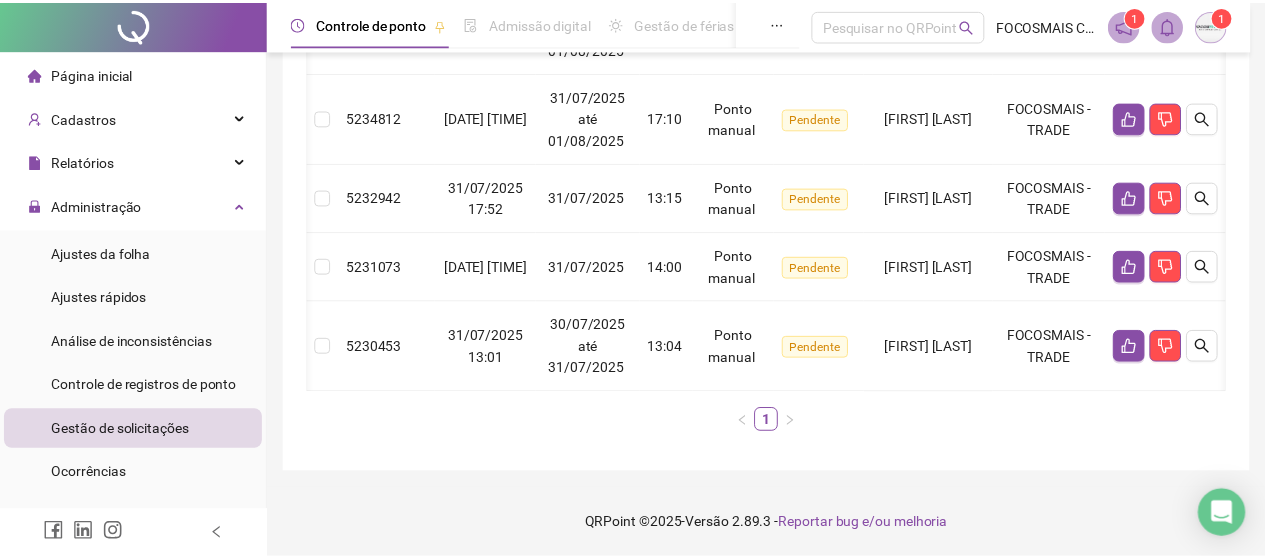 scroll, scrollTop: 0, scrollLeft: 46, axis: horizontal 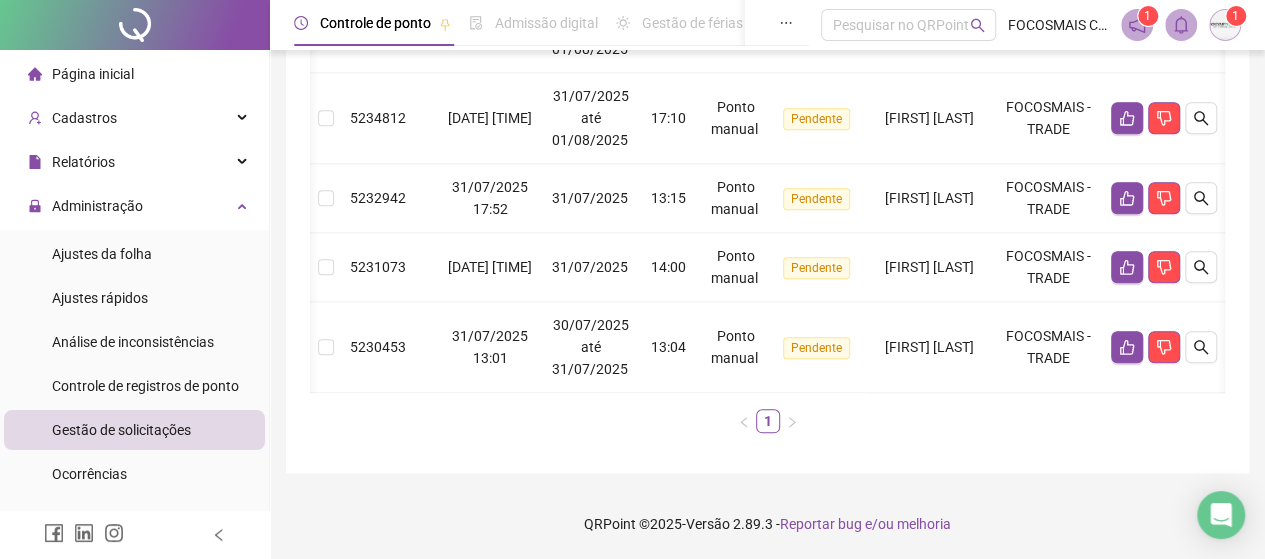 click on "Ajustes da folha" at bounding box center [102, 254] 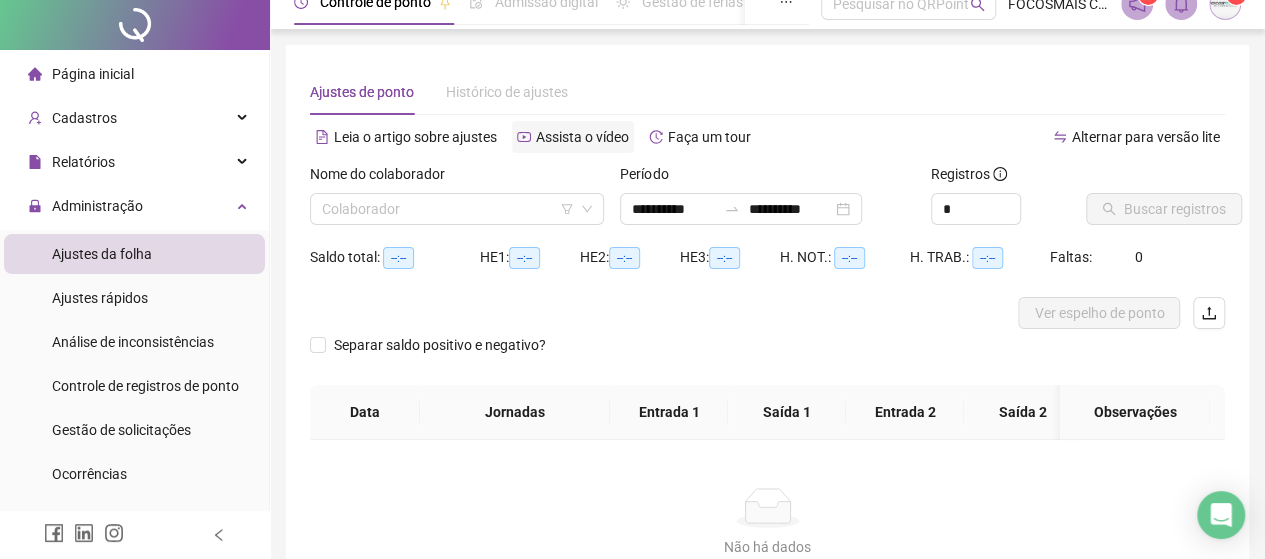 scroll, scrollTop: 0, scrollLeft: 0, axis: both 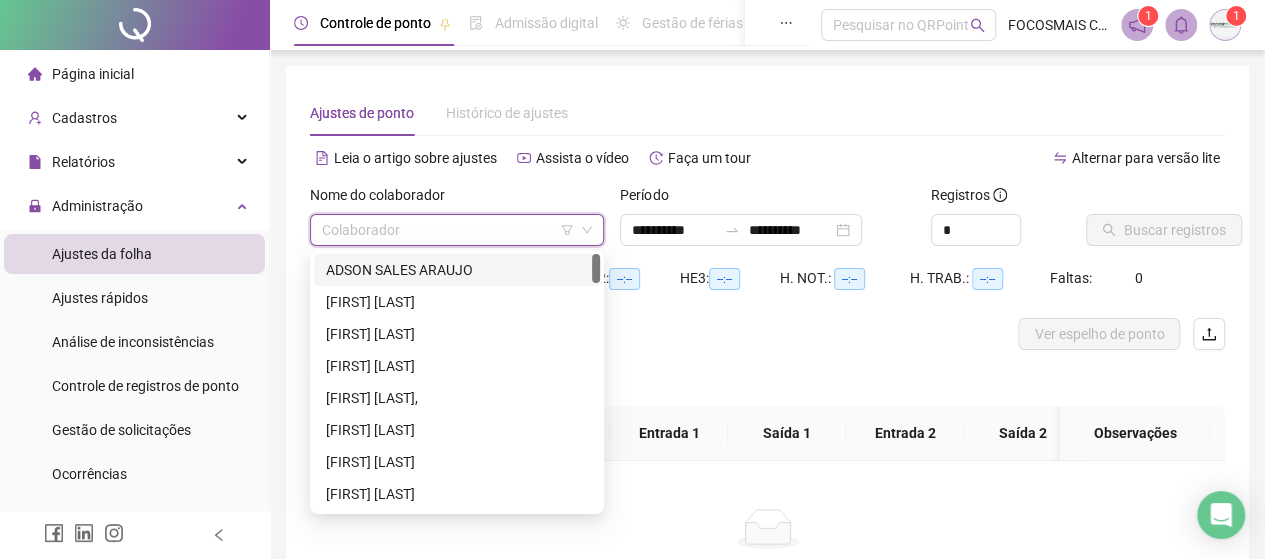 click at bounding box center (448, 230) 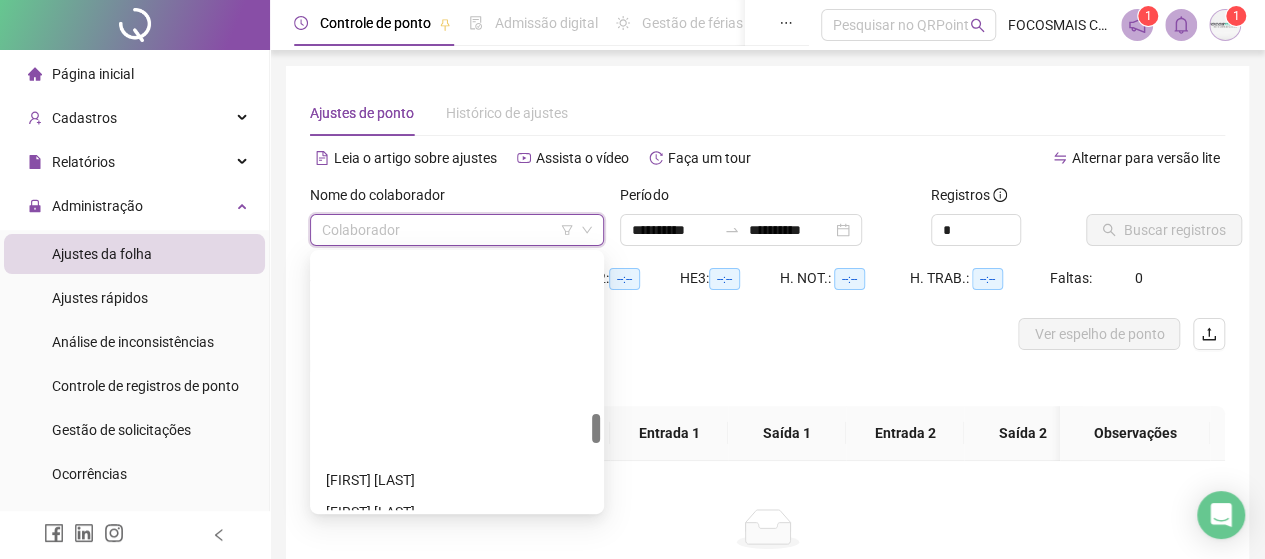 scroll, scrollTop: 1400, scrollLeft: 0, axis: vertical 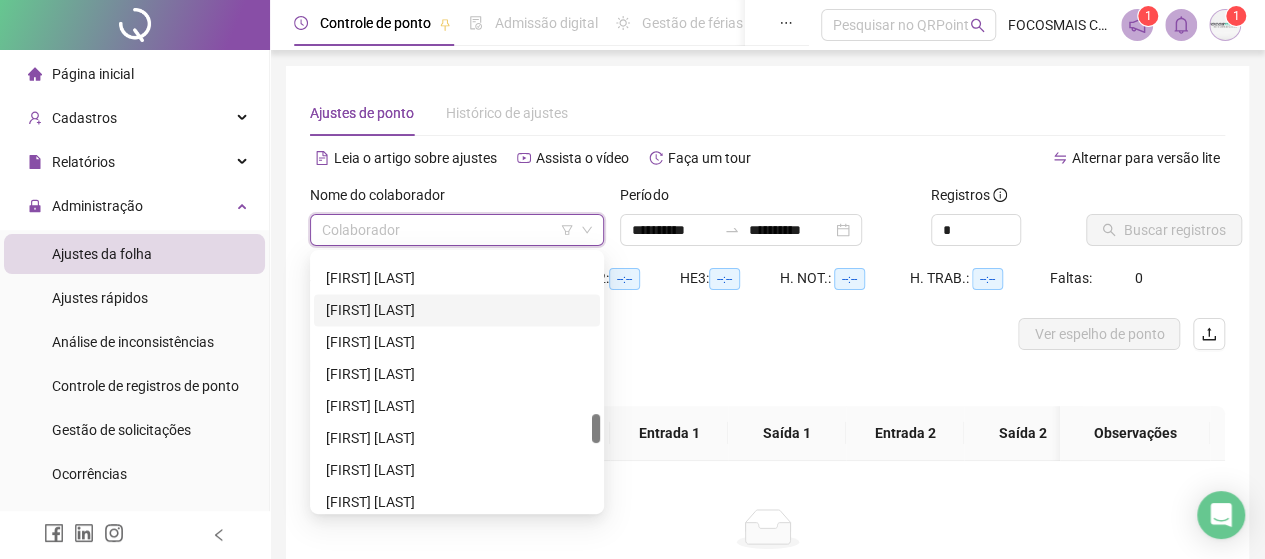 click on "[FIRST] [LAST]" at bounding box center [457, 310] 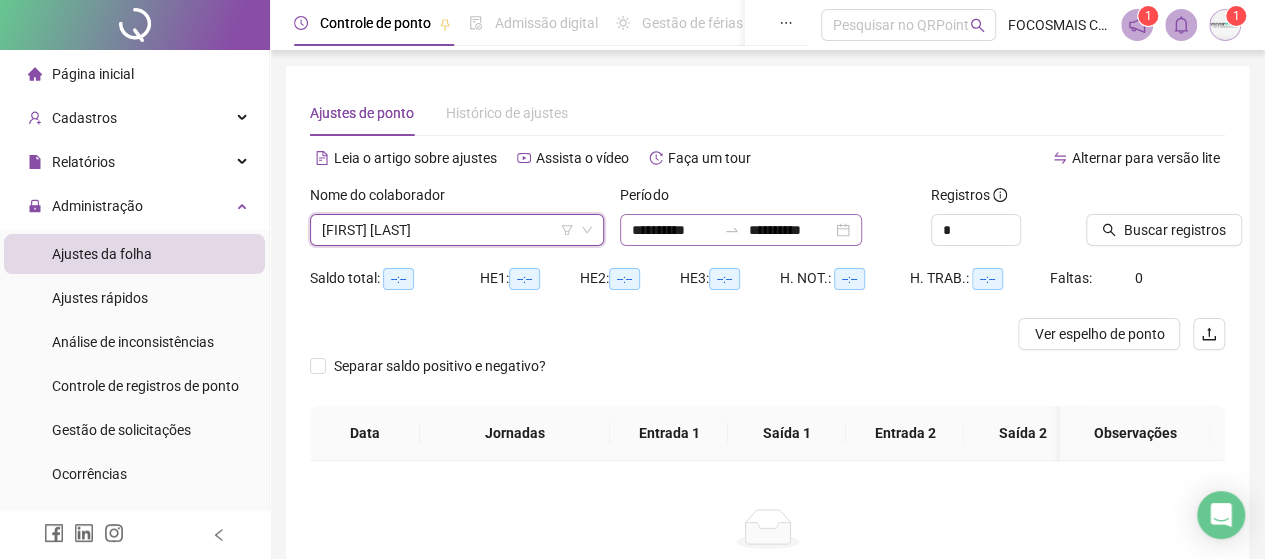 click at bounding box center (732, 230) 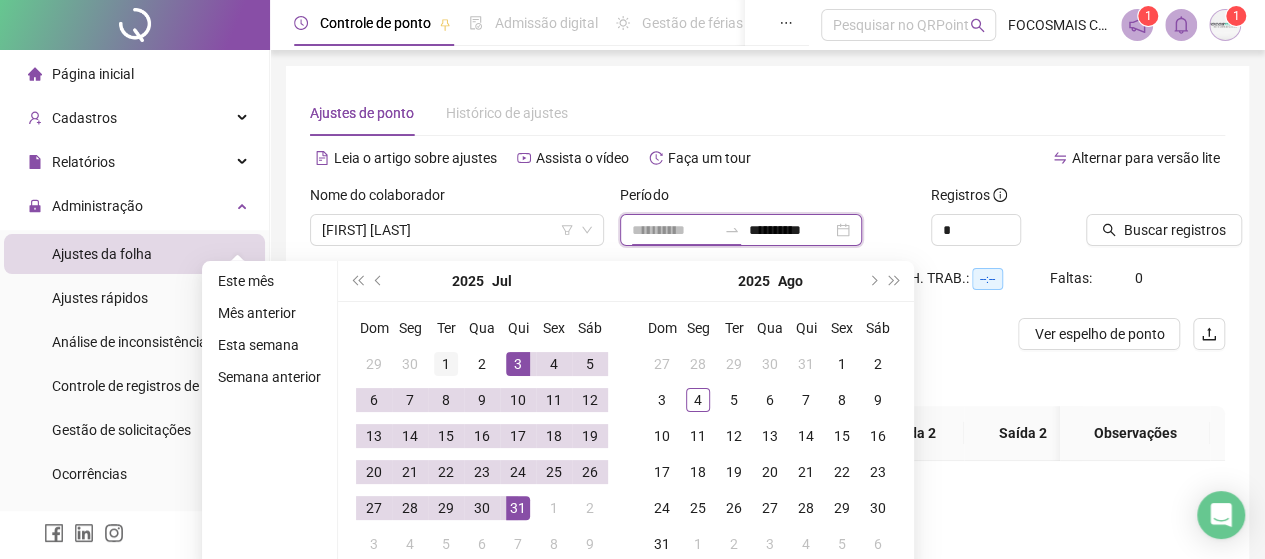 type on "**********" 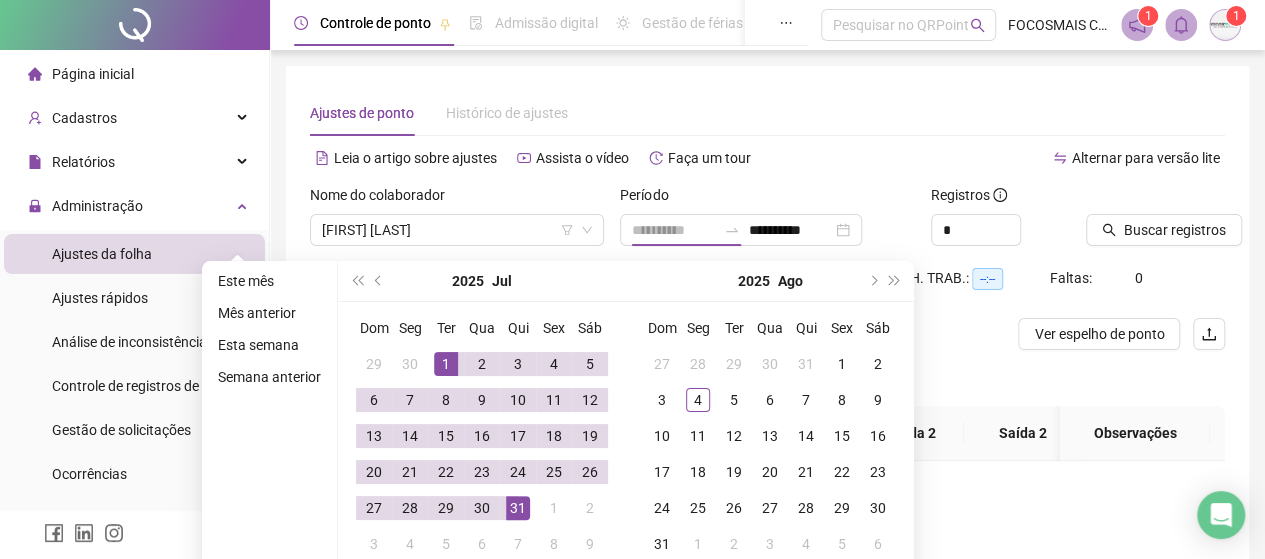 click on "1" at bounding box center [446, 364] 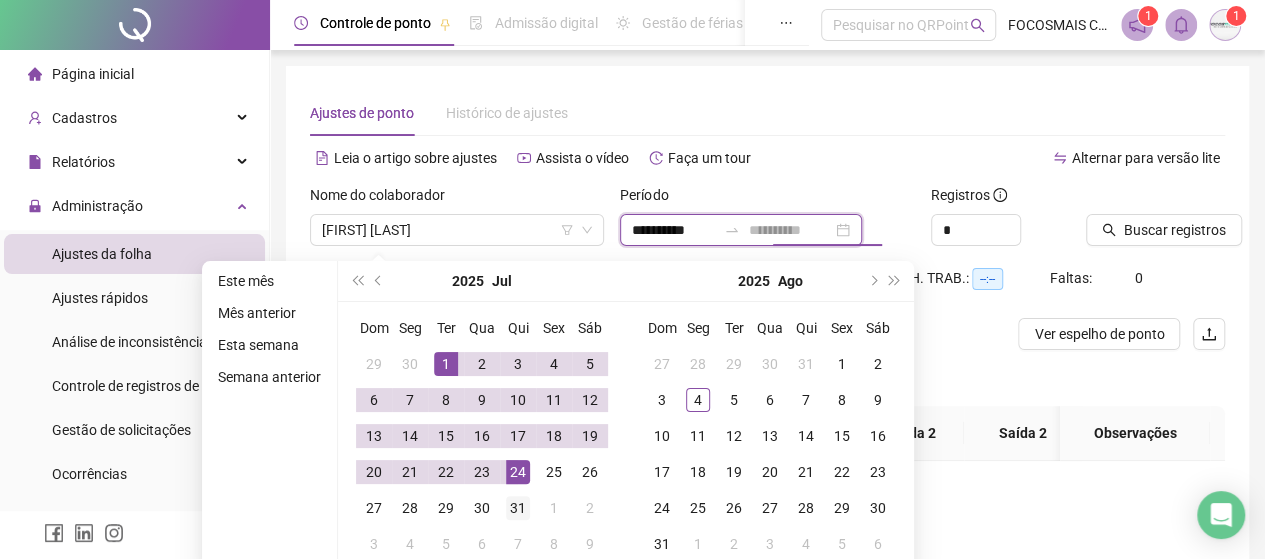 type on "**********" 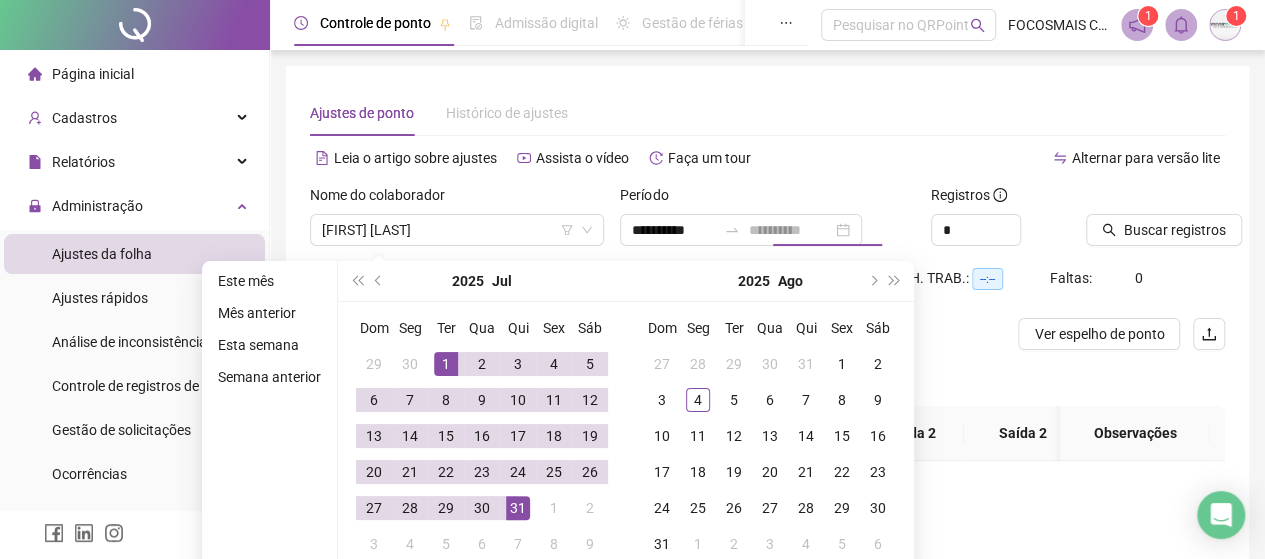 click on "31" at bounding box center (518, 508) 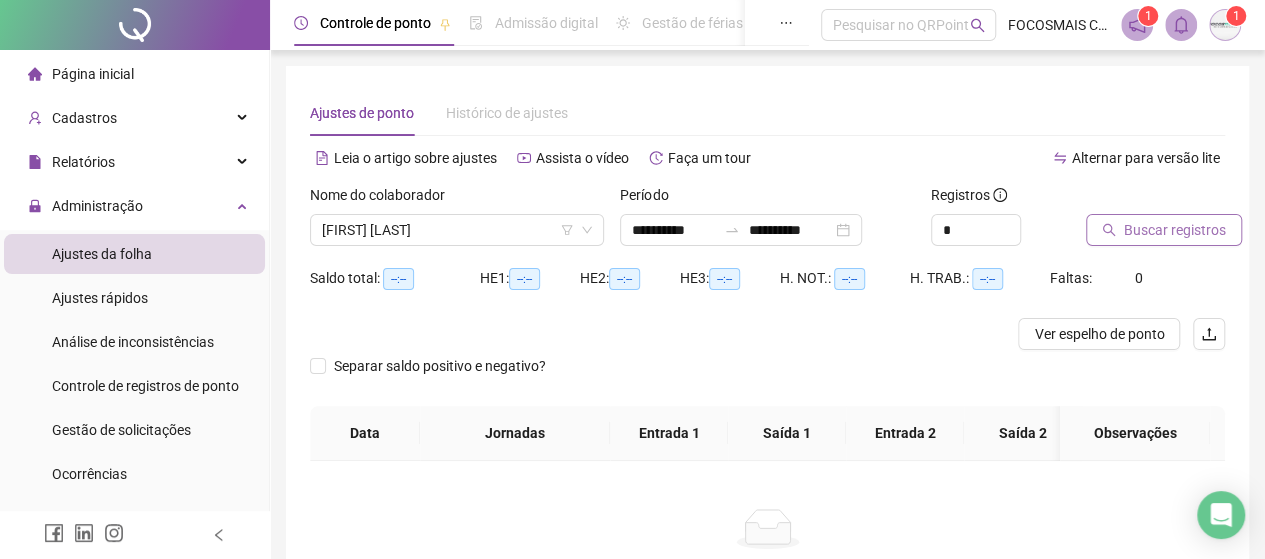 click on "Buscar registros" at bounding box center [1175, 230] 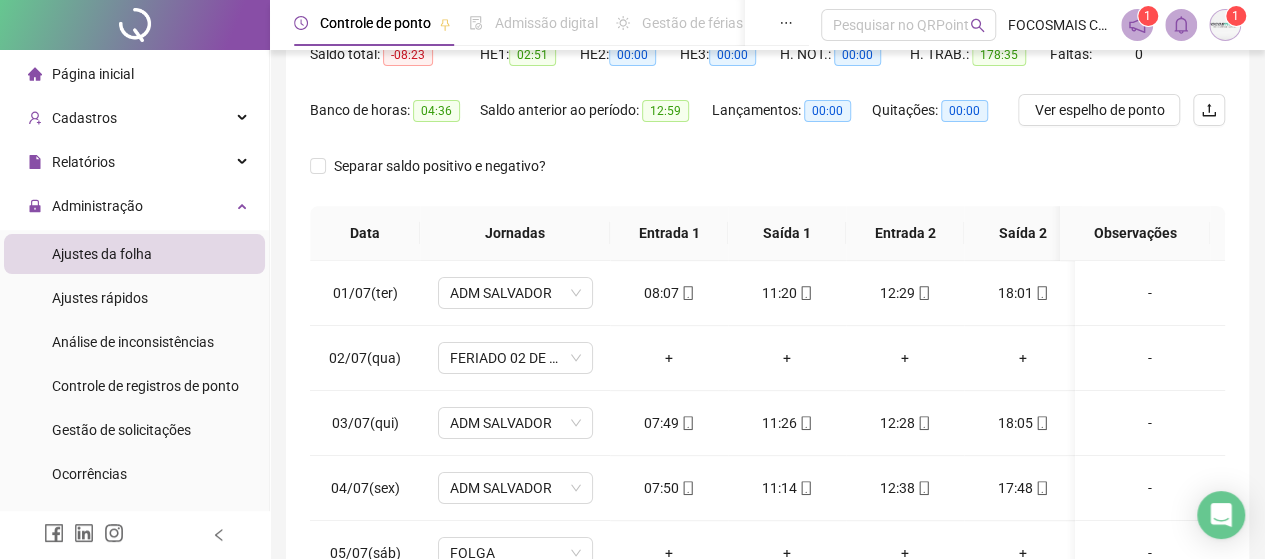 scroll, scrollTop: 233, scrollLeft: 0, axis: vertical 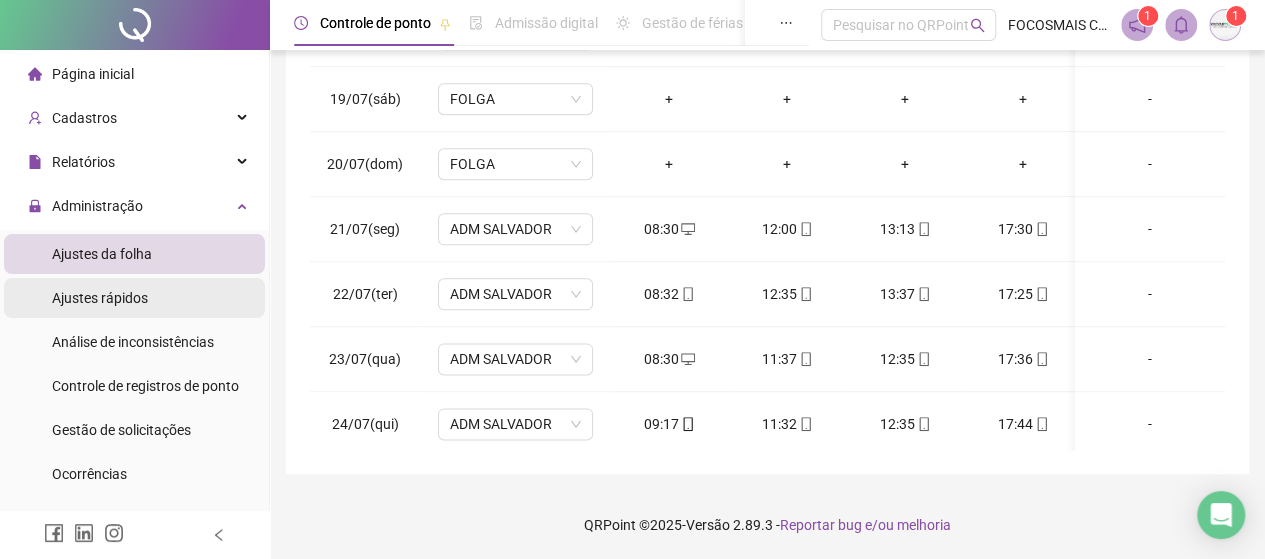 click on "Ajustes rápidos" at bounding box center (100, 298) 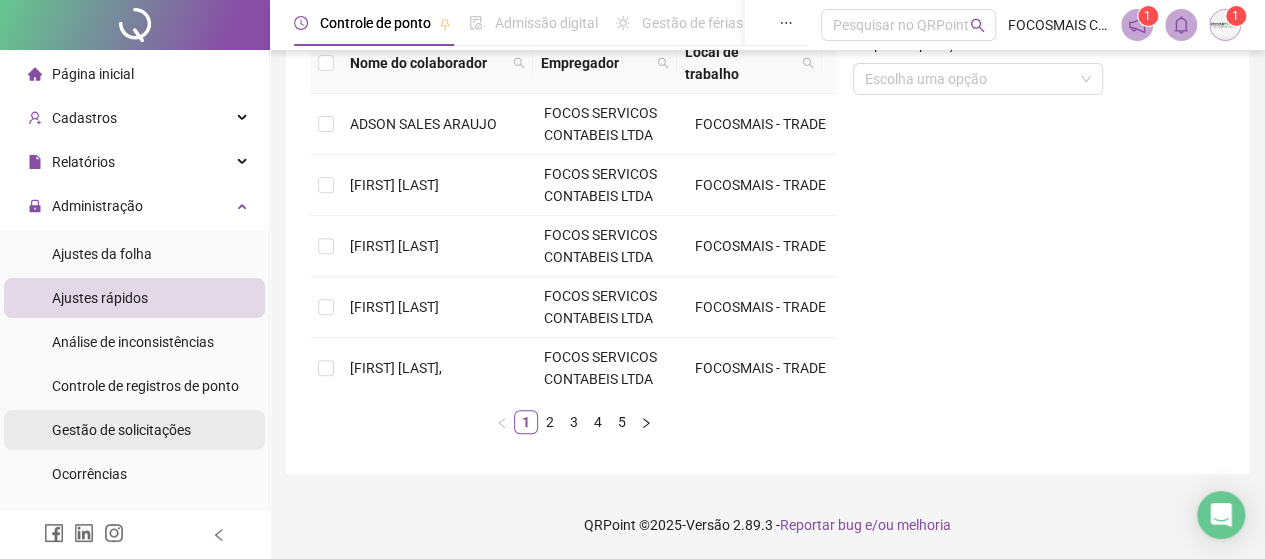 click on "Gestão de solicitações" at bounding box center (121, 430) 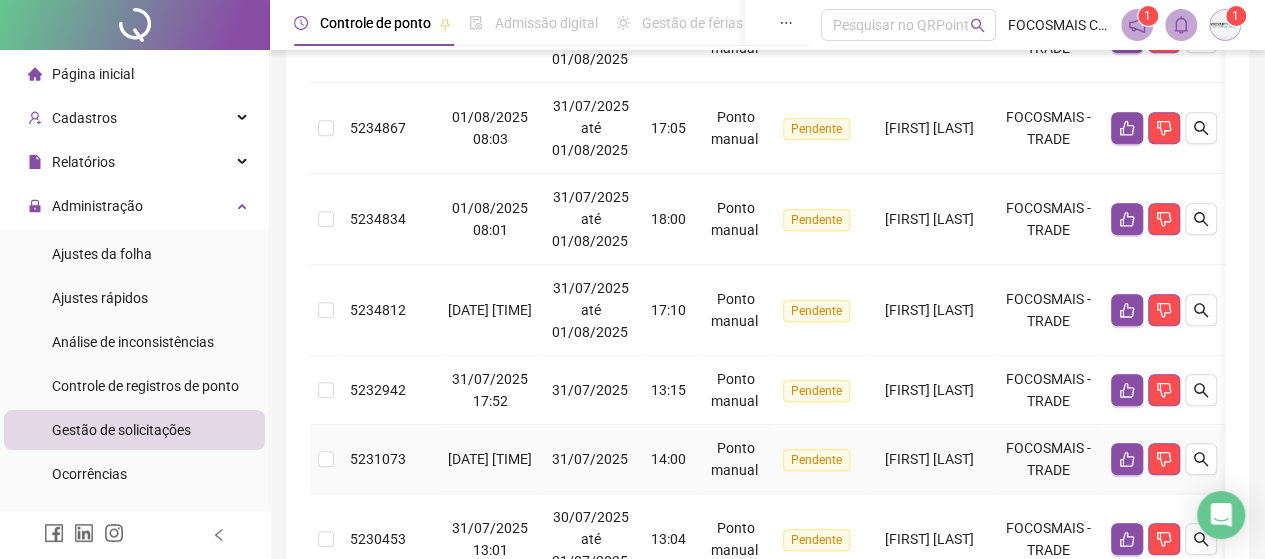 scroll, scrollTop: 964, scrollLeft: 0, axis: vertical 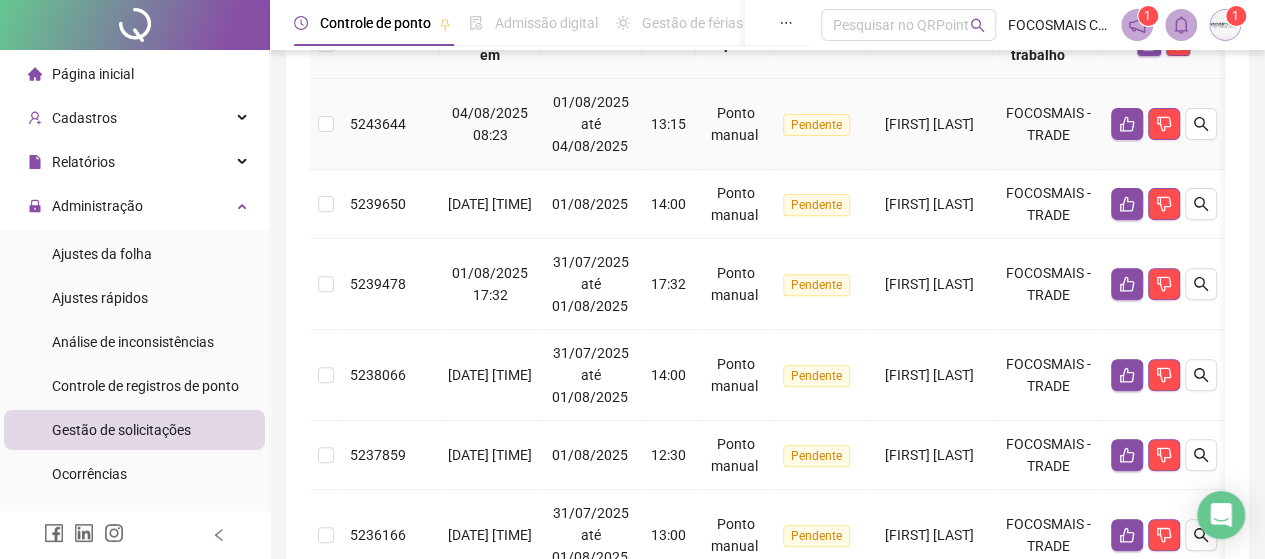 click at bounding box center [326, 124] 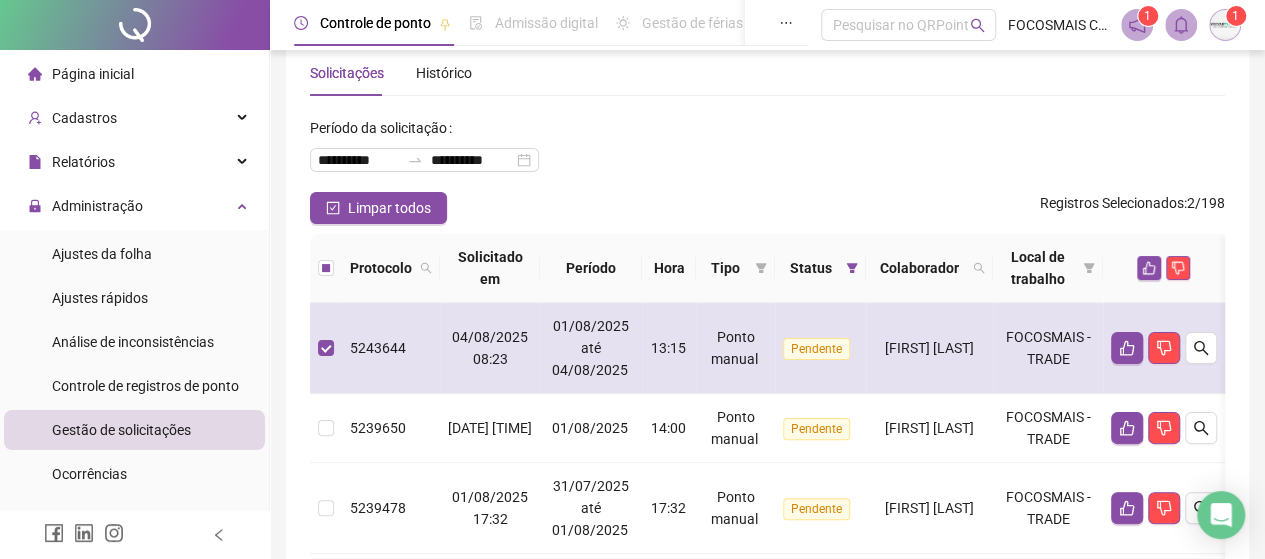 scroll, scrollTop: 31, scrollLeft: 0, axis: vertical 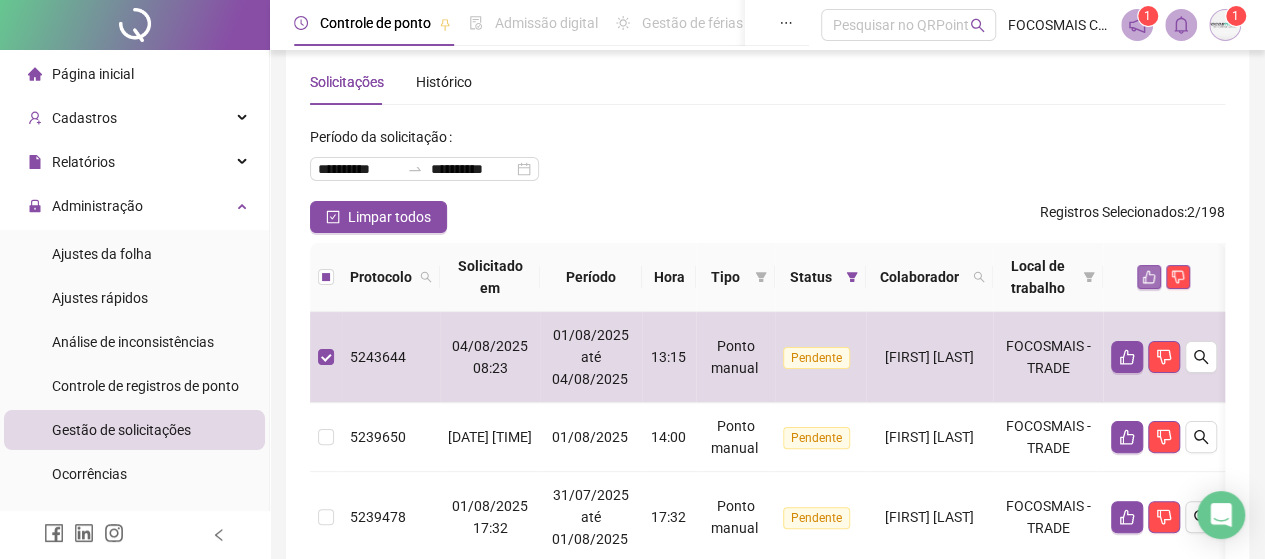 click 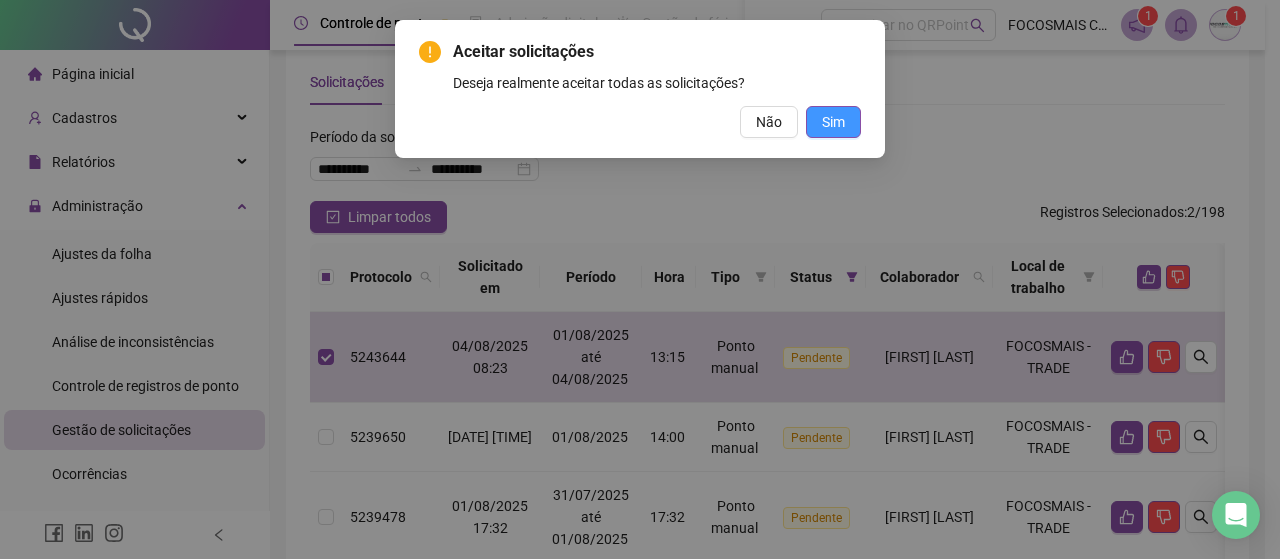 click on "Sim" at bounding box center [833, 122] 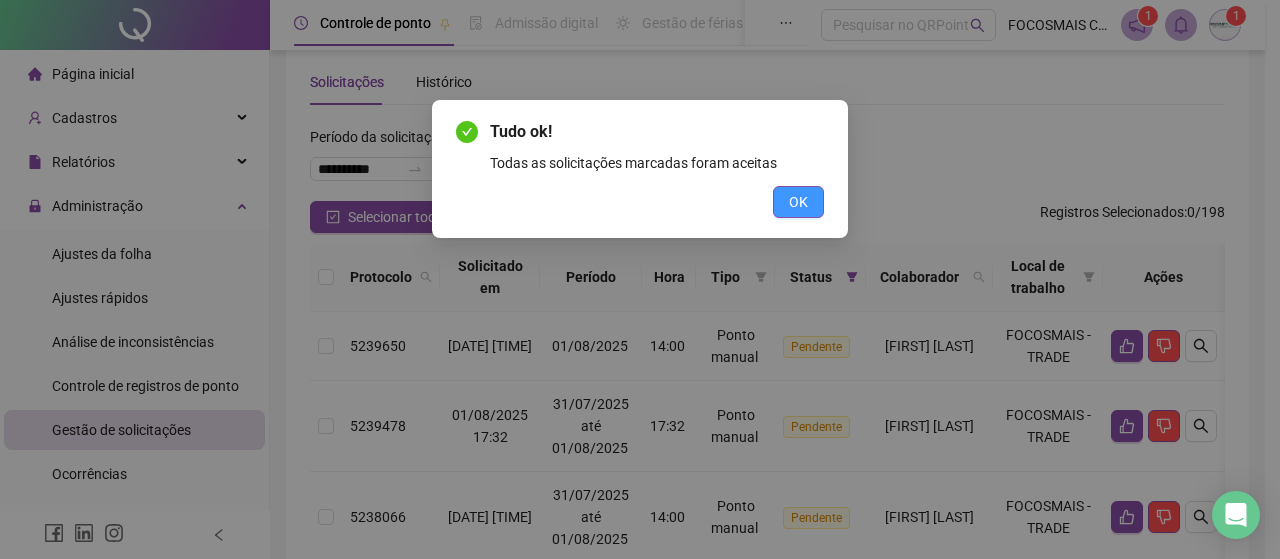 click on "OK" at bounding box center (798, 202) 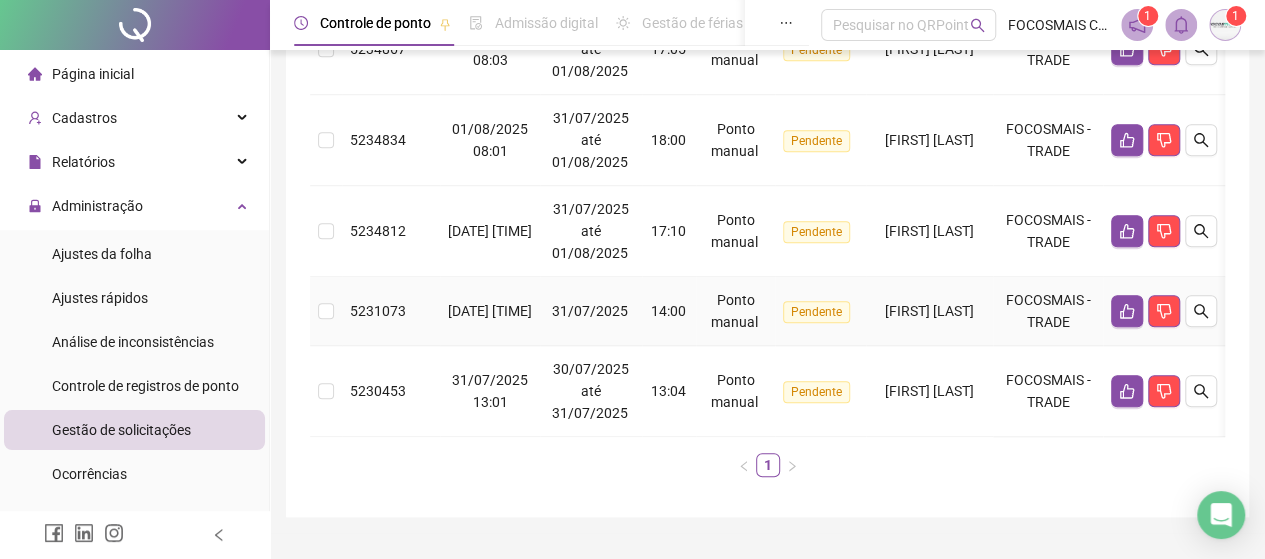 scroll, scrollTop: 805, scrollLeft: 0, axis: vertical 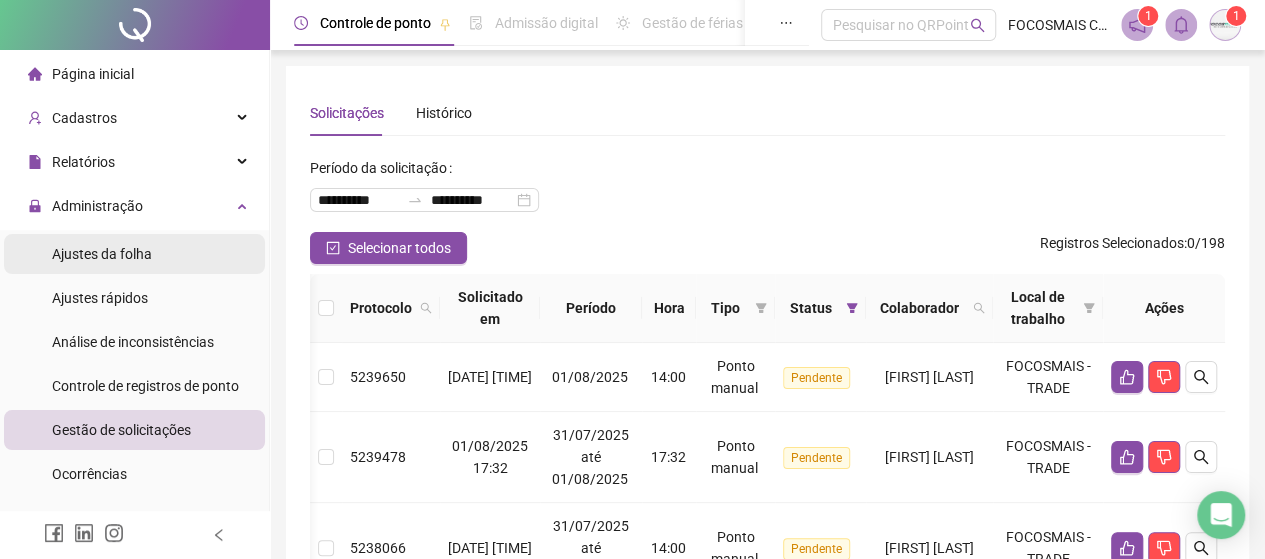 click on "Ajustes da folha" at bounding box center (102, 254) 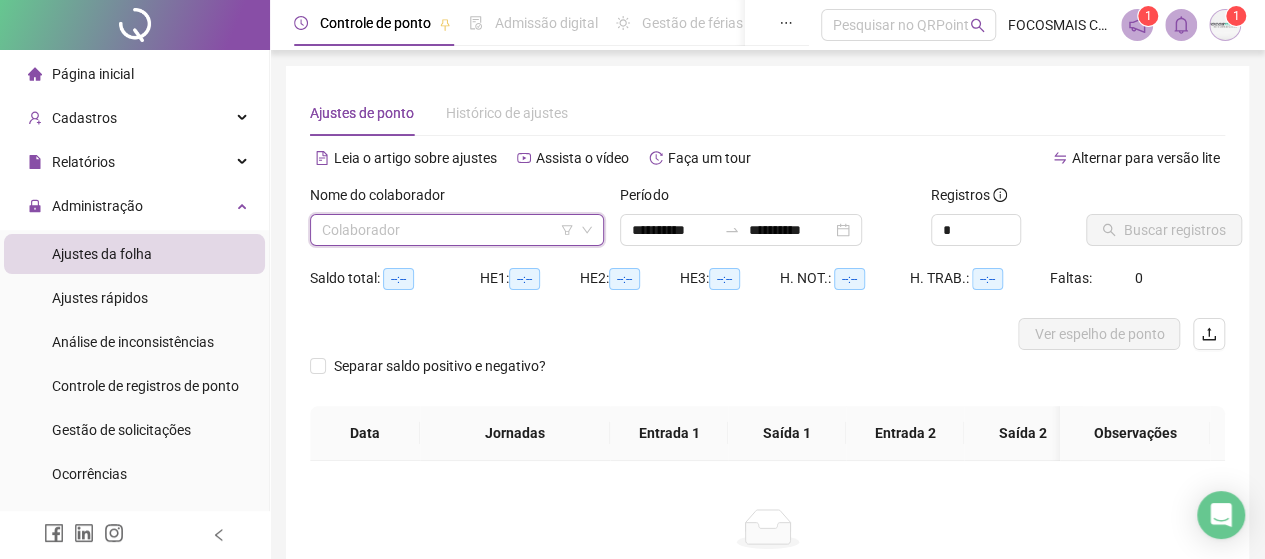 click at bounding box center (448, 230) 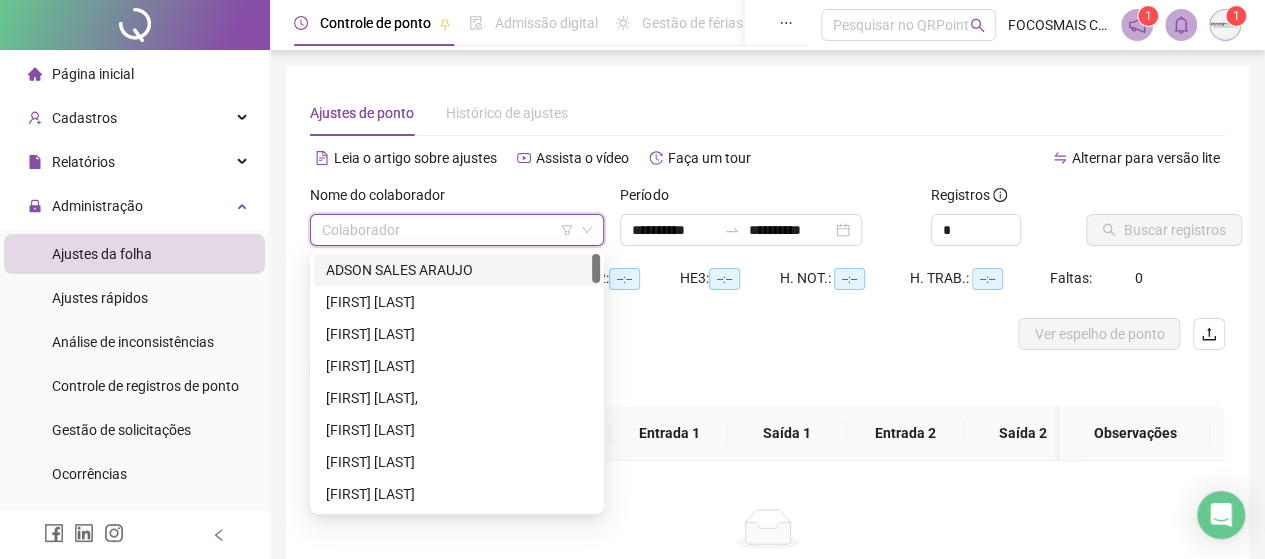 click on "**********" at bounding box center [767, 359] 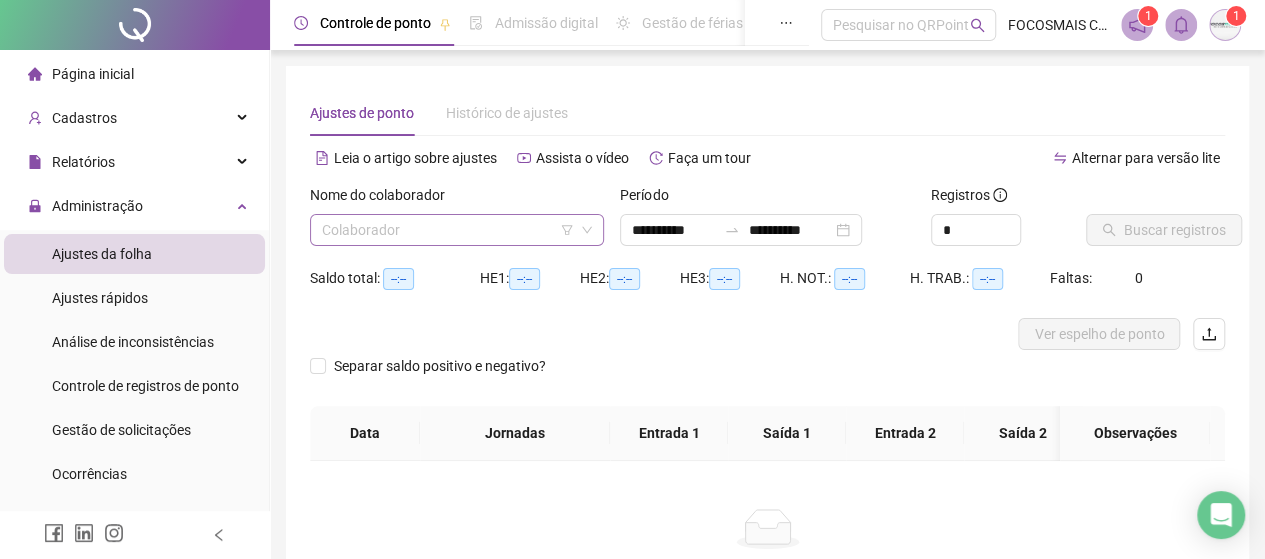 click at bounding box center [448, 230] 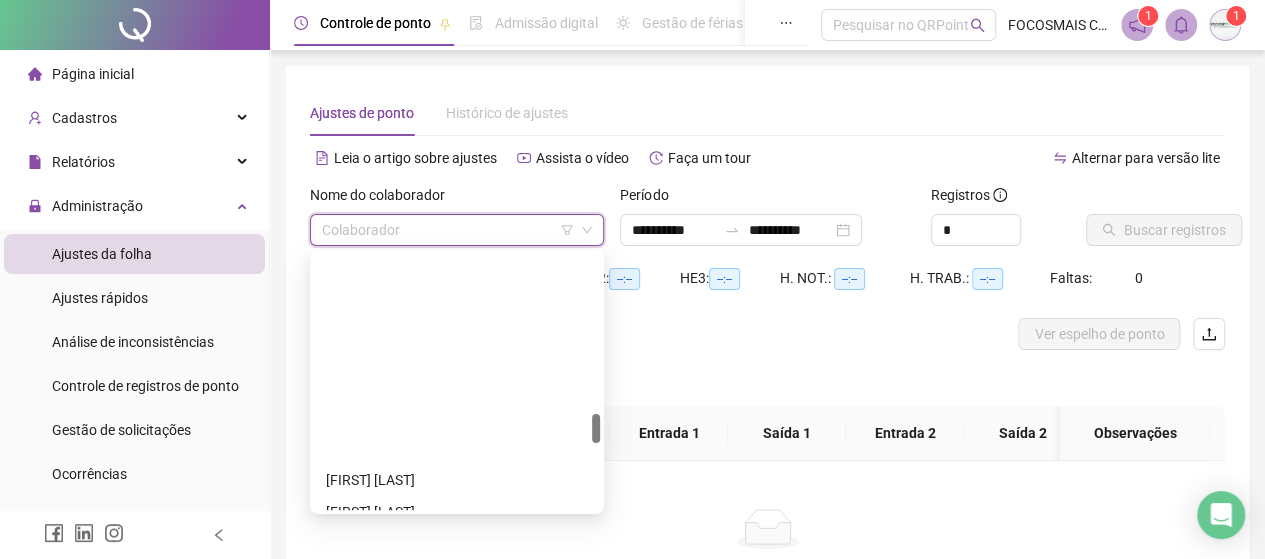 scroll, scrollTop: 1400, scrollLeft: 0, axis: vertical 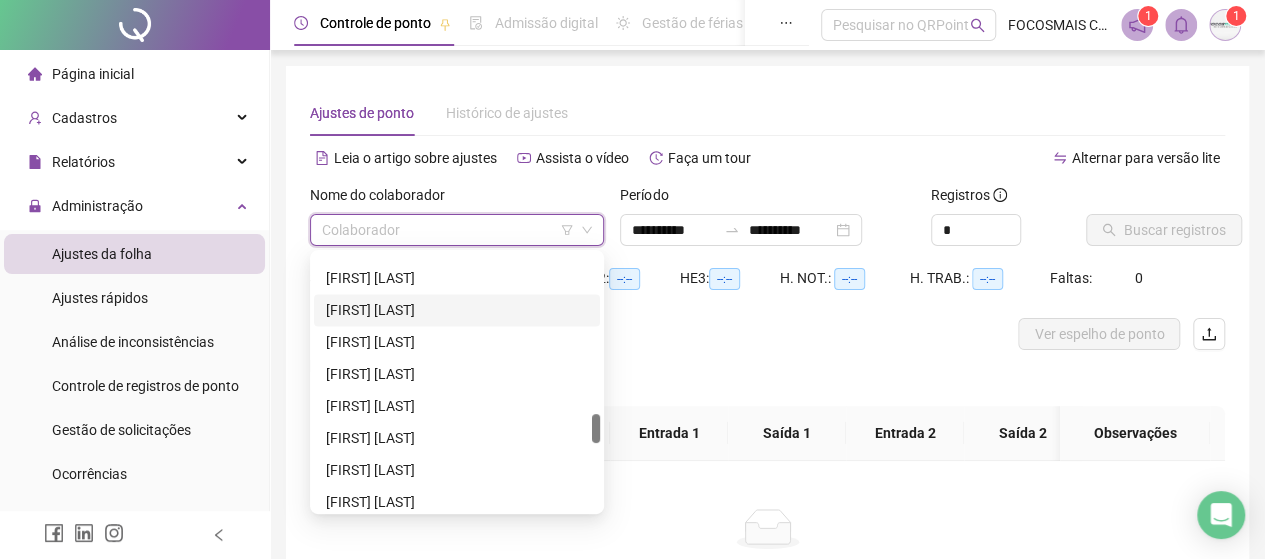 click on "[FIRST] [LAST]" at bounding box center [457, 310] 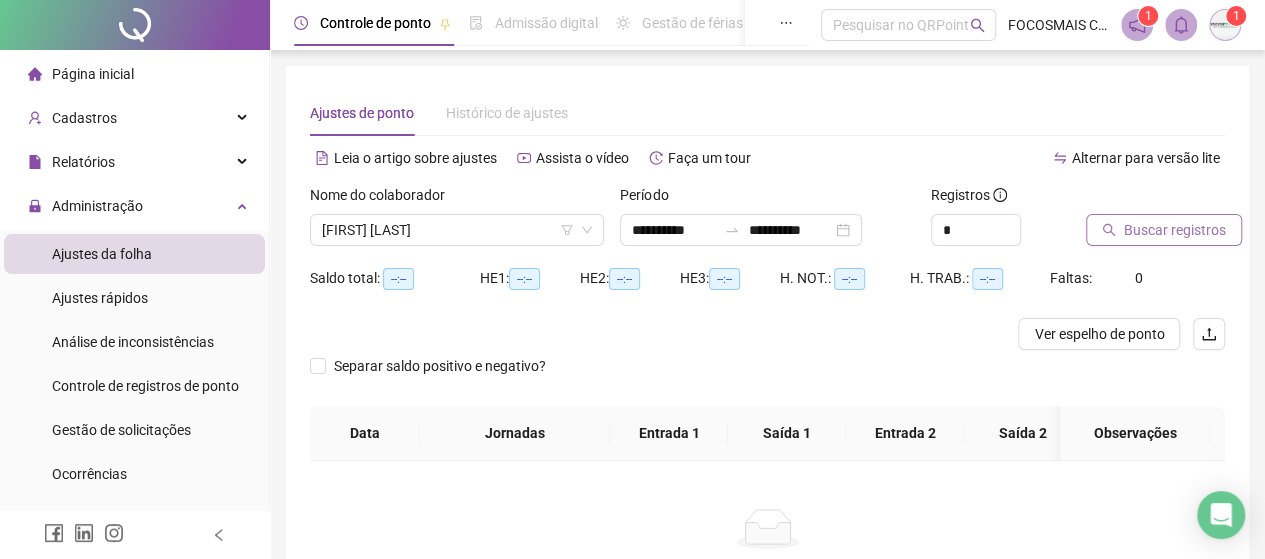click on "Buscar registros" at bounding box center (1175, 230) 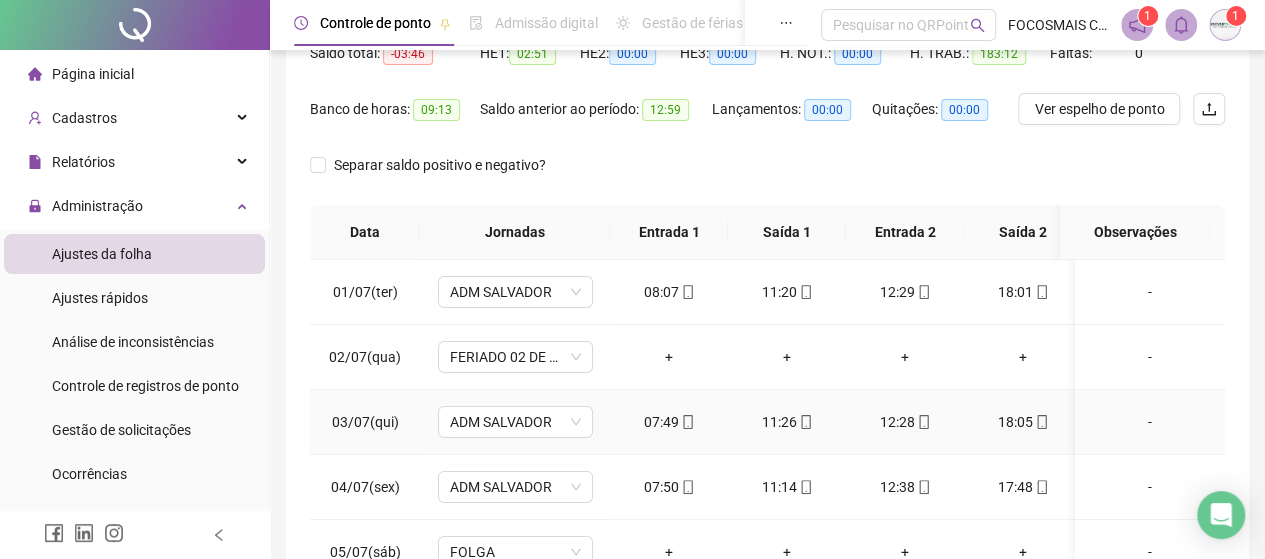 scroll, scrollTop: 233, scrollLeft: 0, axis: vertical 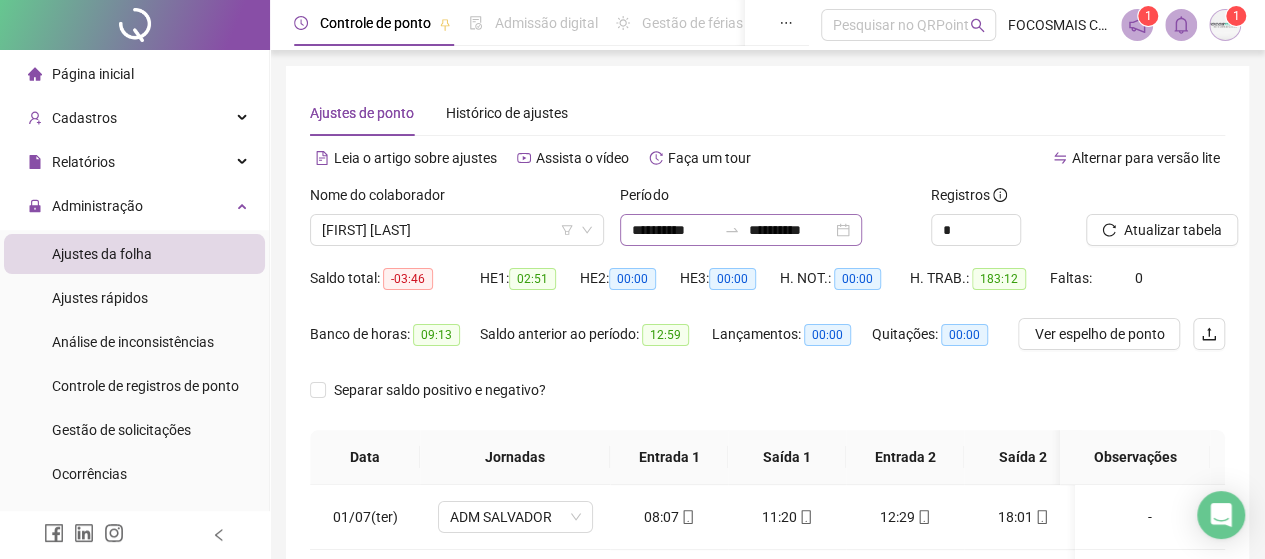 click 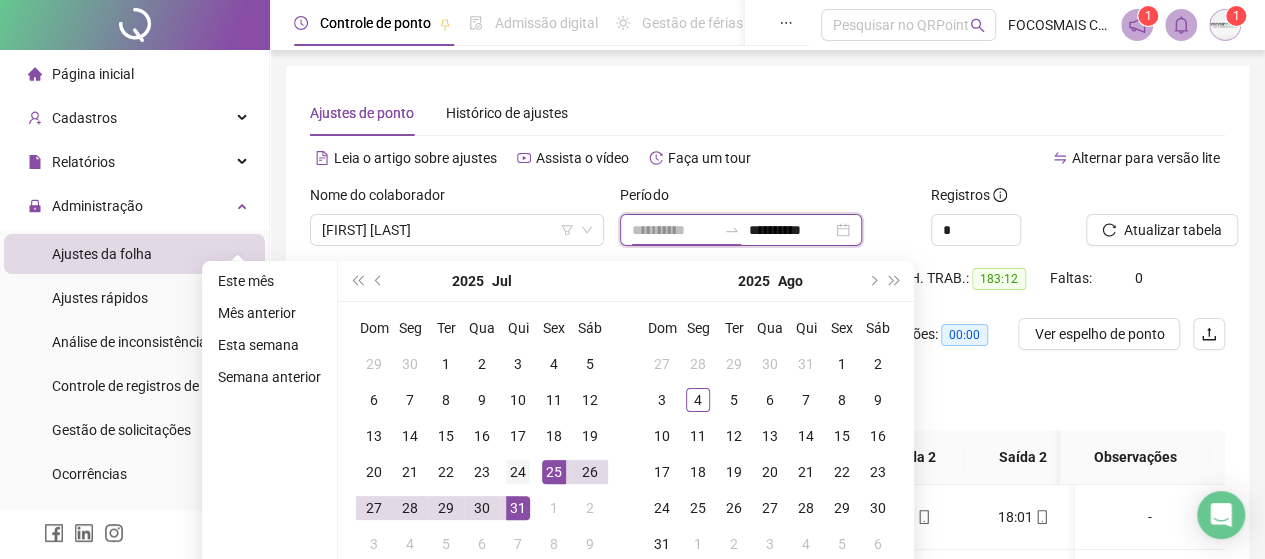 type on "**********" 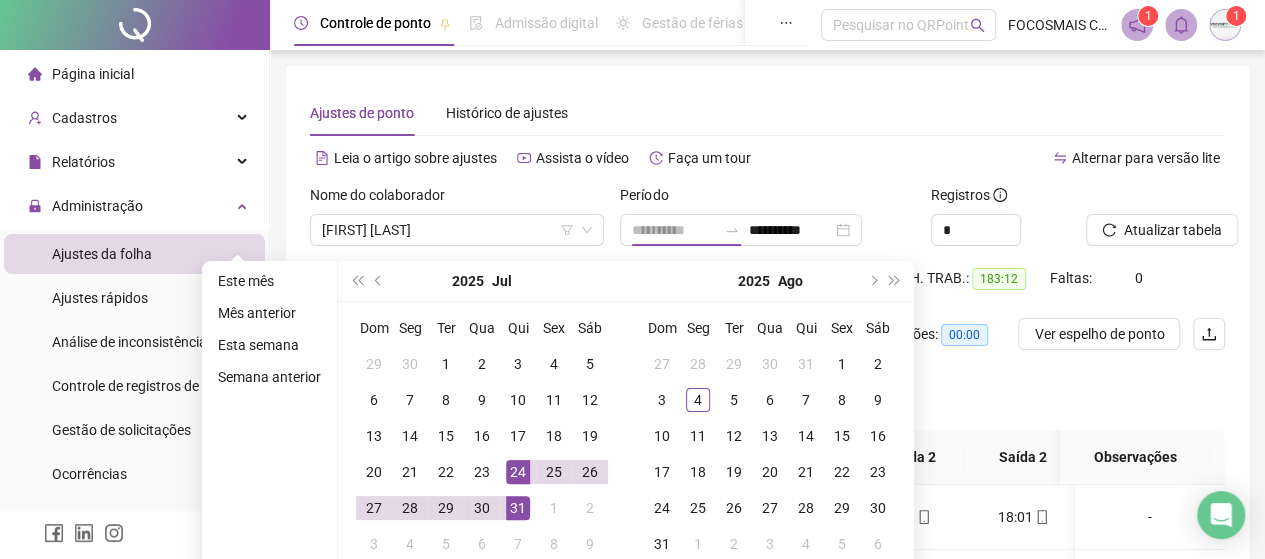 click on "24" at bounding box center [518, 472] 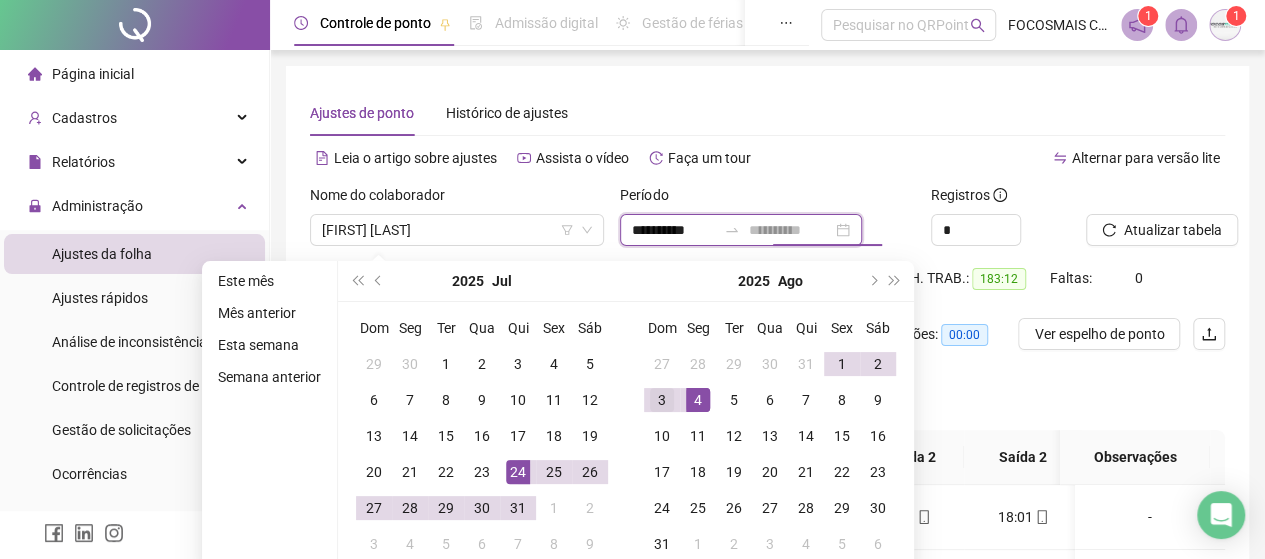 type on "**********" 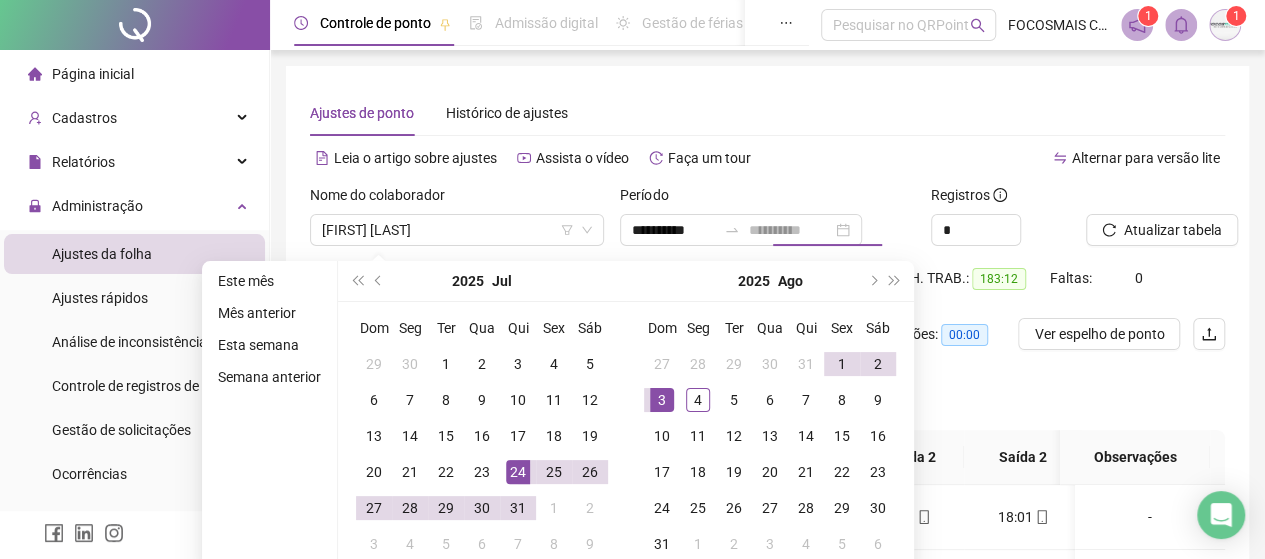 click on "3" at bounding box center (662, 400) 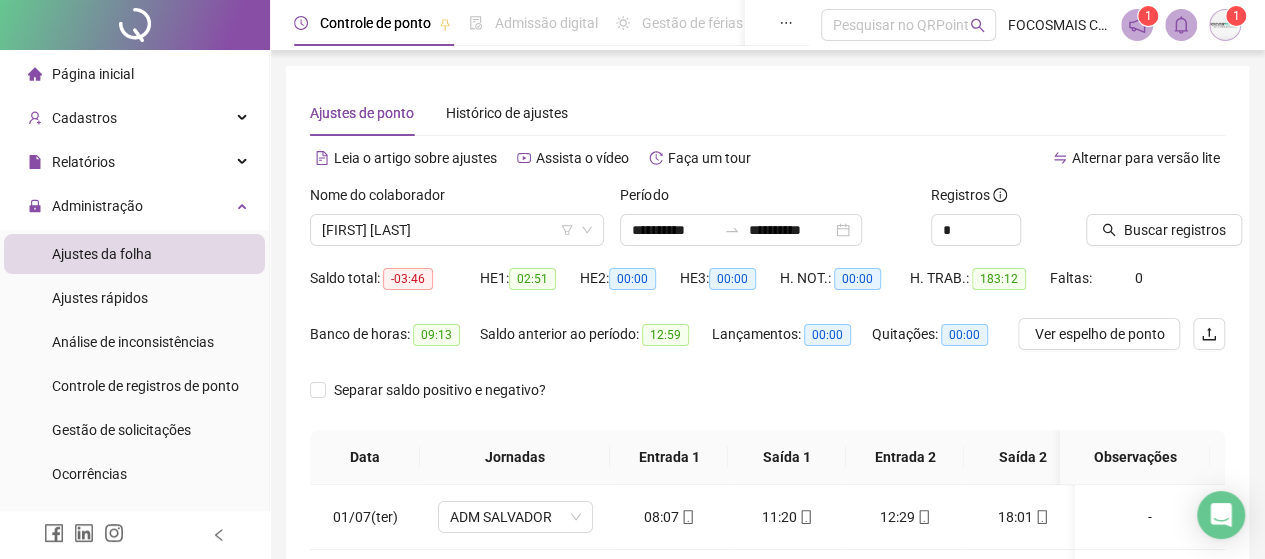click on "Buscar registros" at bounding box center [1155, 215] 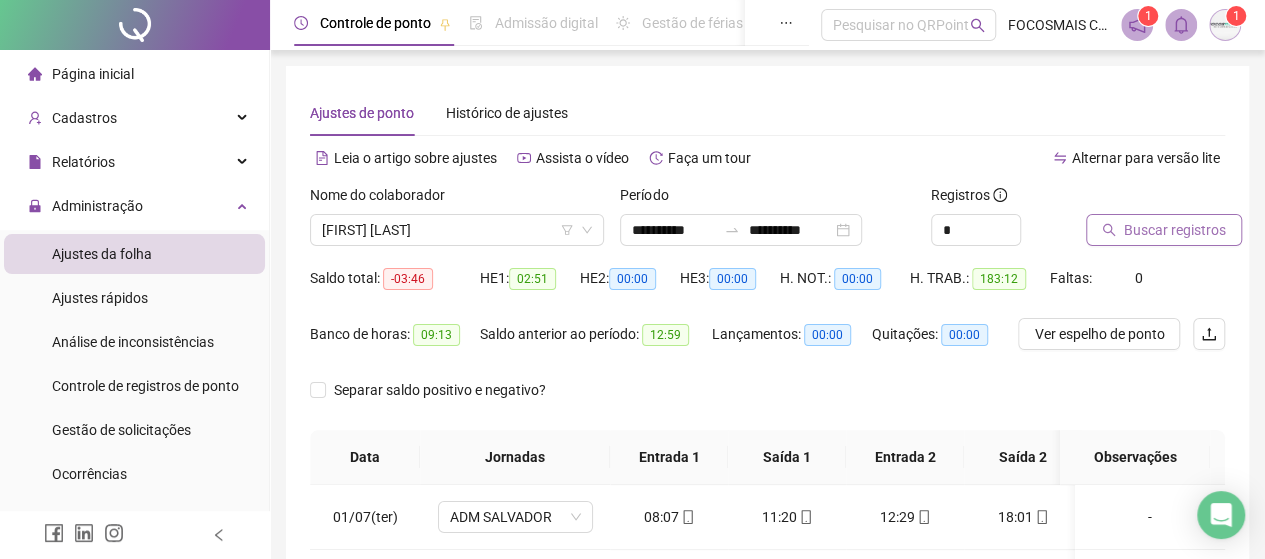 click on "Buscar registros" at bounding box center (1175, 230) 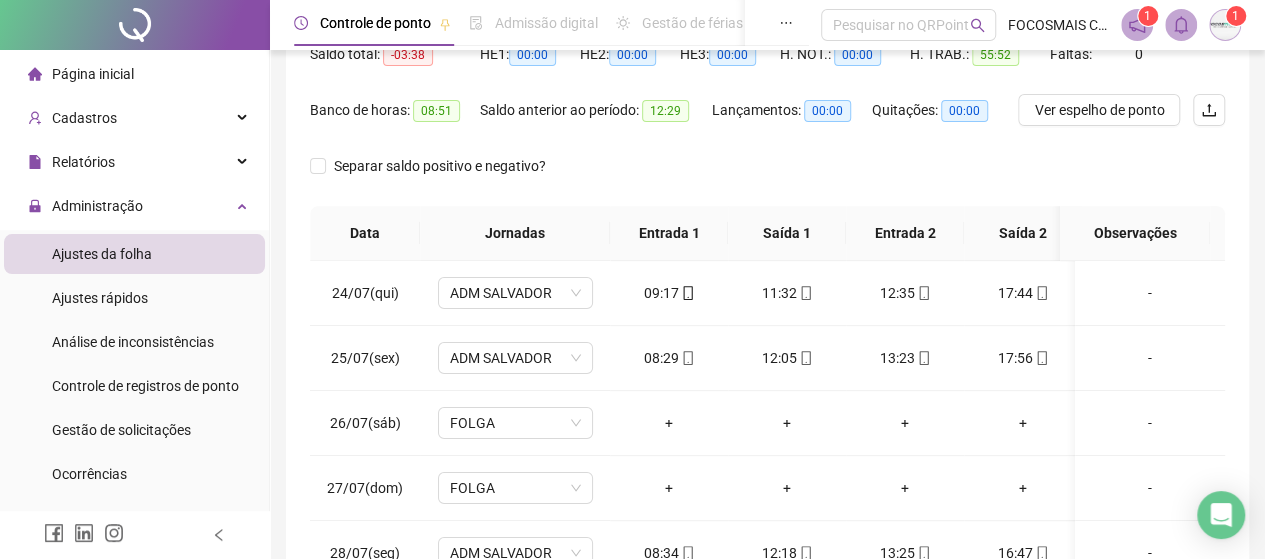 scroll, scrollTop: 233, scrollLeft: 0, axis: vertical 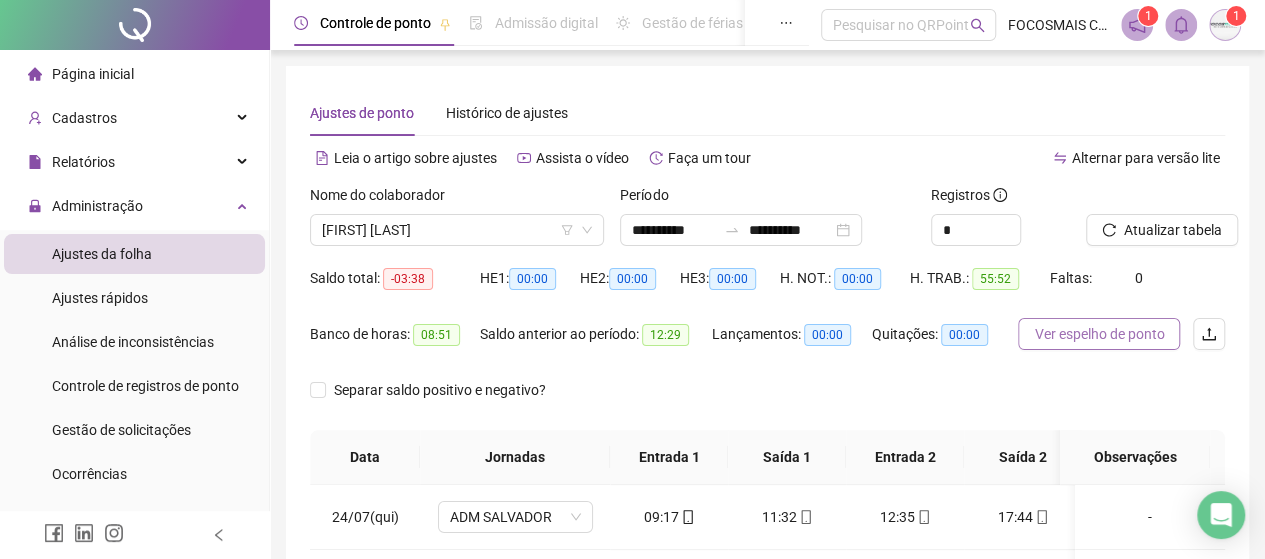 click on "Ver espelho de ponto" at bounding box center [1099, 334] 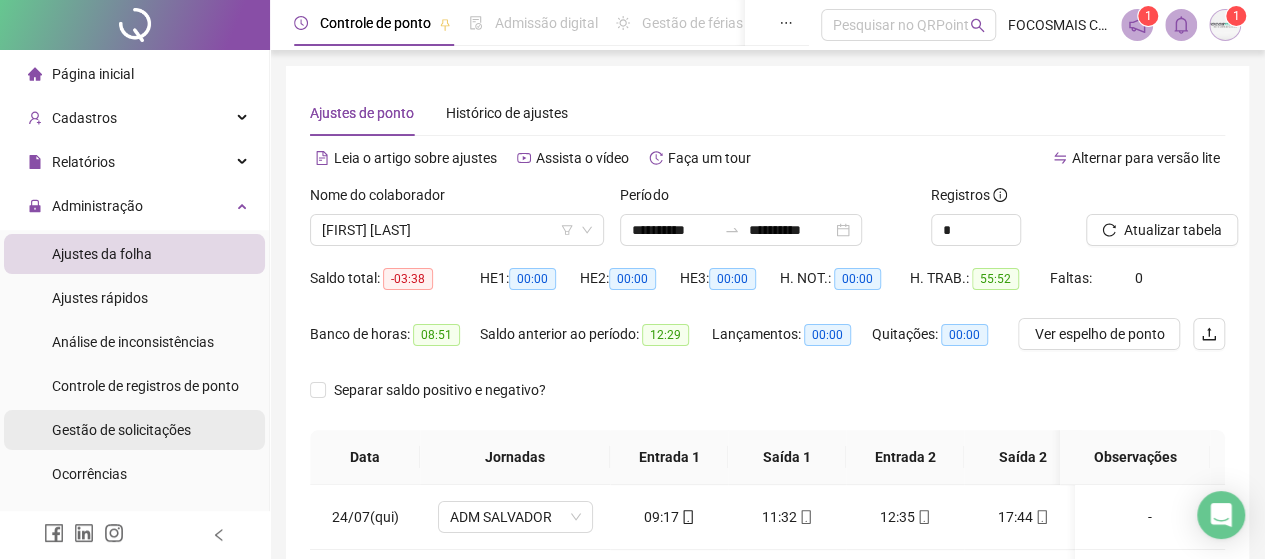 click on "Gestão de solicitações" at bounding box center [121, 430] 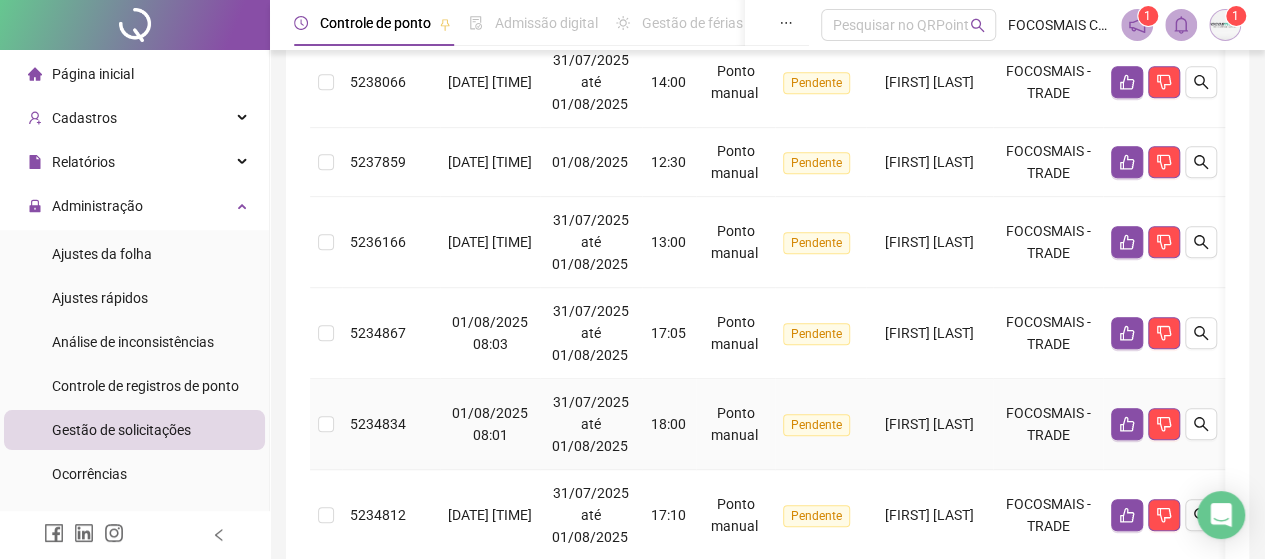 scroll, scrollTop: 700, scrollLeft: 0, axis: vertical 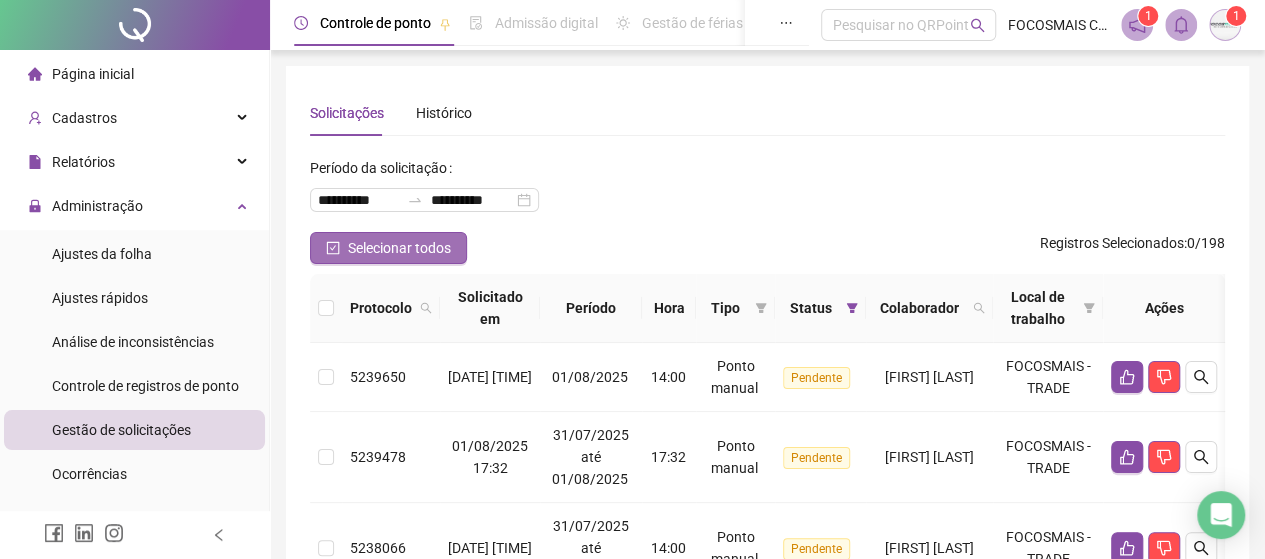 click on "Selecionar todos" at bounding box center [399, 248] 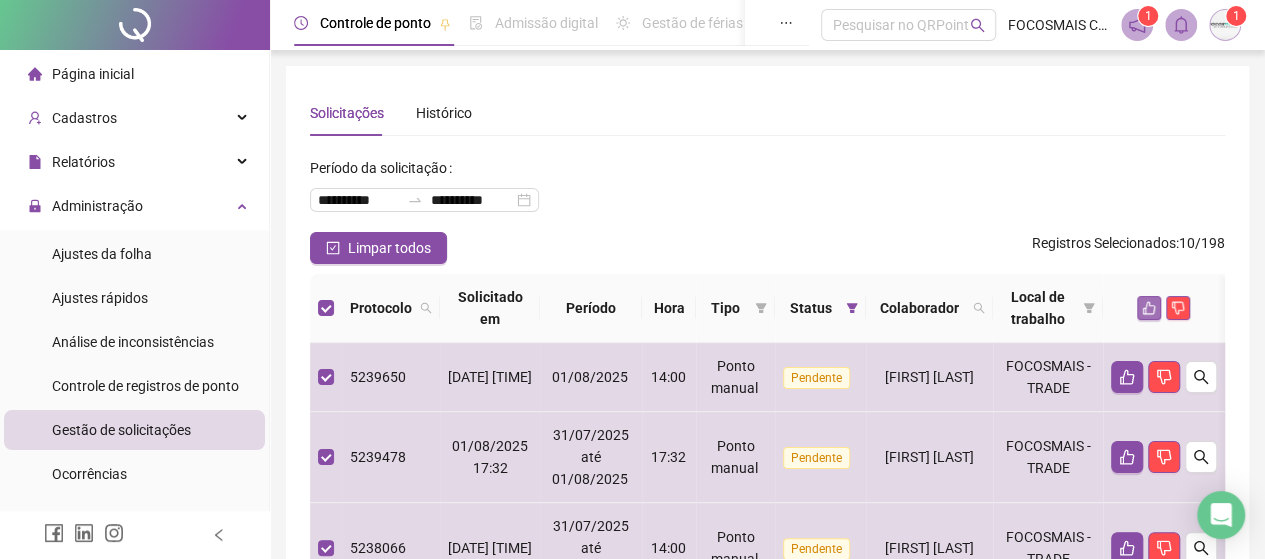 click 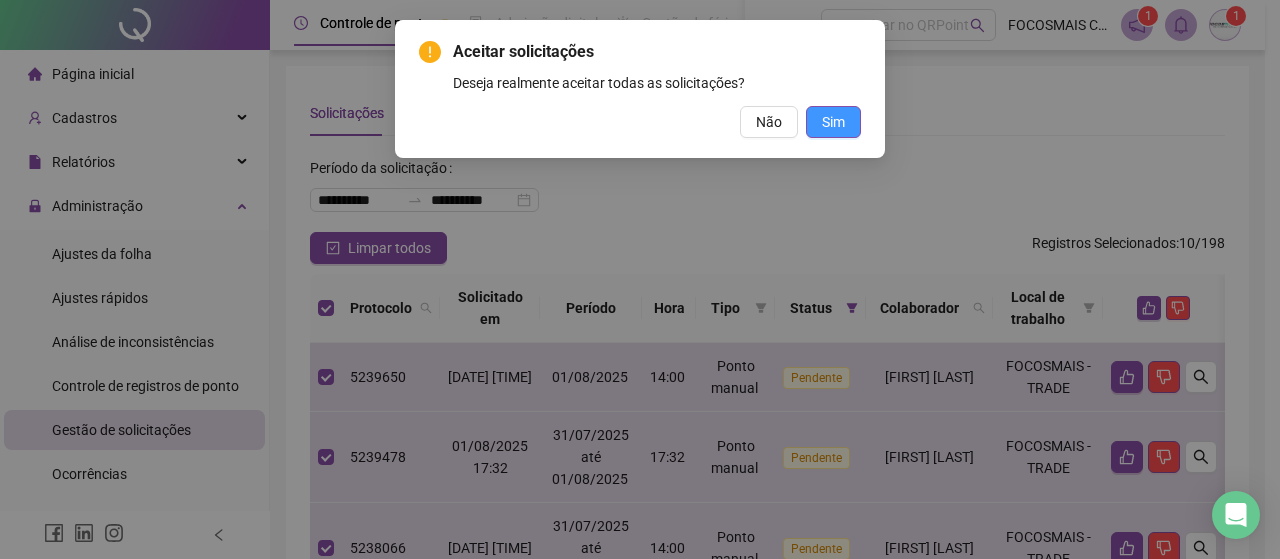 click on "Sim" at bounding box center (833, 122) 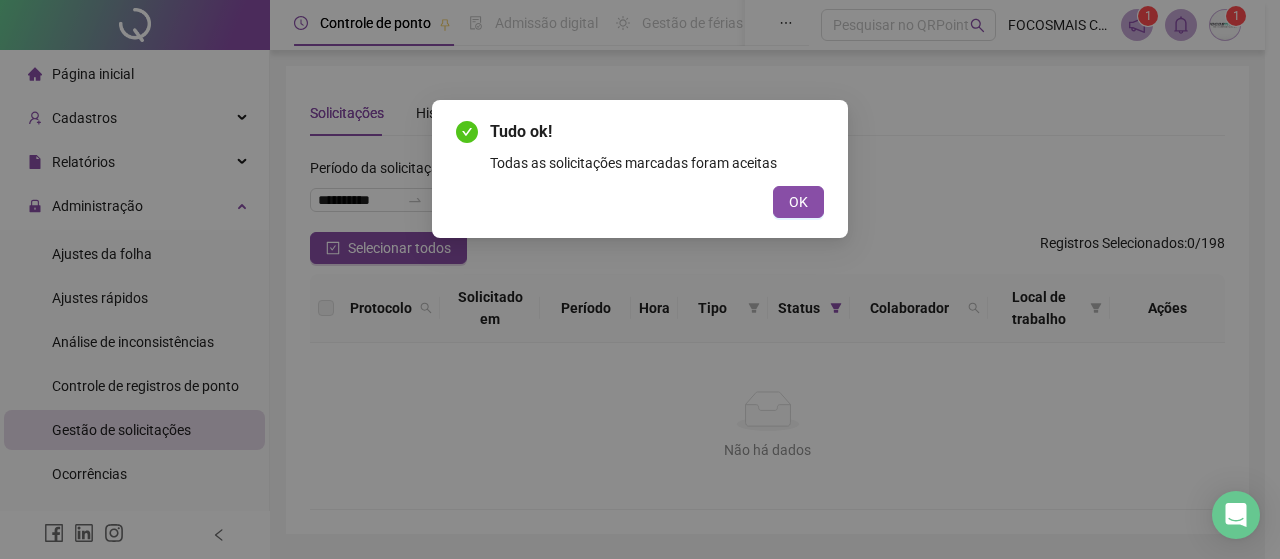 click on "Tudo ok! Todas as solicitações marcadas foram aceitas OK" at bounding box center [640, 169] 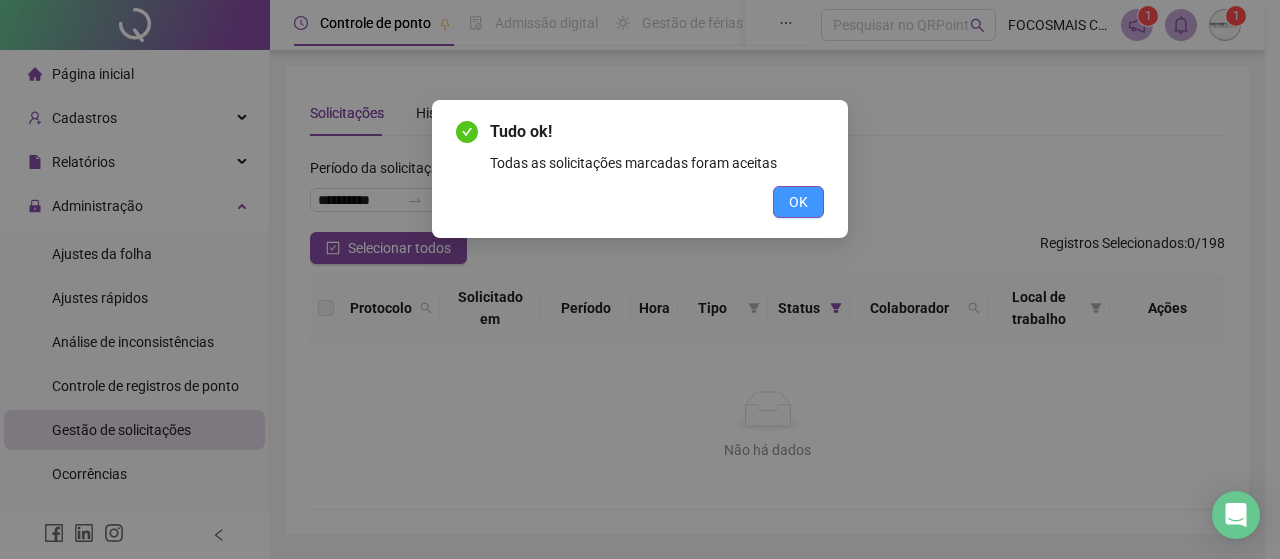 click on "OK" at bounding box center [798, 202] 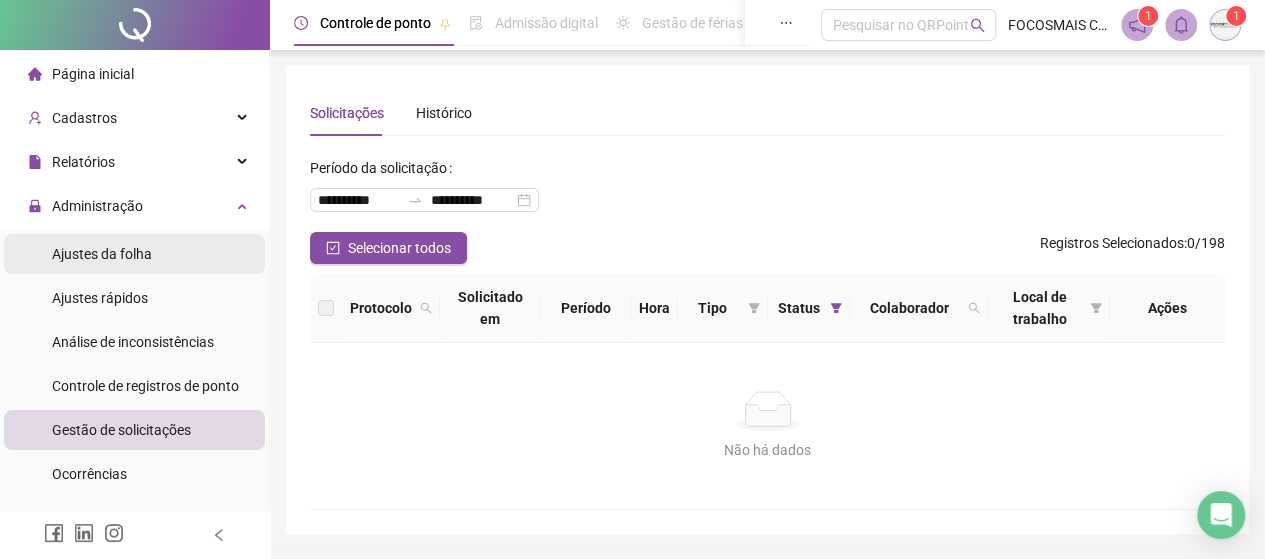 click on "Ajustes da folha" at bounding box center (102, 254) 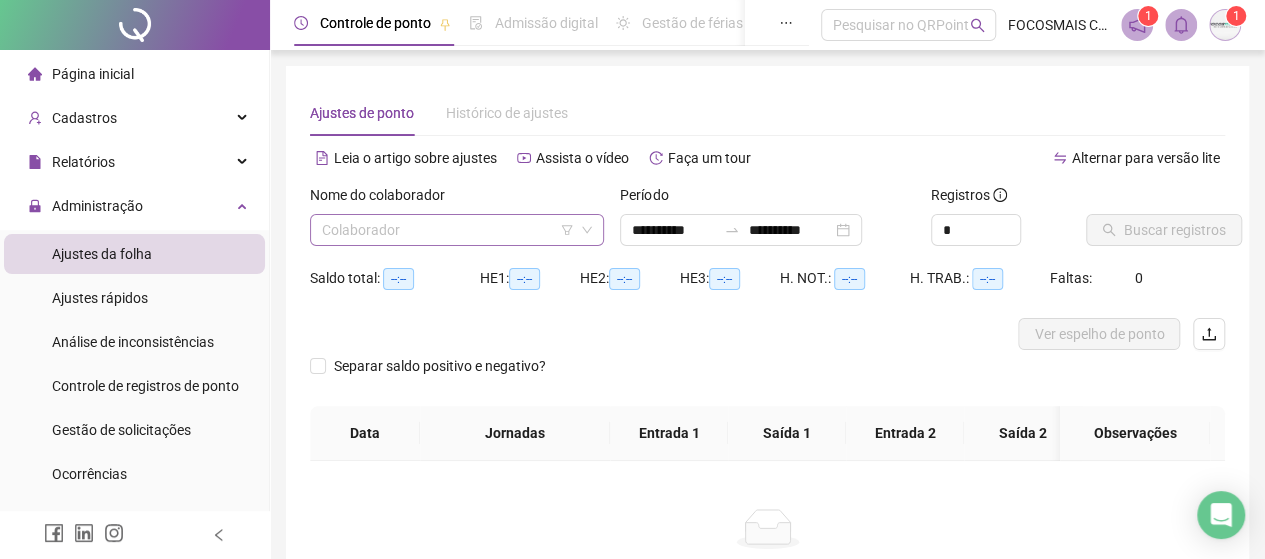 click at bounding box center [448, 230] 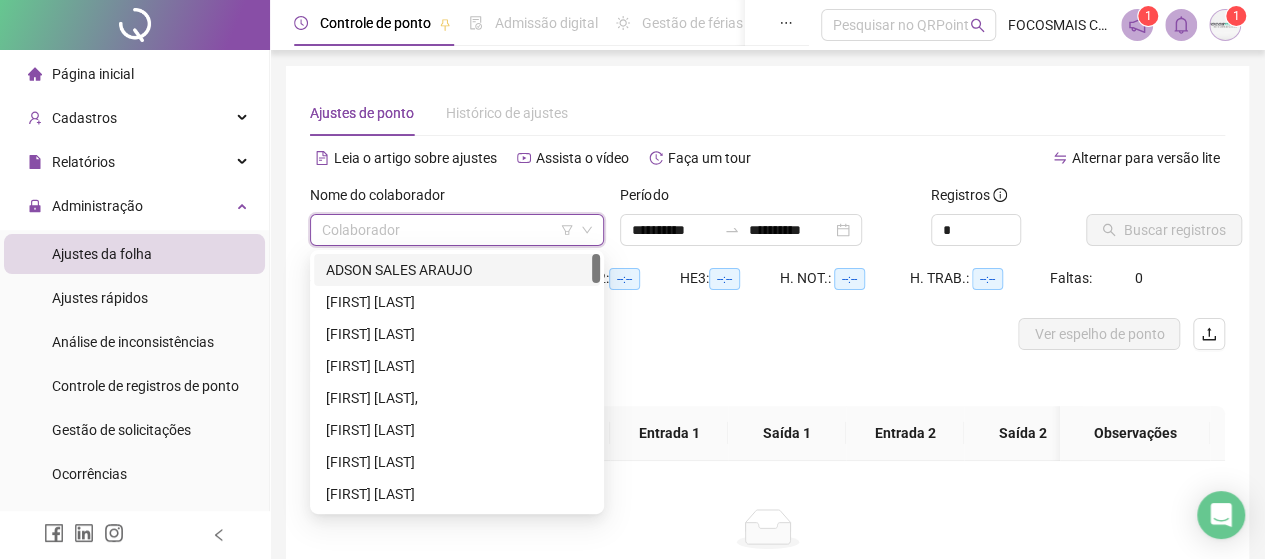click on "ADSON SALES ARAUJO" at bounding box center (457, 270) 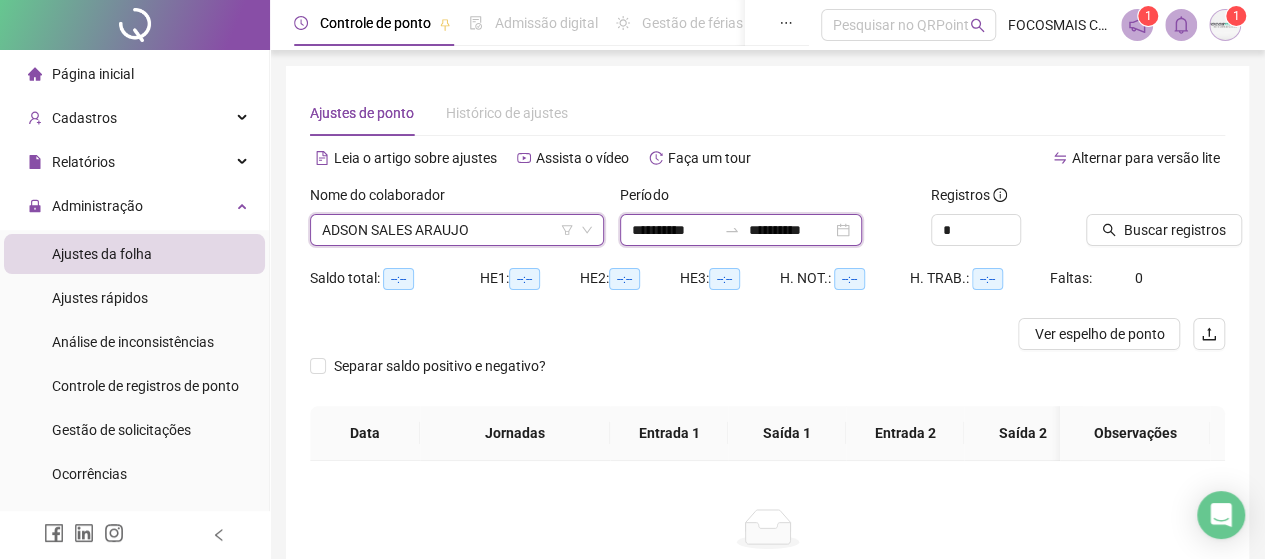 click on "**********" at bounding box center (674, 230) 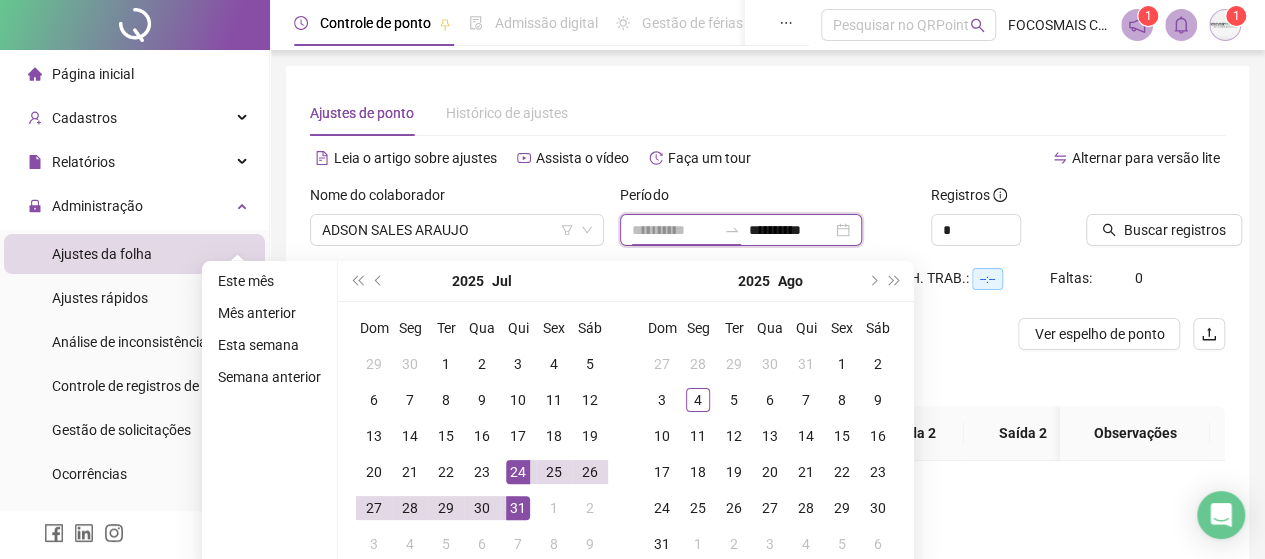 type on "**********" 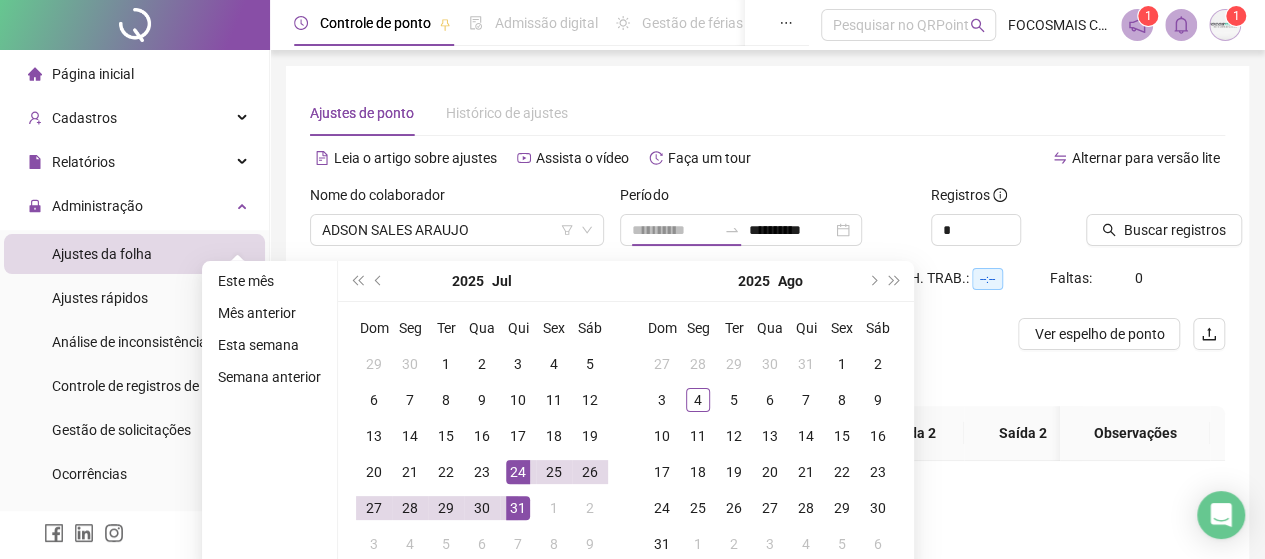 click on "24" at bounding box center [518, 472] 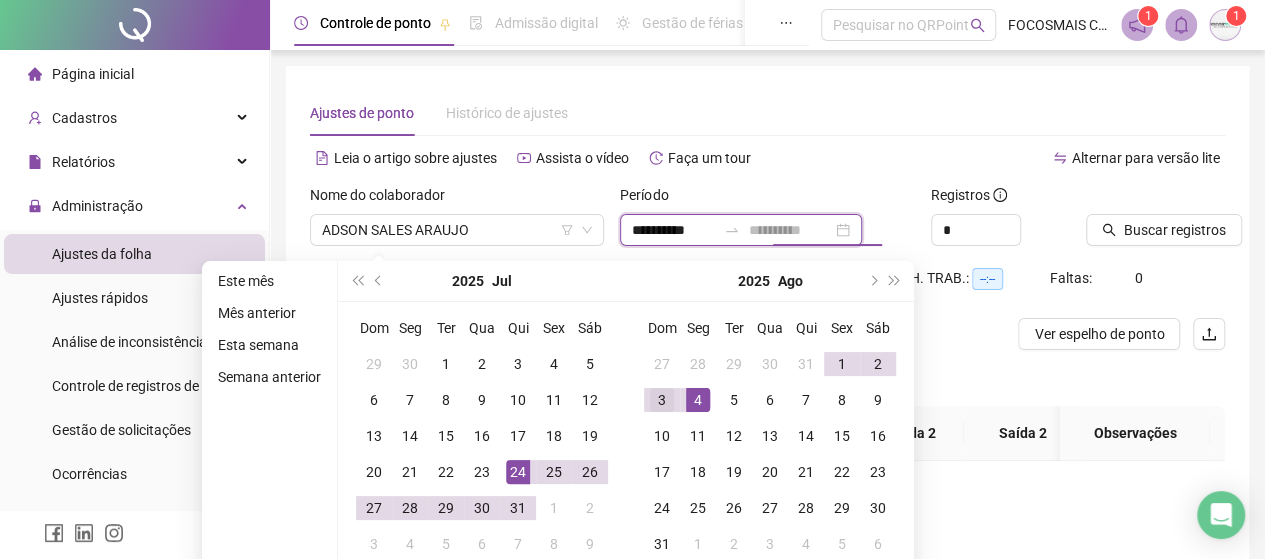 type on "**********" 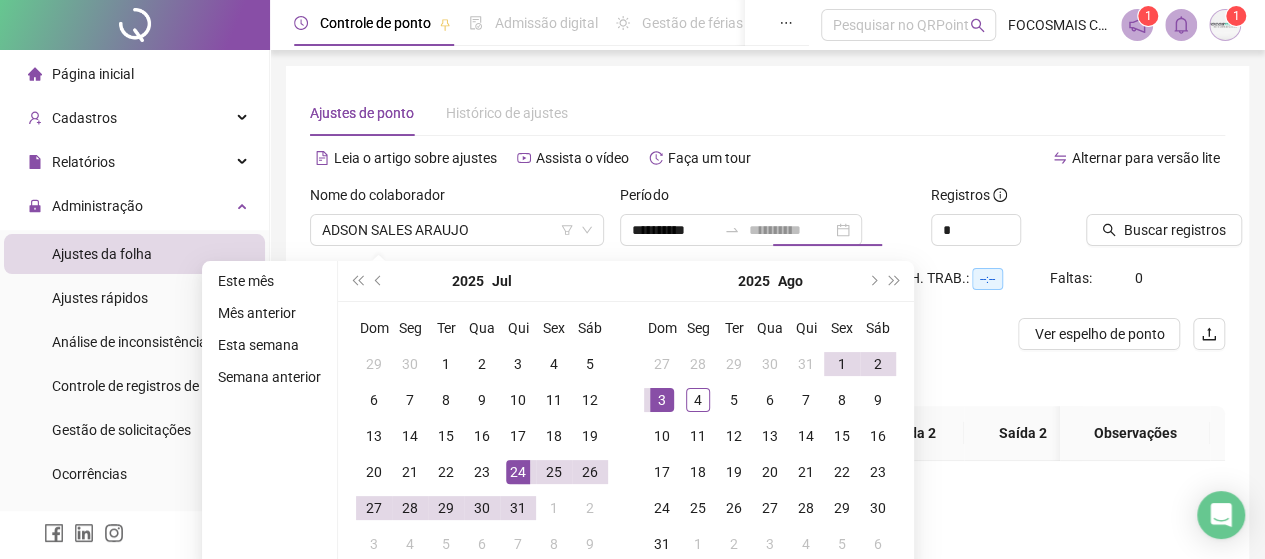 click on "3" at bounding box center (662, 400) 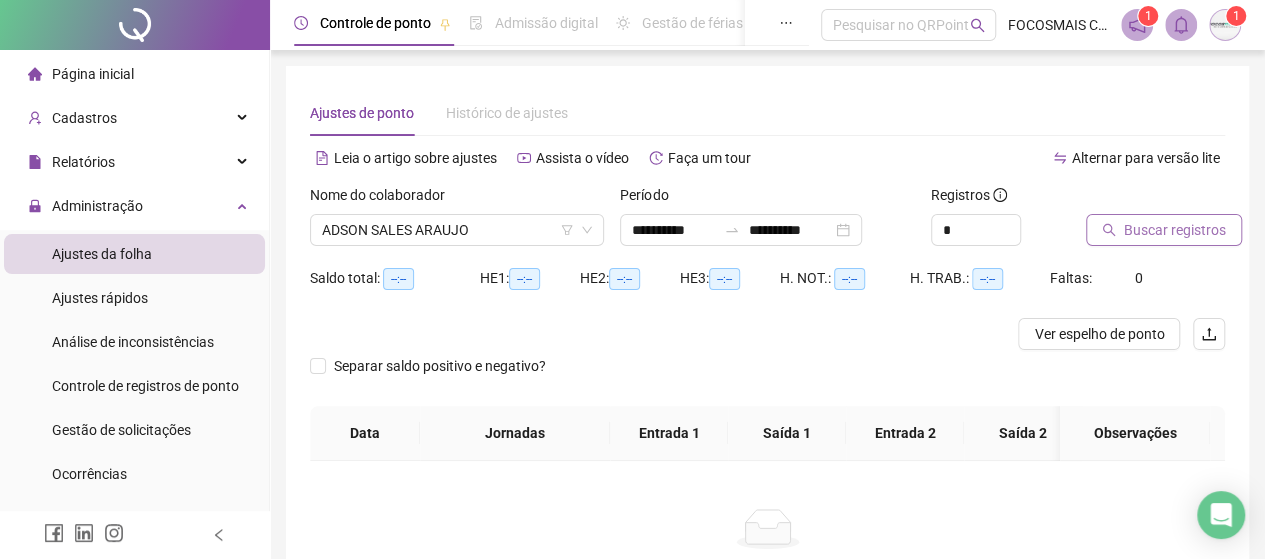 click on "Buscar registros" at bounding box center (1164, 230) 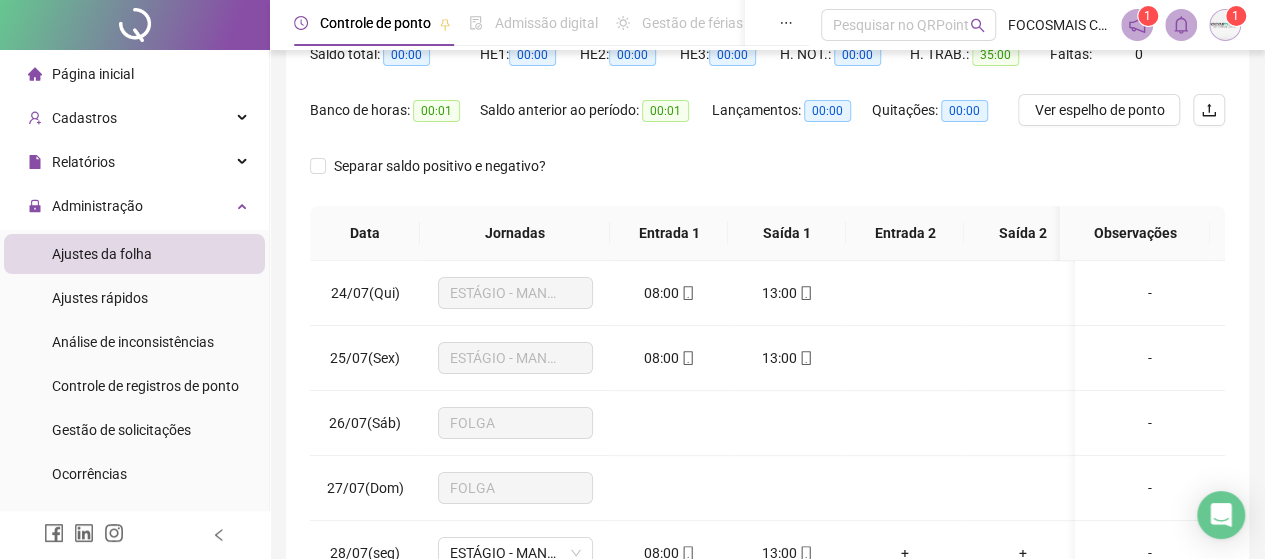 scroll, scrollTop: 233, scrollLeft: 0, axis: vertical 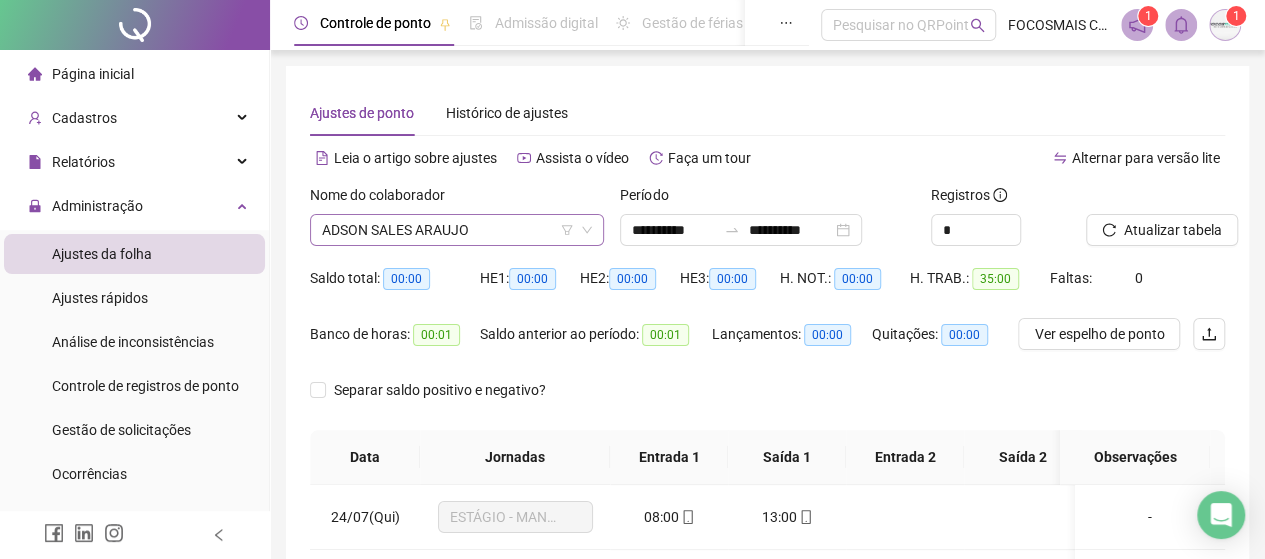 click on "ADSON SALES ARAUJO" at bounding box center [457, 230] 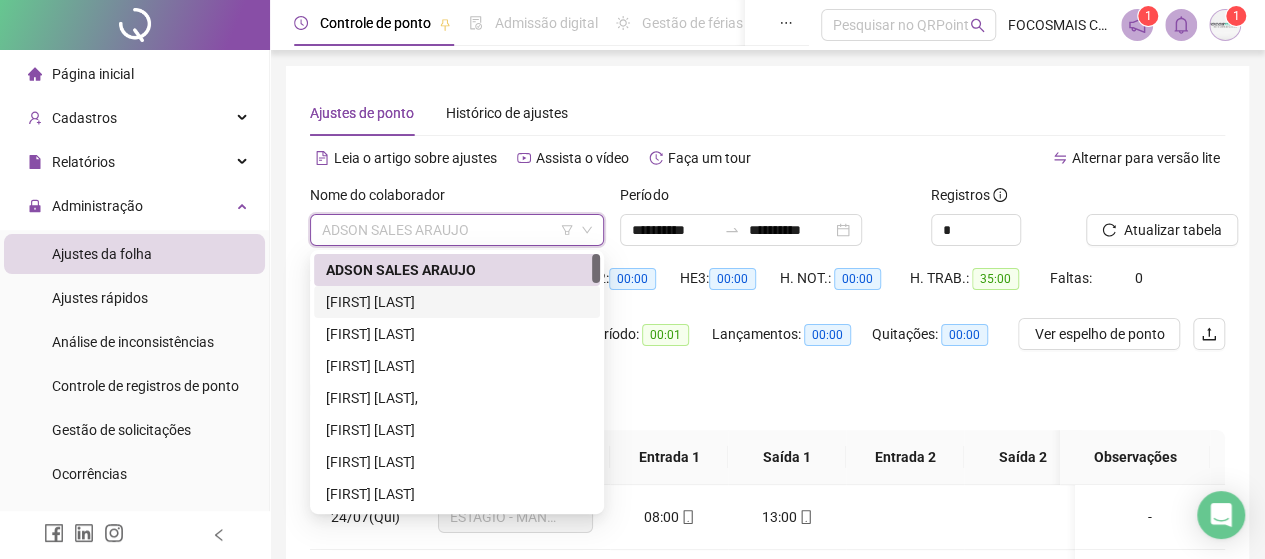 click on "[FIRST] [LAST]" at bounding box center (457, 302) 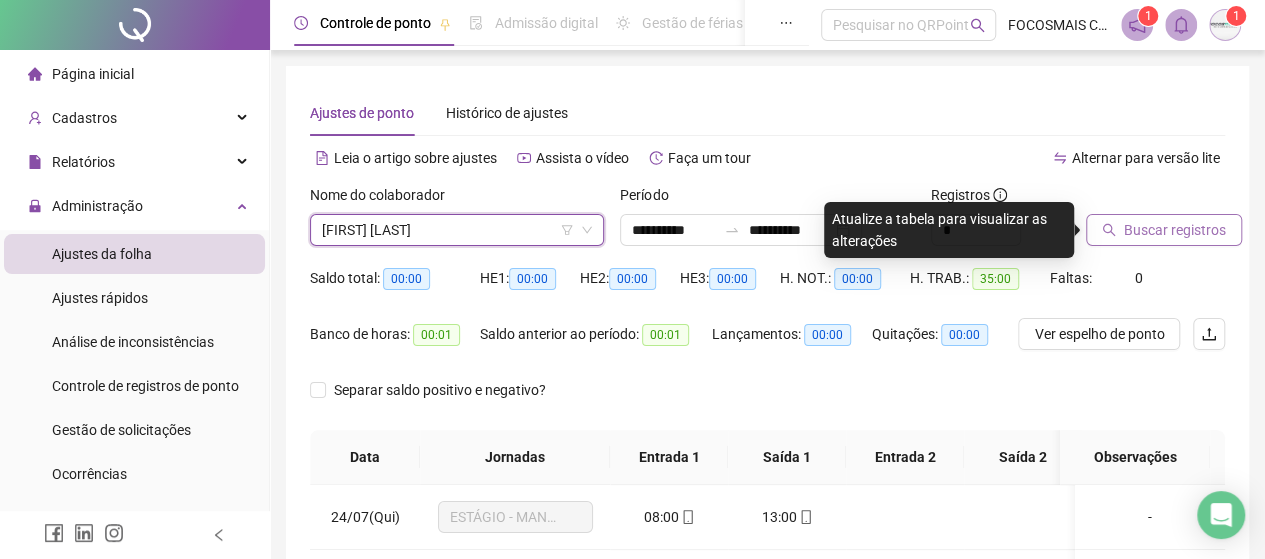 click on "Buscar registros" at bounding box center [1175, 230] 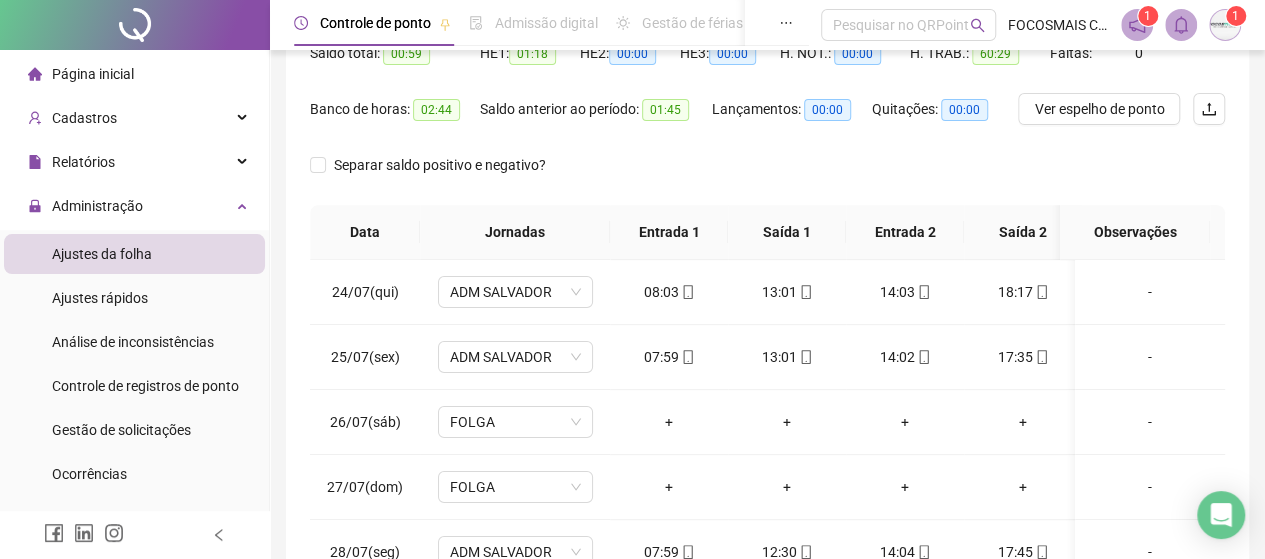 scroll, scrollTop: 233, scrollLeft: 0, axis: vertical 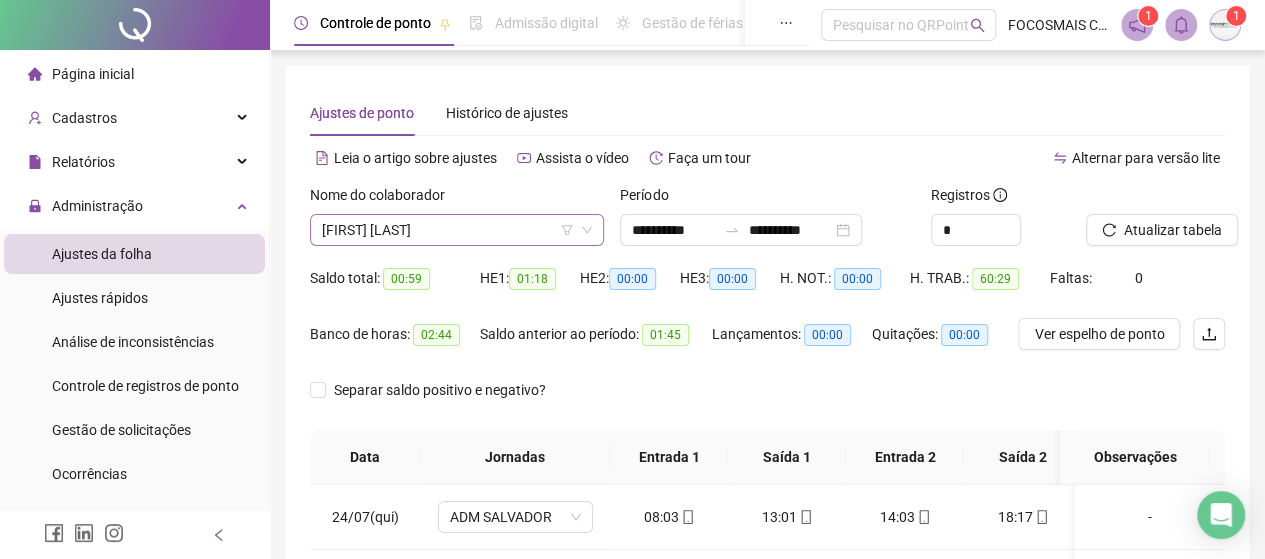 click on "[FIRST] [LAST]" at bounding box center [457, 230] 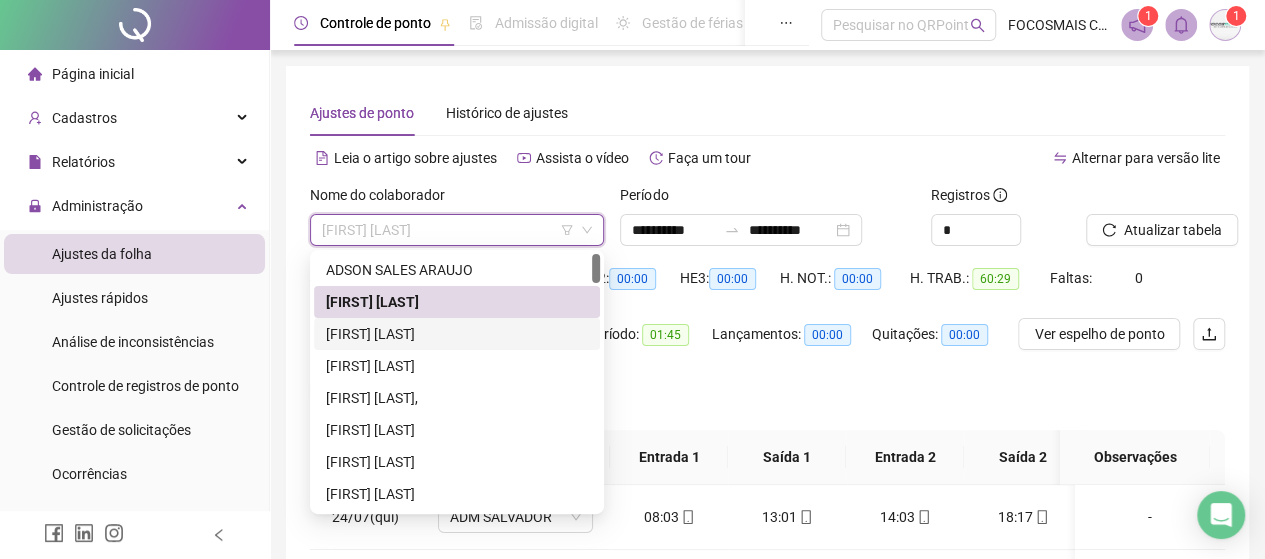 click on "[FIRST] [LAST]" at bounding box center (457, 334) 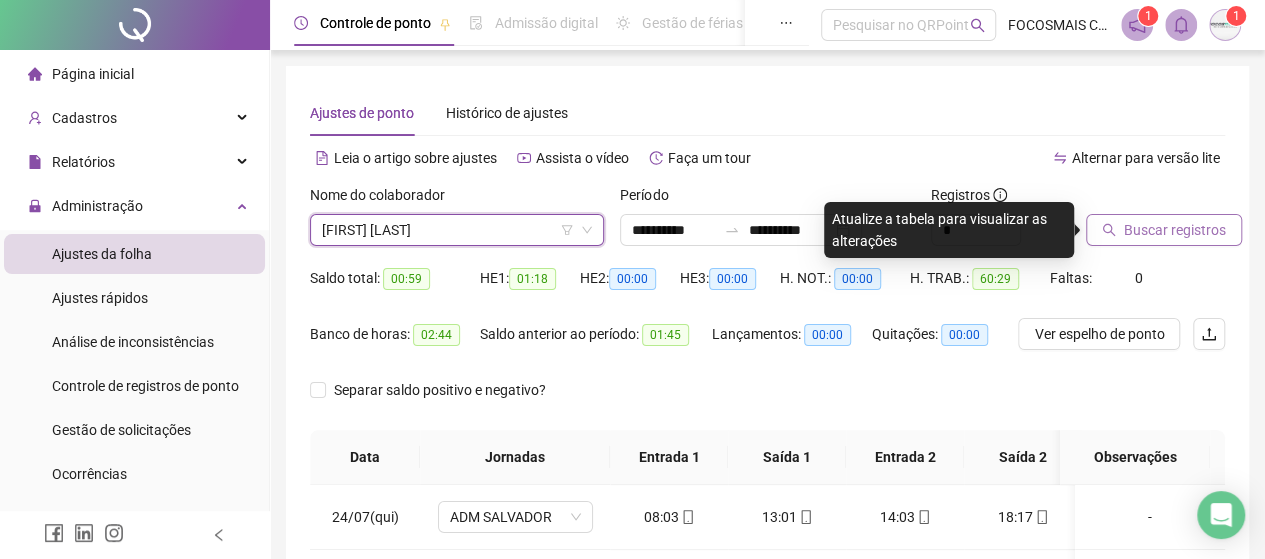 click on "Buscar registros" at bounding box center [1164, 230] 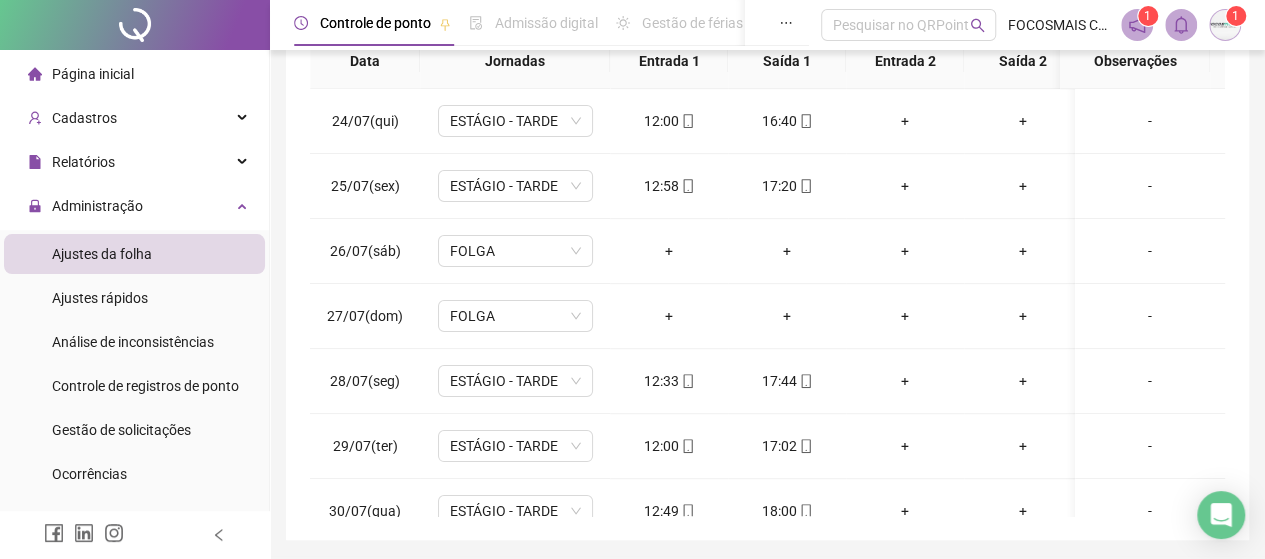 scroll, scrollTop: 462, scrollLeft: 0, axis: vertical 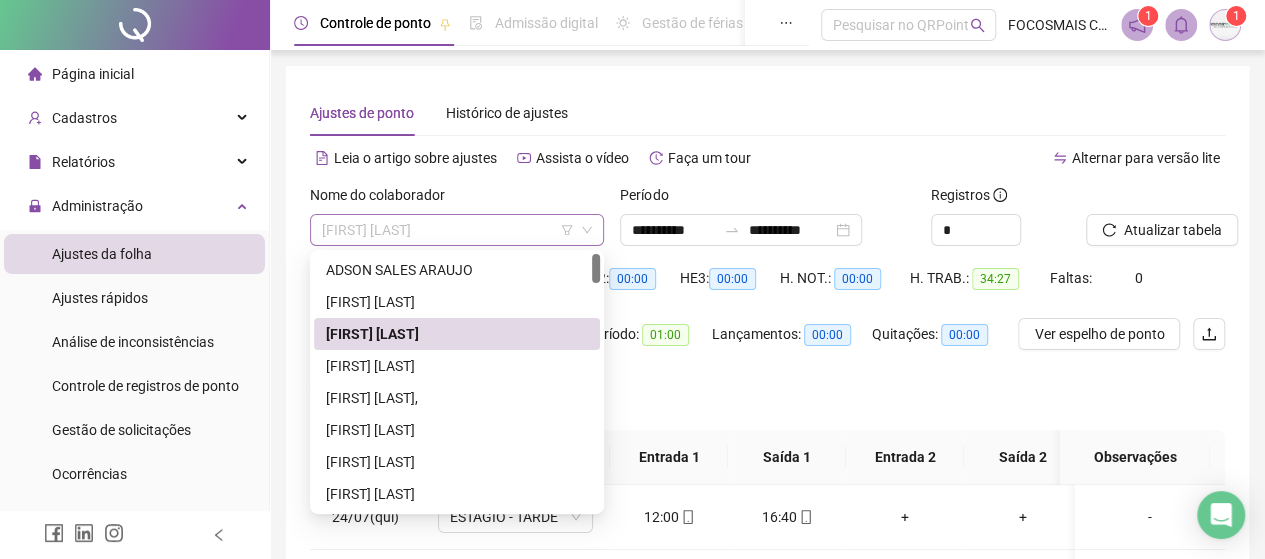 click on "[FIRST] [LAST]" at bounding box center (457, 230) 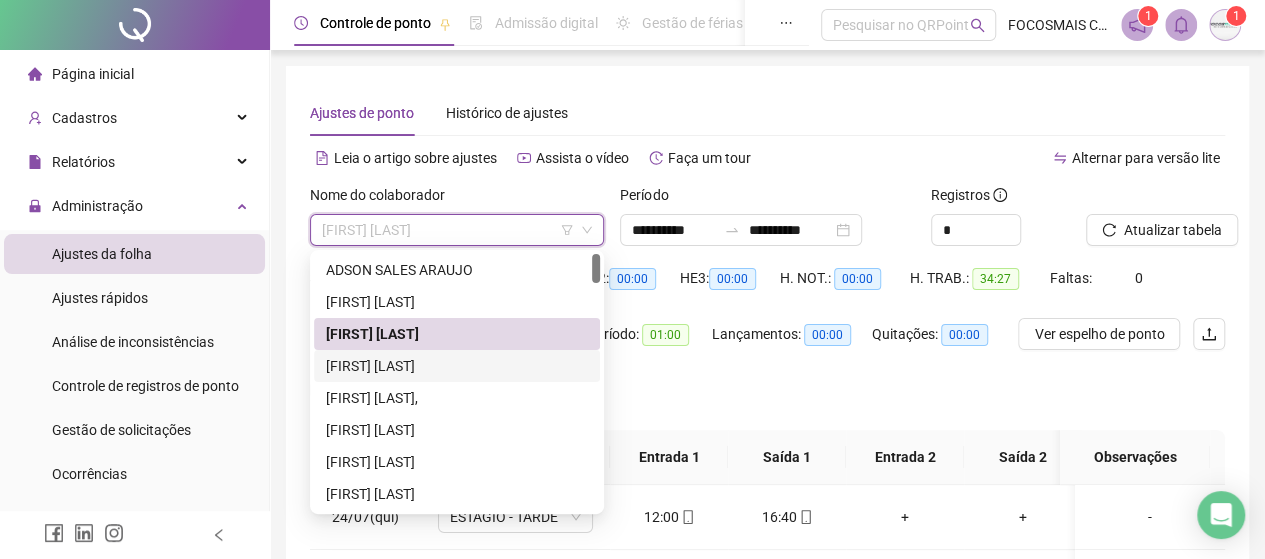 click on "[FIRST] [LAST]" at bounding box center (457, 366) 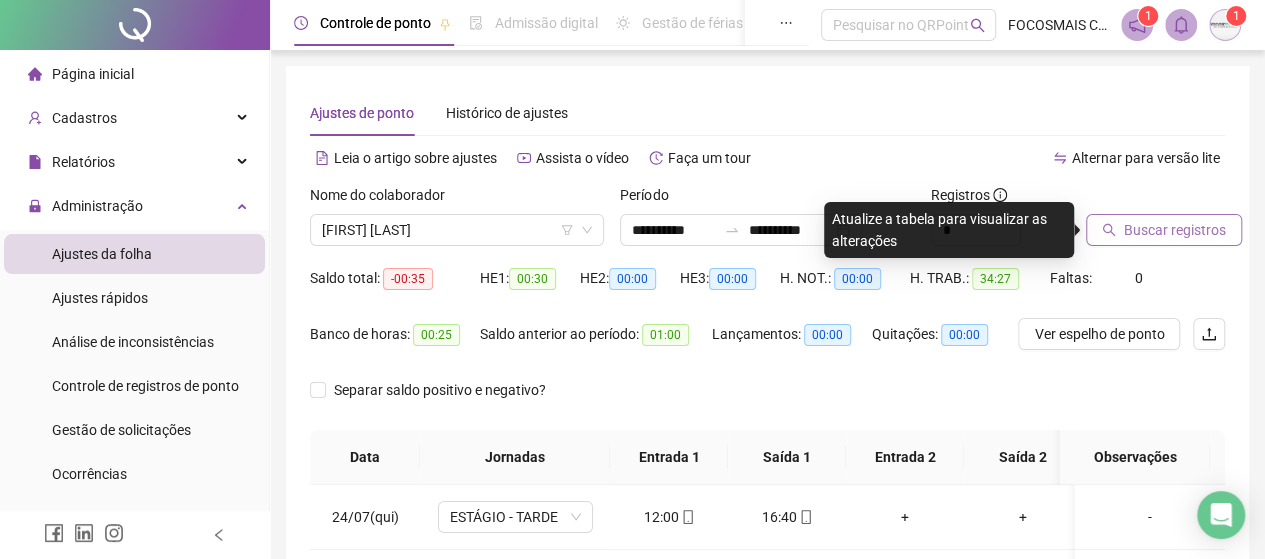 click on "Buscar registros" at bounding box center (1175, 230) 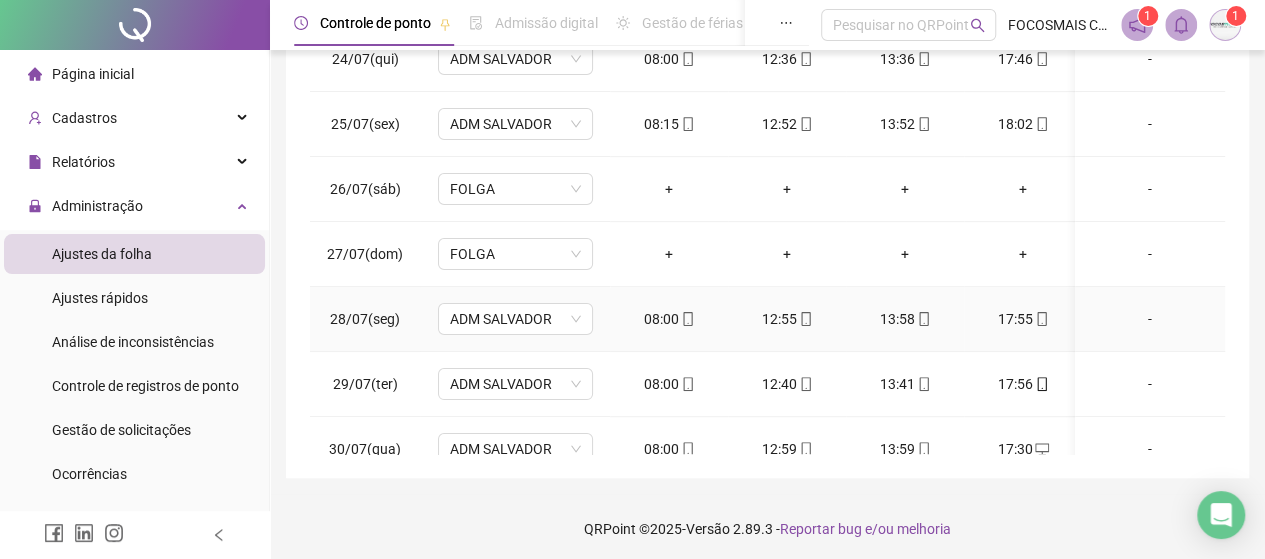 scroll, scrollTop: 462, scrollLeft: 0, axis: vertical 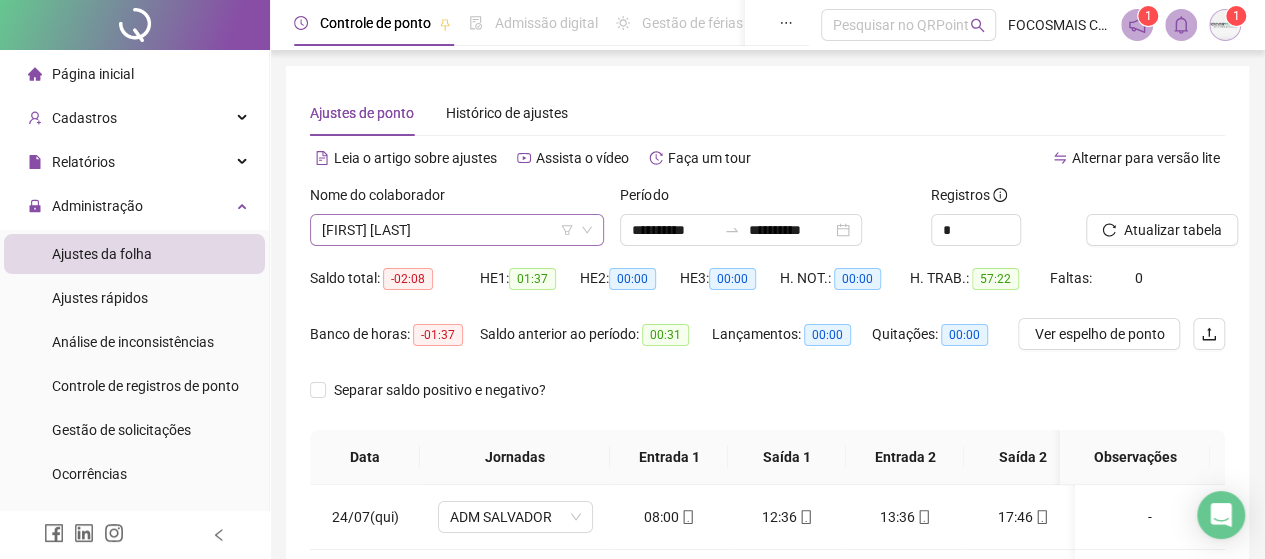 click on "[FIRST] [LAST]" at bounding box center [457, 230] 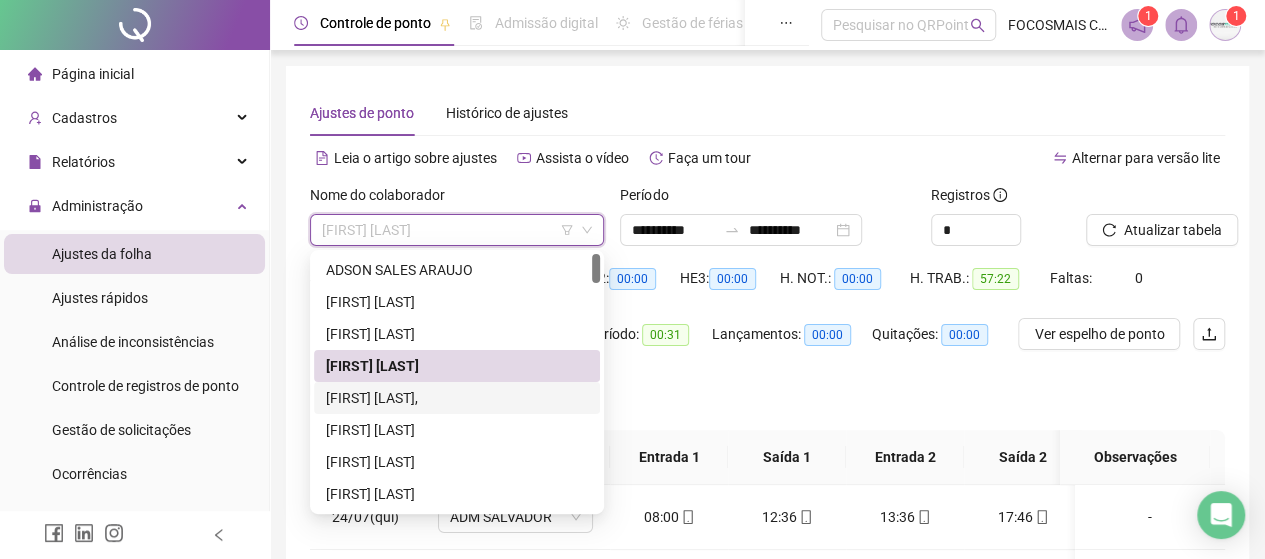click on "[FIRST] [LAST]," at bounding box center (457, 398) 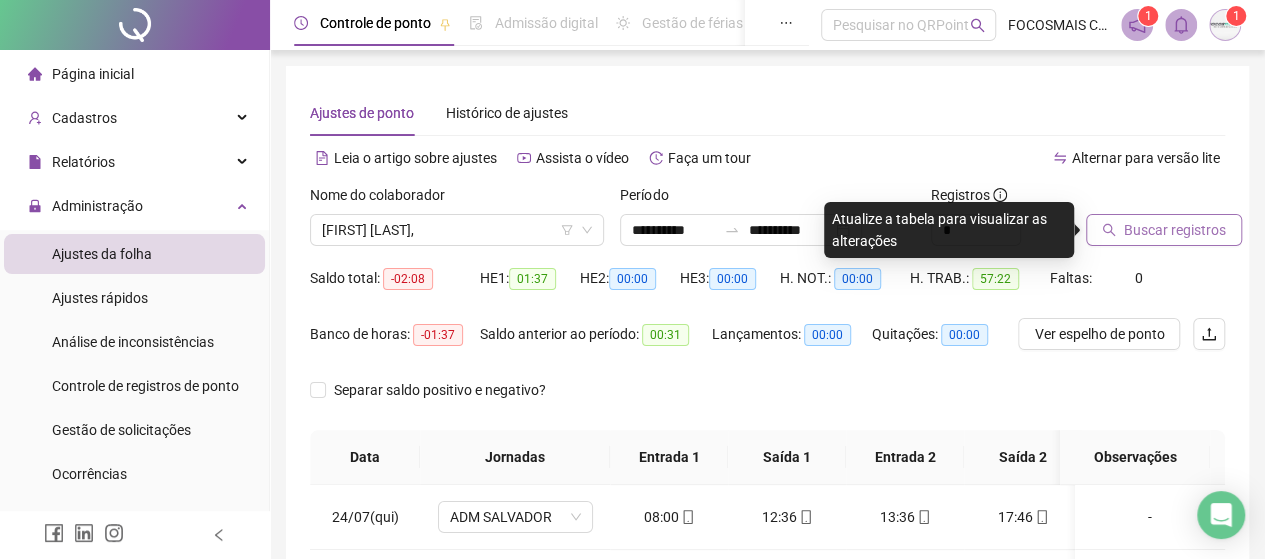 click on "Buscar registros" at bounding box center [1175, 230] 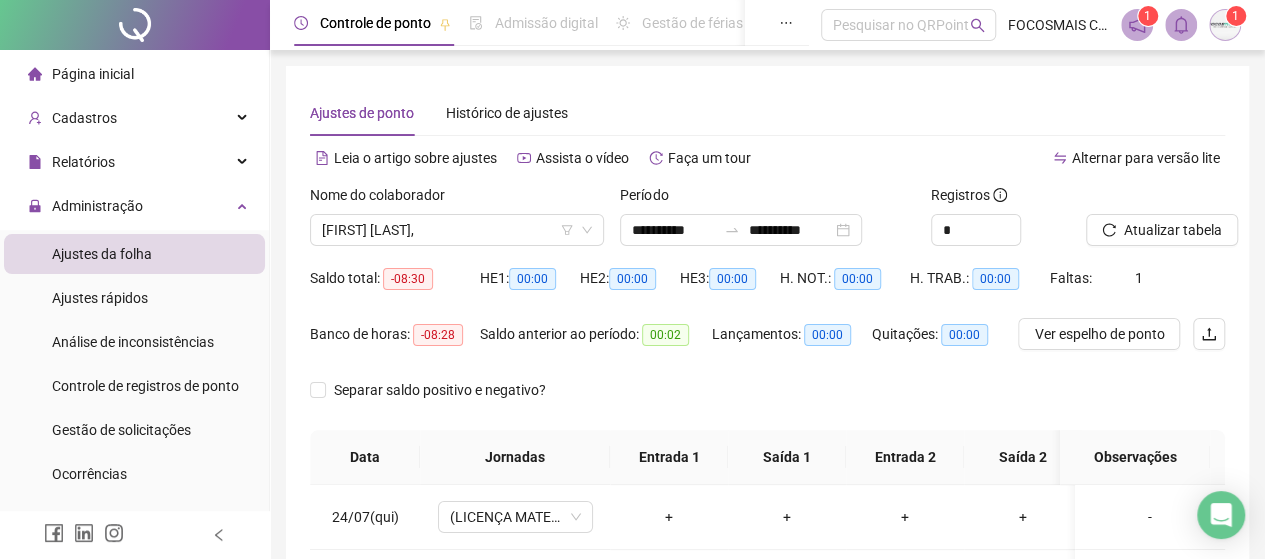 scroll, scrollTop: 462, scrollLeft: 0, axis: vertical 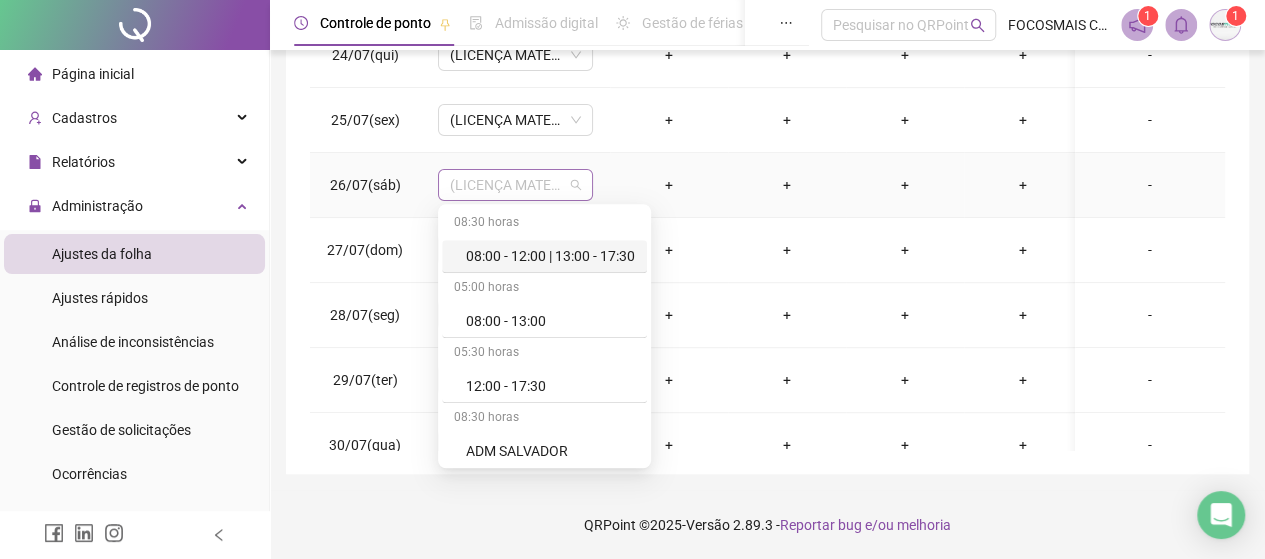 click on "(LICENÇA MATERNIDADE)" at bounding box center (515, 185) 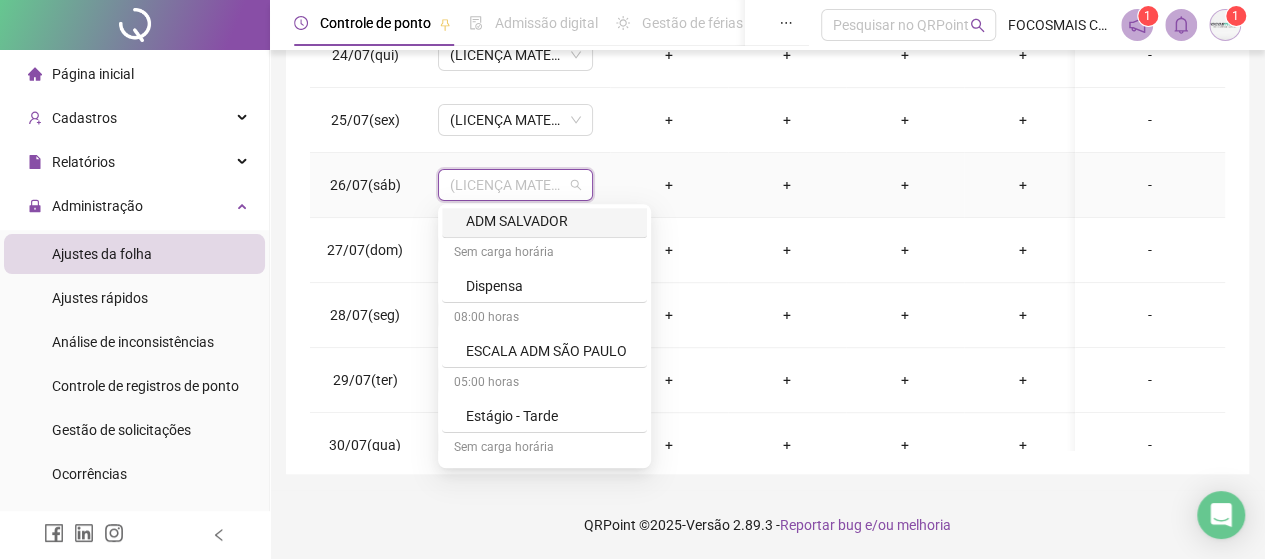 scroll, scrollTop: 233, scrollLeft: 0, axis: vertical 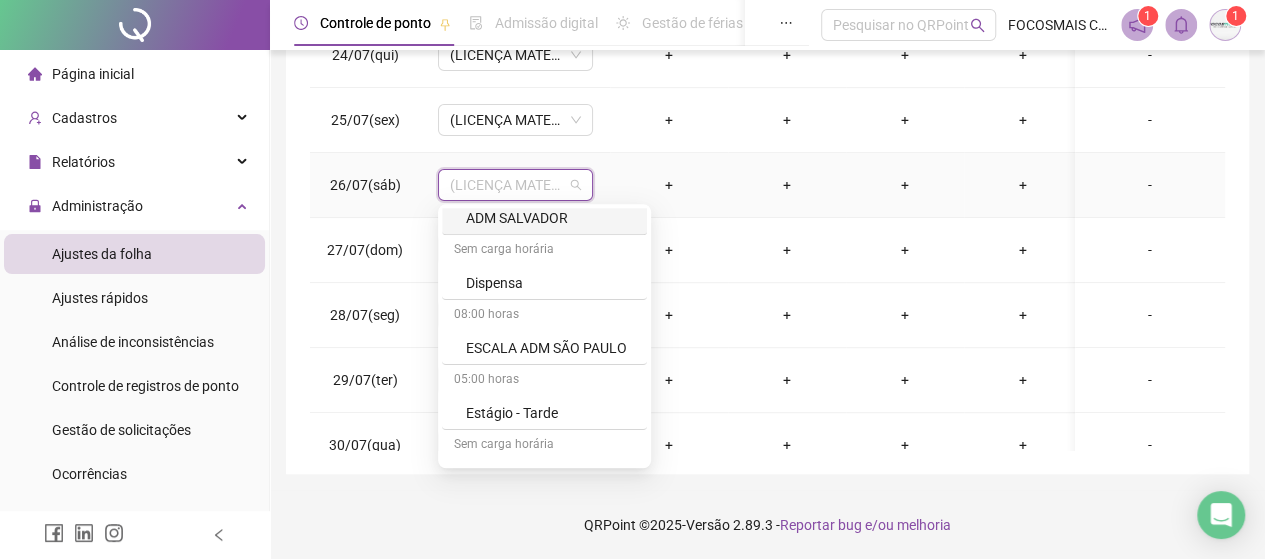 click on "ADM SALVADOR" at bounding box center [550, 218] 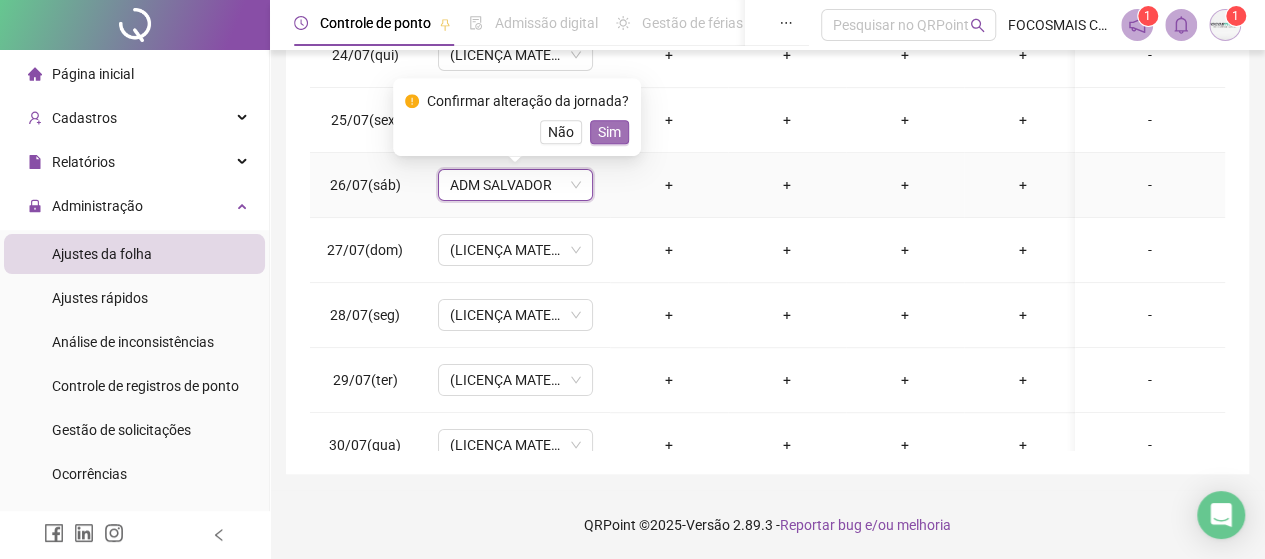 click on "Sim" at bounding box center (609, 132) 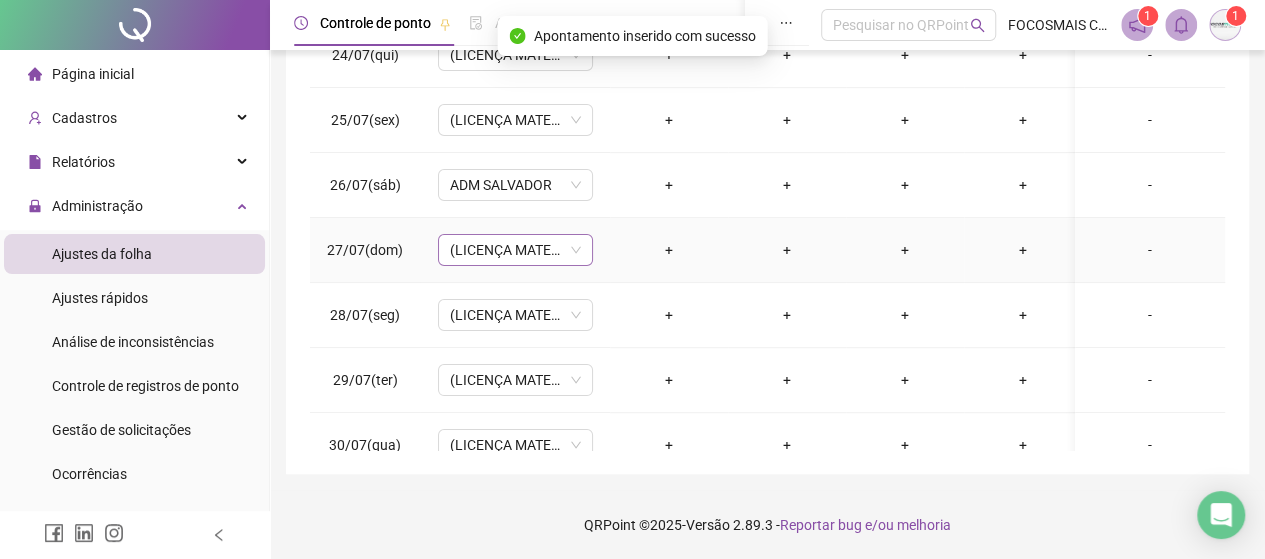 click on "(LICENÇA MATERNIDADE)" at bounding box center [515, 250] 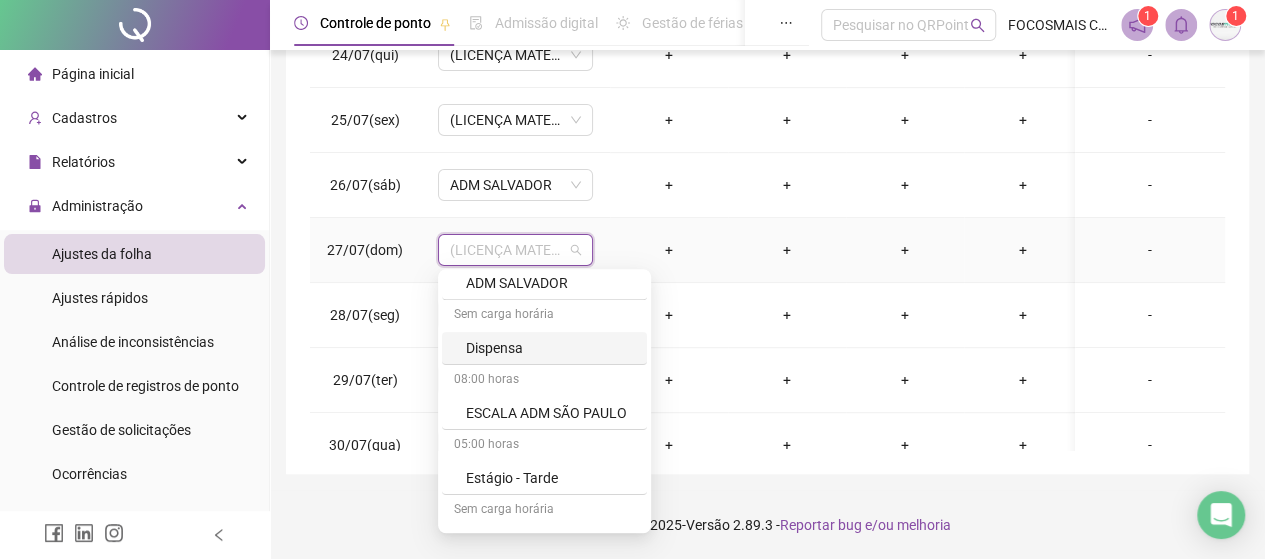 scroll, scrollTop: 0, scrollLeft: 0, axis: both 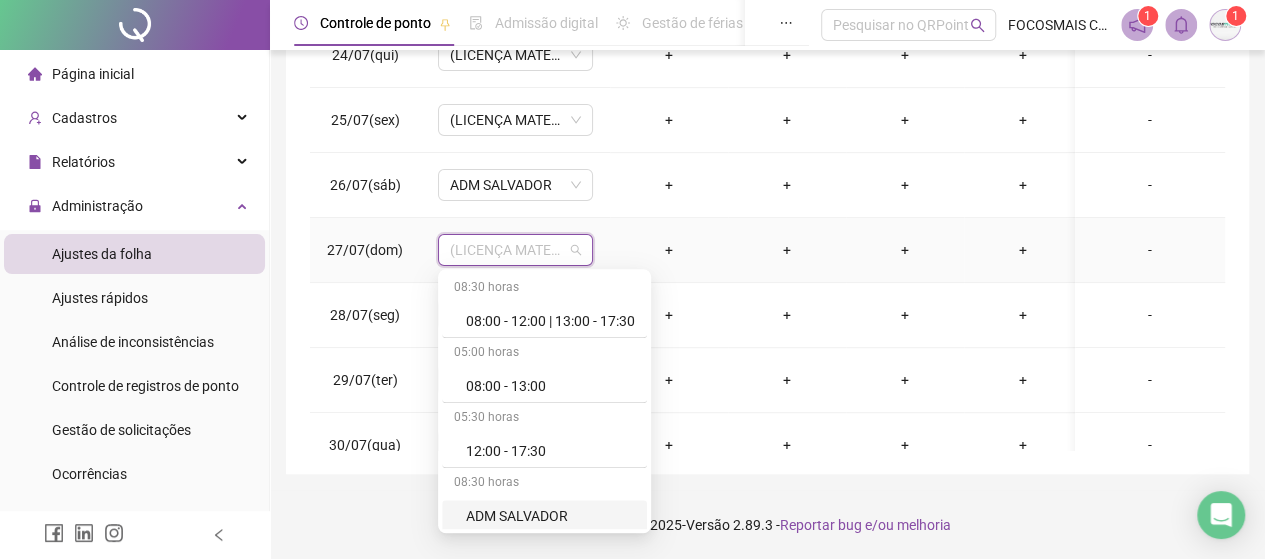 click on "ADM SALVADOR" at bounding box center [550, 516] 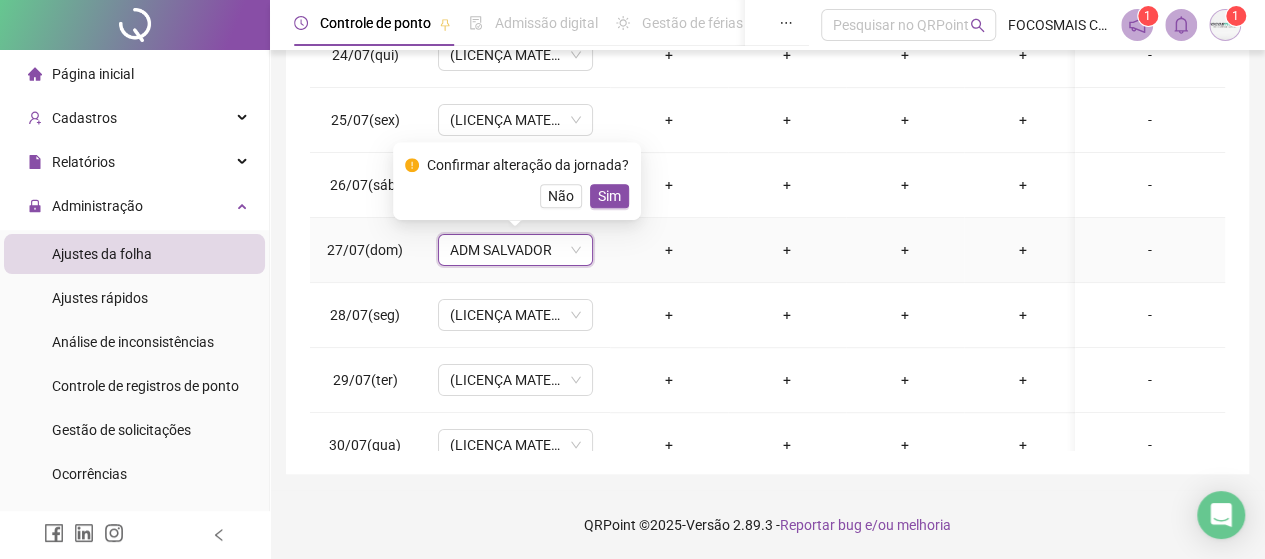 click on "Sim" at bounding box center [609, 196] 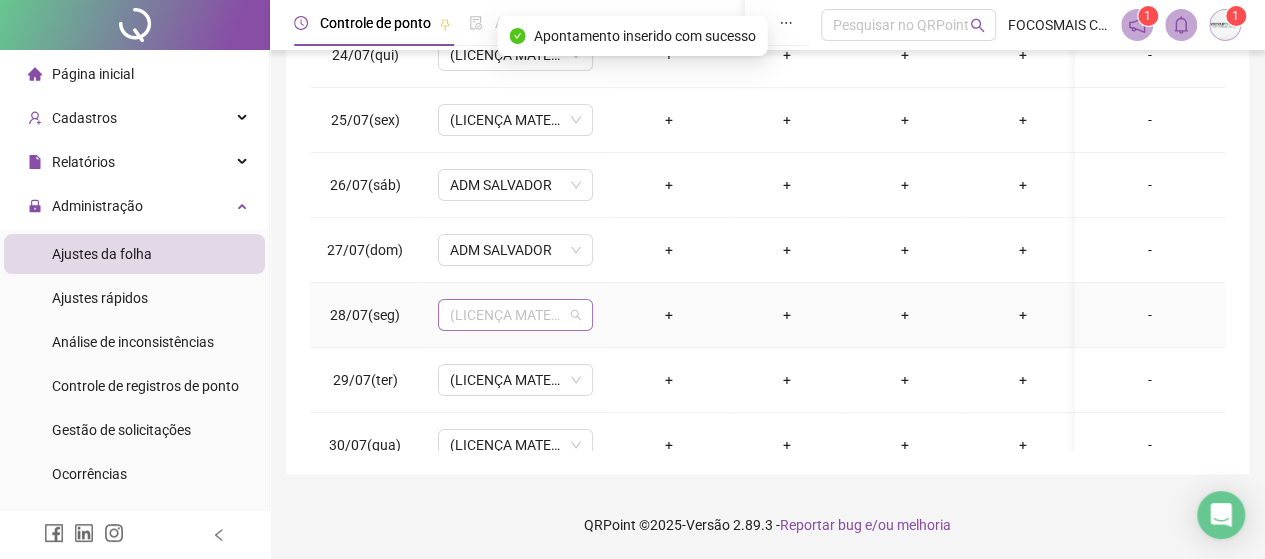 click on "(LICENÇA MATERNIDADE)" at bounding box center [515, 315] 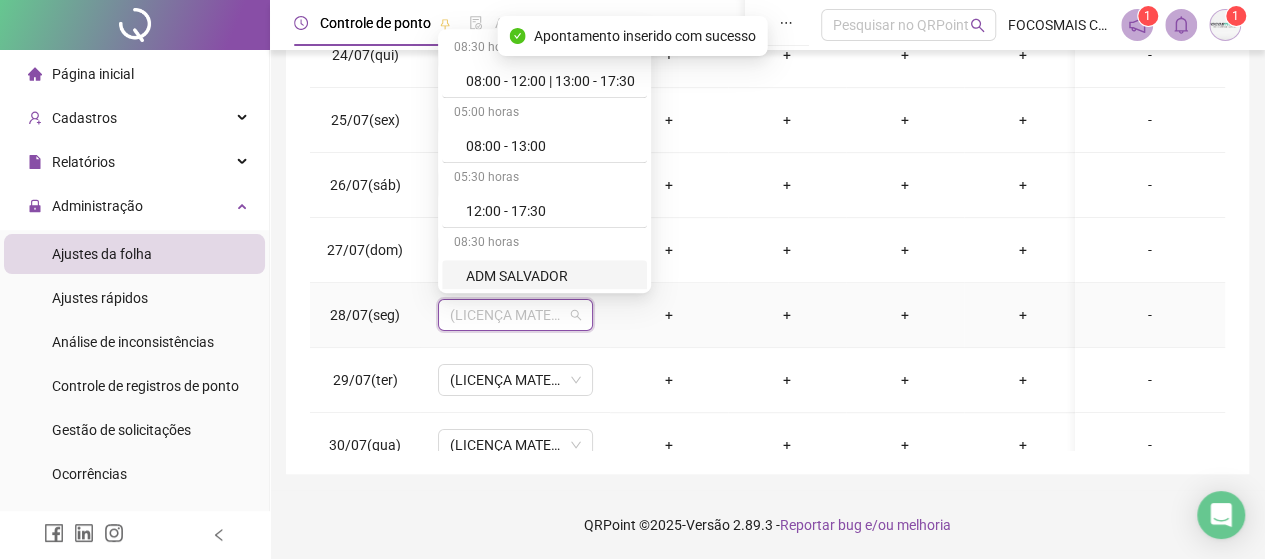 click on "ADM SALVADOR" at bounding box center [550, 276] 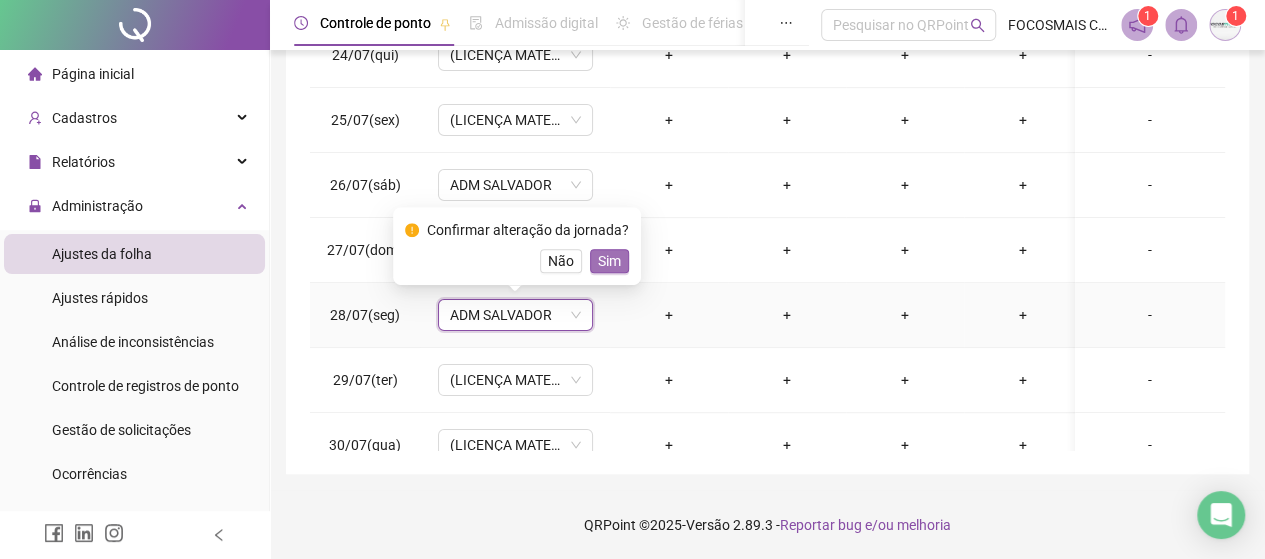click on "Sim" at bounding box center [609, 261] 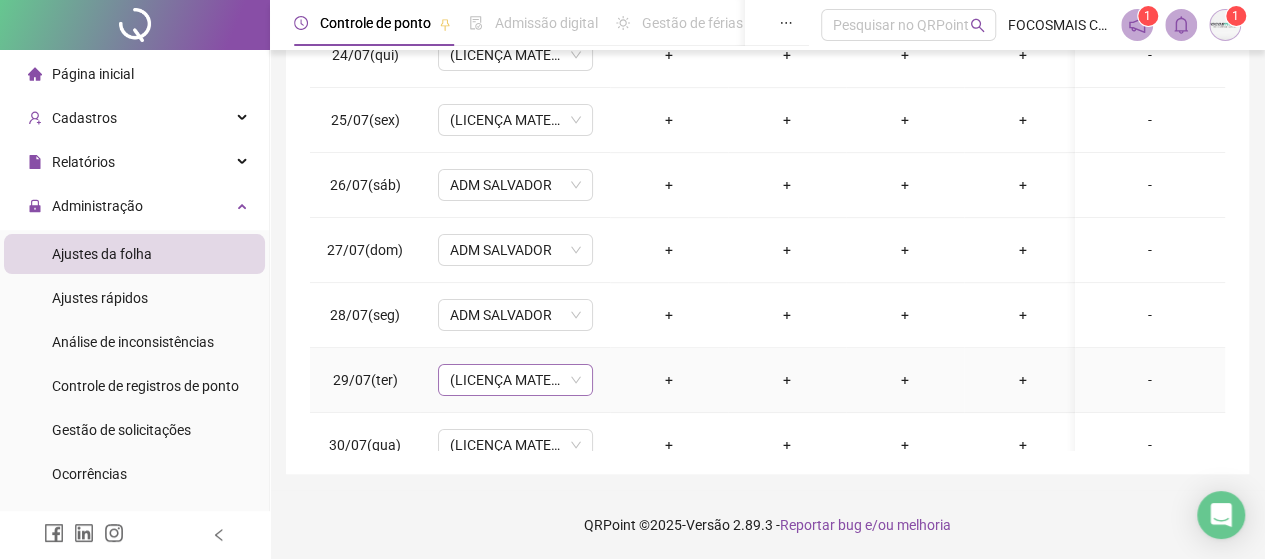 click on "(LICENÇA MATERNIDADE)" at bounding box center [515, 380] 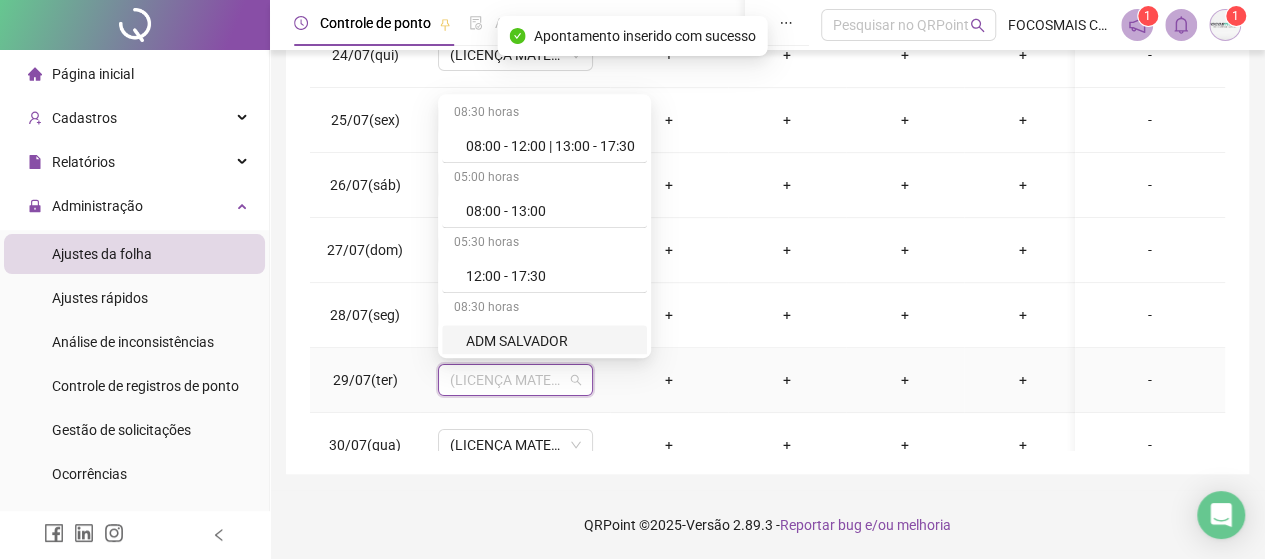 click on "ADM SALVADOR" at bounding box center [550, 341] 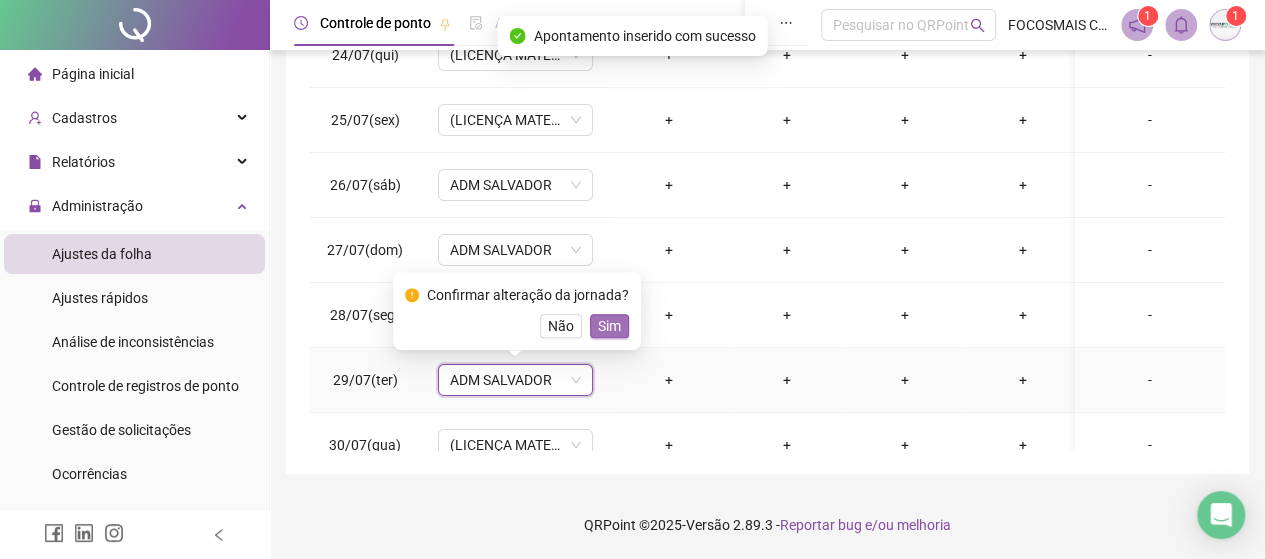 click on "Sim" at bounding box center [609, 326] 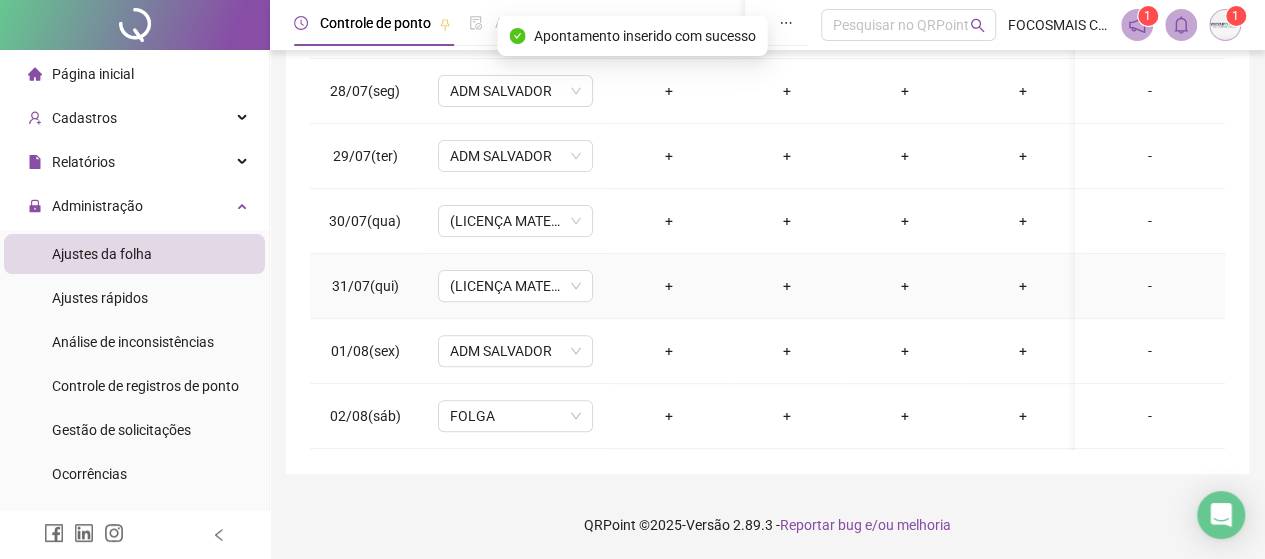 scroll, scrollTop: 233, scrollLeft: 0, axis: vertical 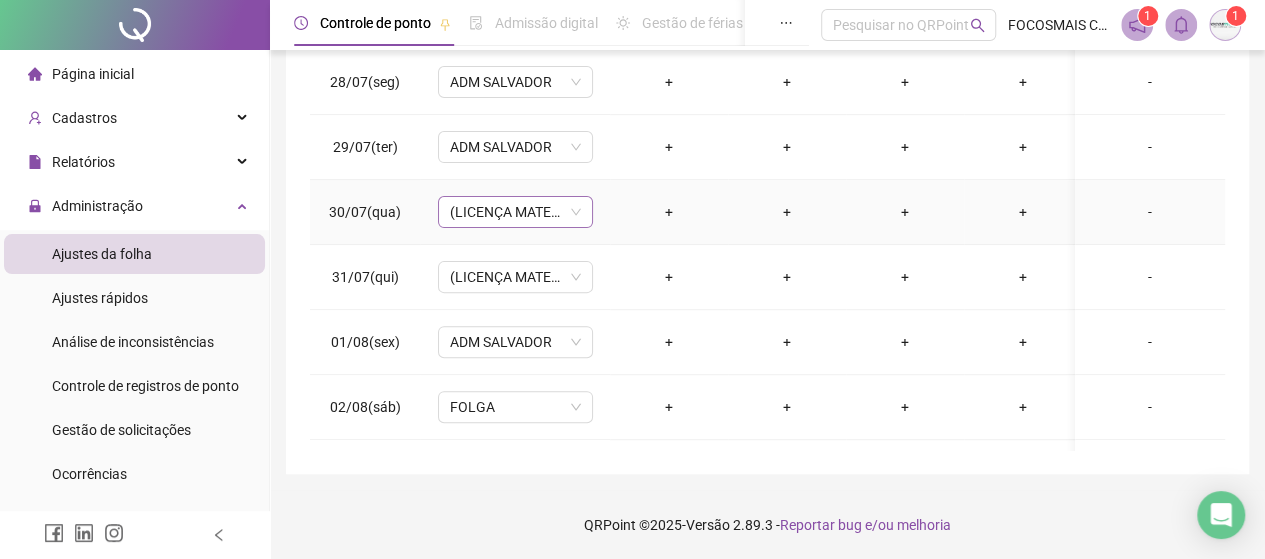 click on "(LICENÇA MATERNIDADE)" at bounding box center (515, 212) 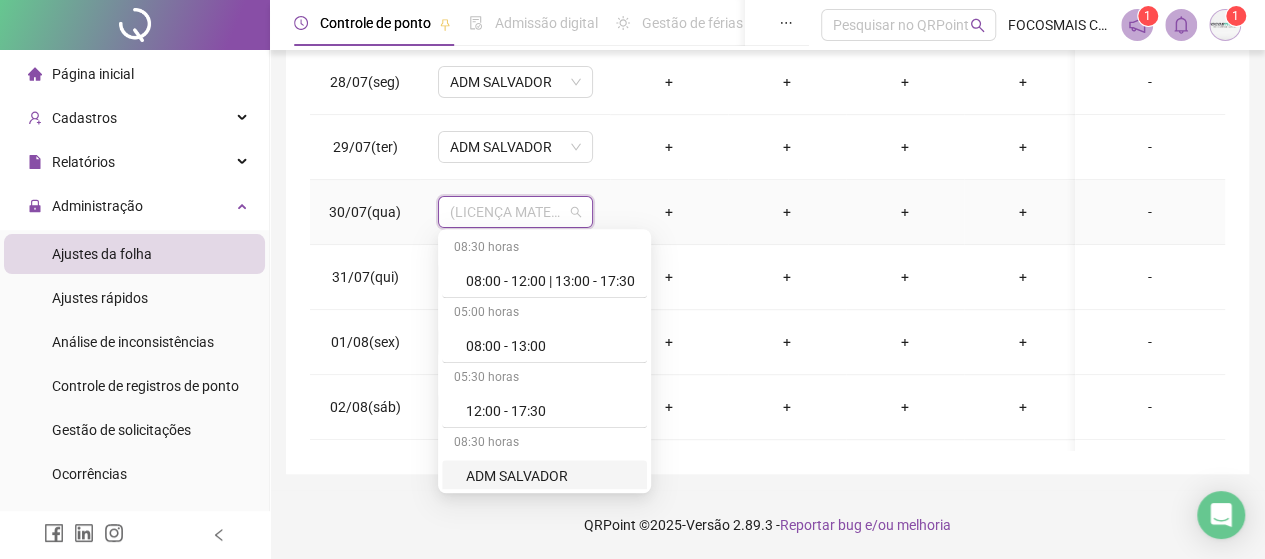 click on "ADM SALVADOR" at bounding box center [550, 476] 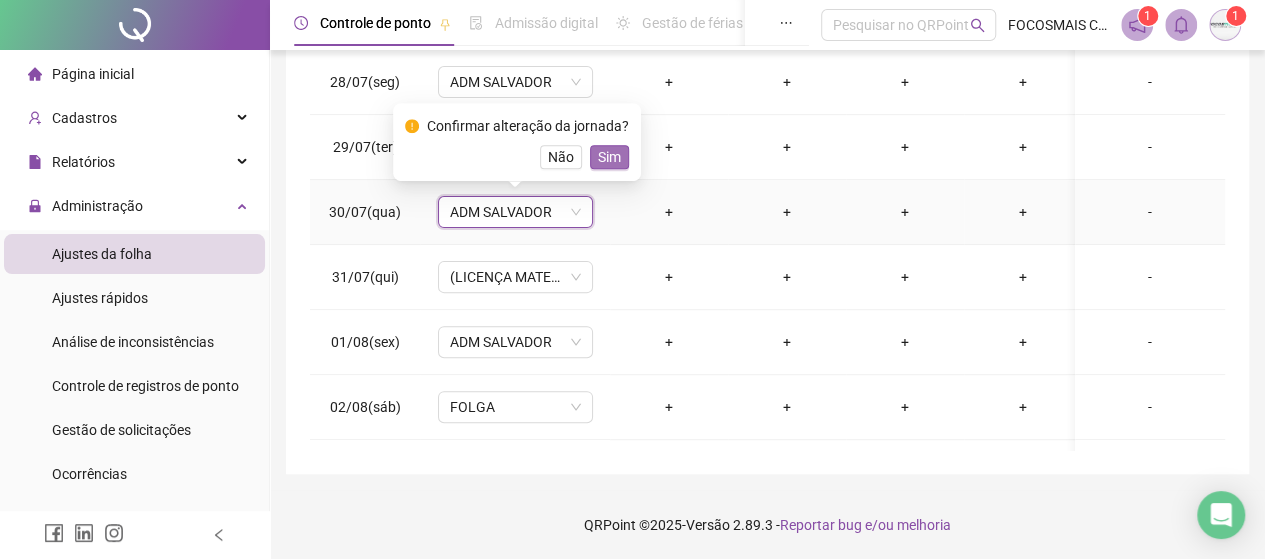 click on "Sim" at bounding box center [609, 157] 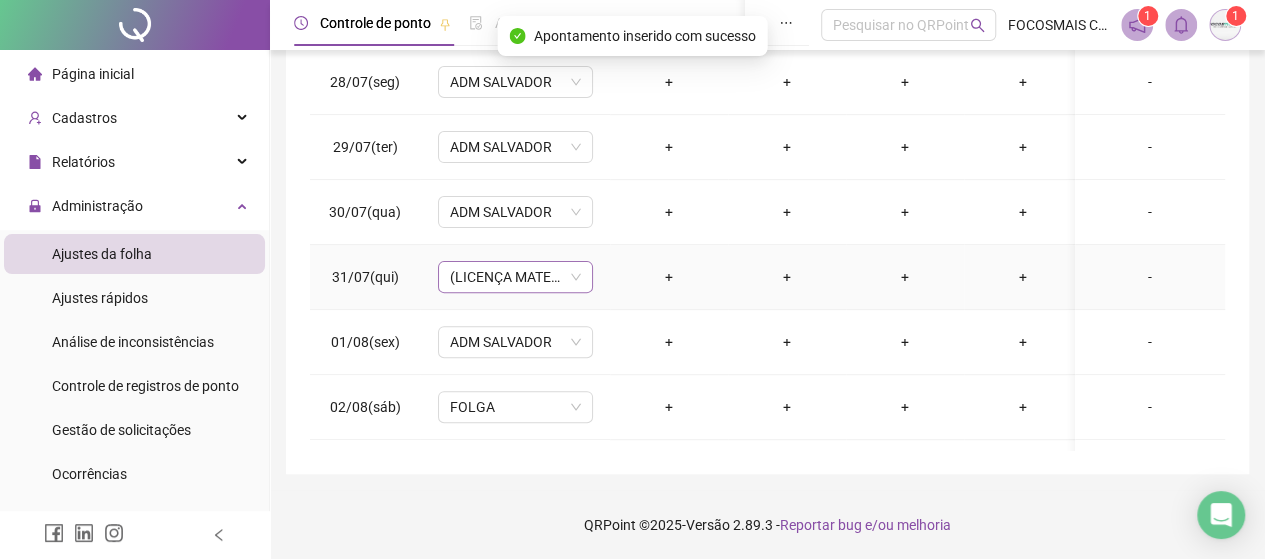 click on "(LICENÇA MATERNIDADE)" at bounding box center [515, 277] 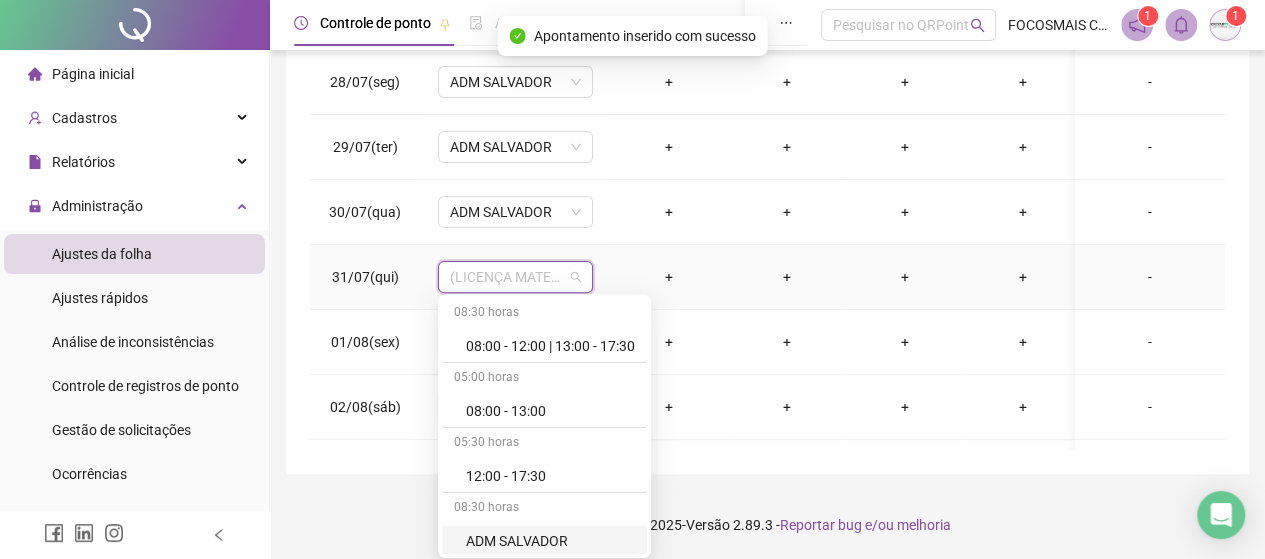 drag, startPoint x: 586, startPoint y: 536, endPoint x: 605, endPoint y: 387, distance: 150.20653 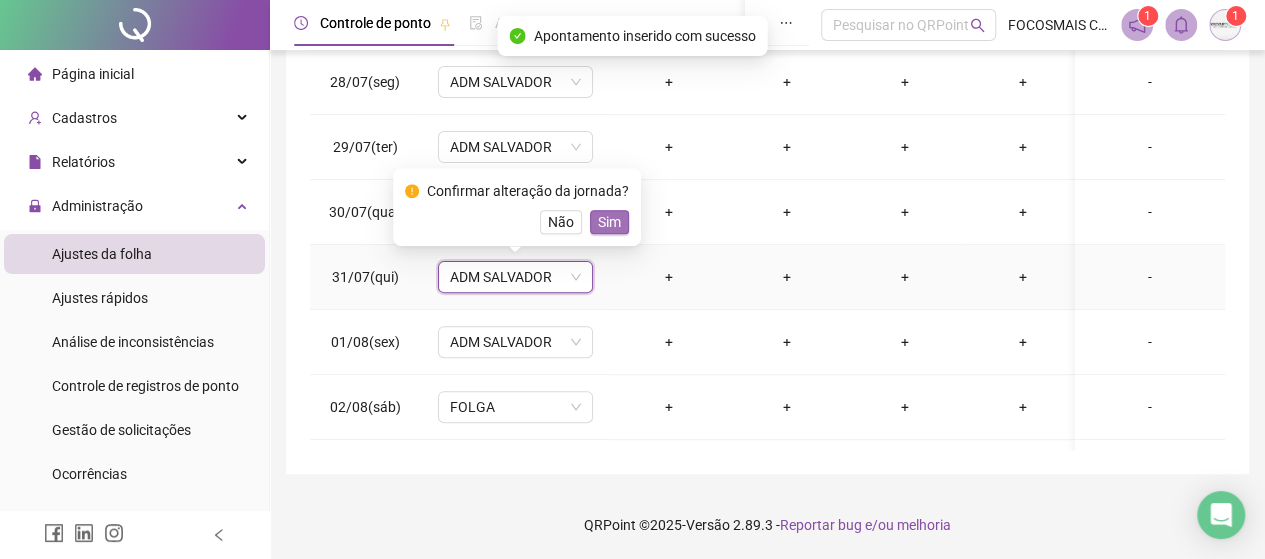 click on "Sim" at bounding box center (609, 222) 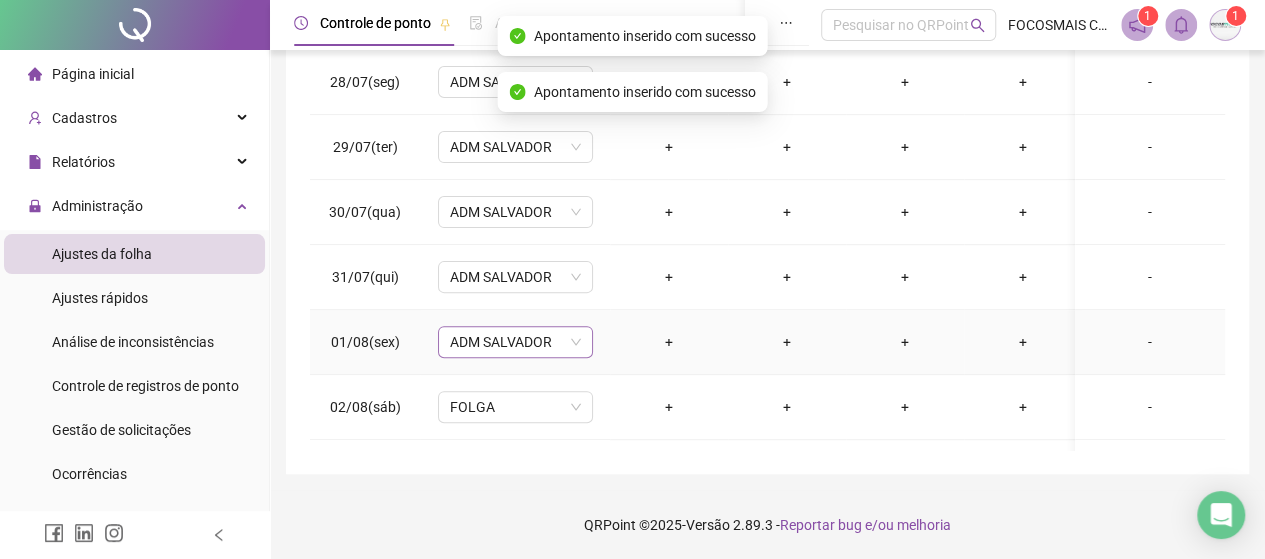 click on "ADM SALVADOR" at bounding box center (515, 342) 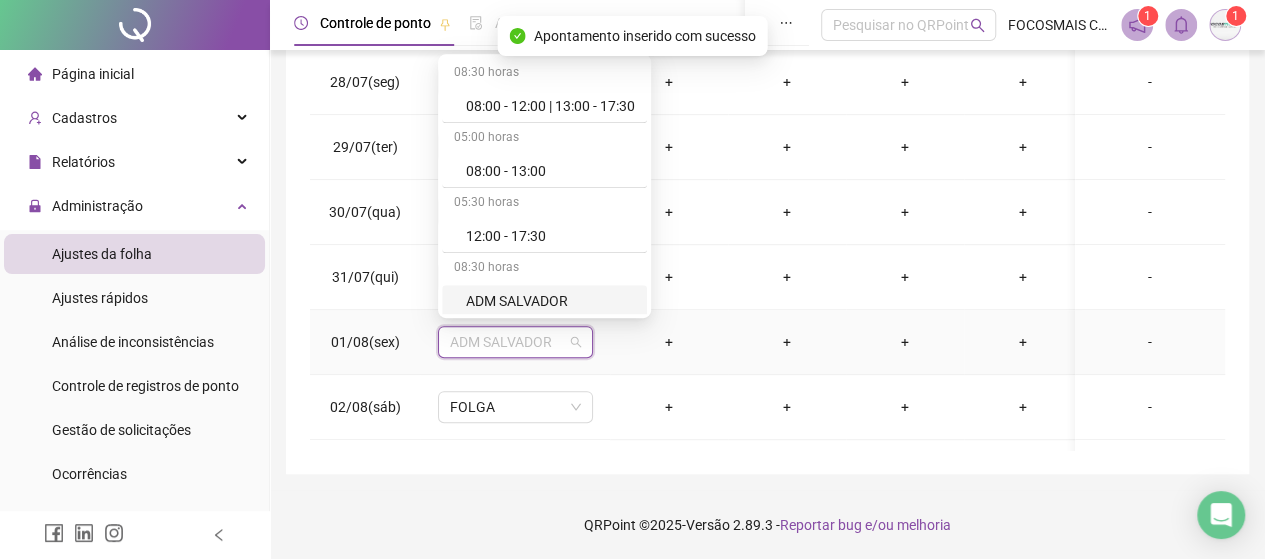 click on "ADM SALVADOR" at bounding box center [550, 301] 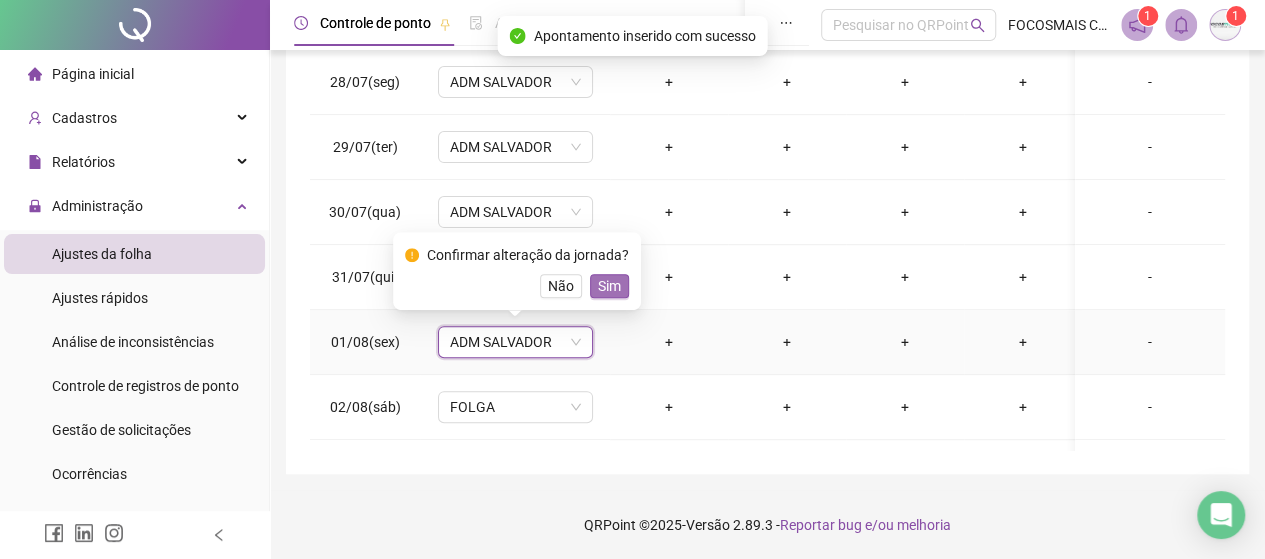 click on "Sim" at bounding box center (609, 286) 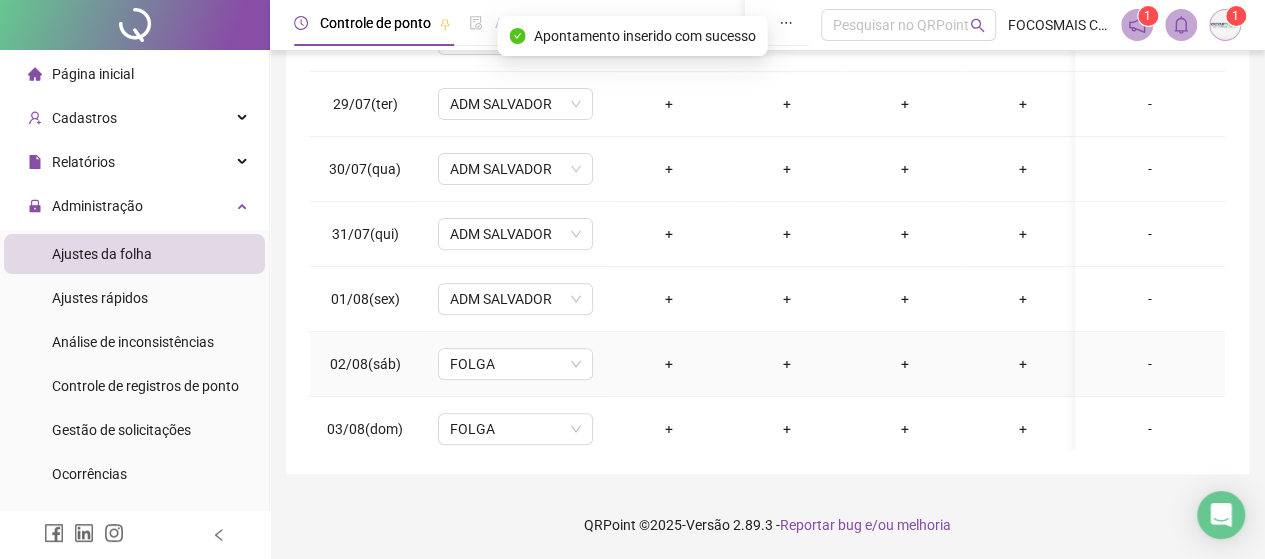 scroll, scrollTop: 300, scrollLeft: 0, axis: vertical 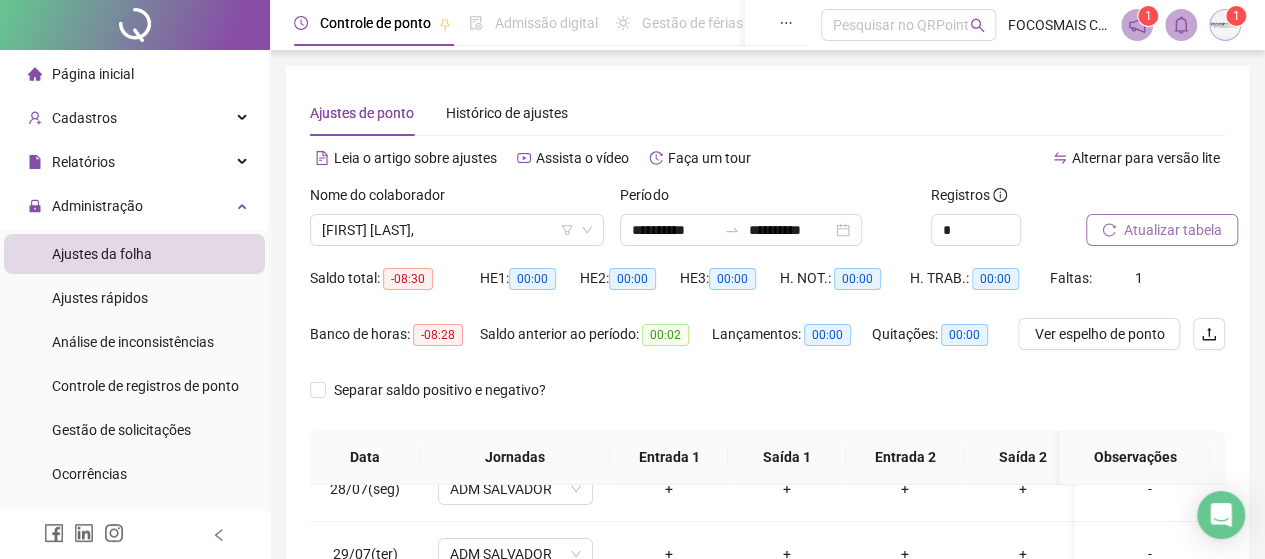 click on "Atualizar tabela" at bounding box center [1173, 230] 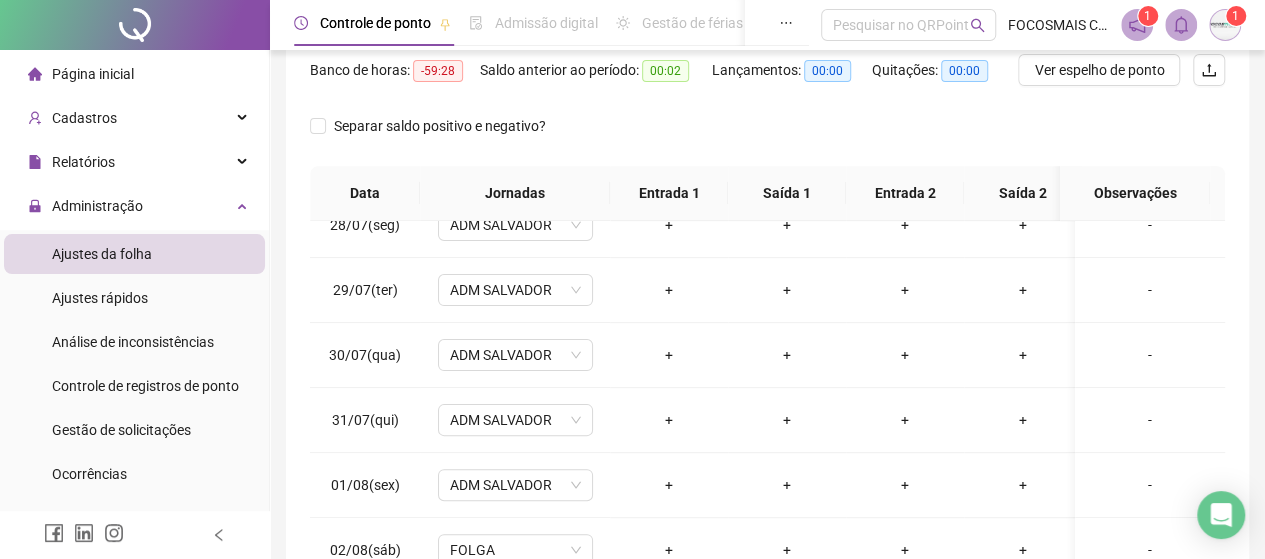 scroll, scrollTop: 462, scrollLeft: 0, axis: vertical 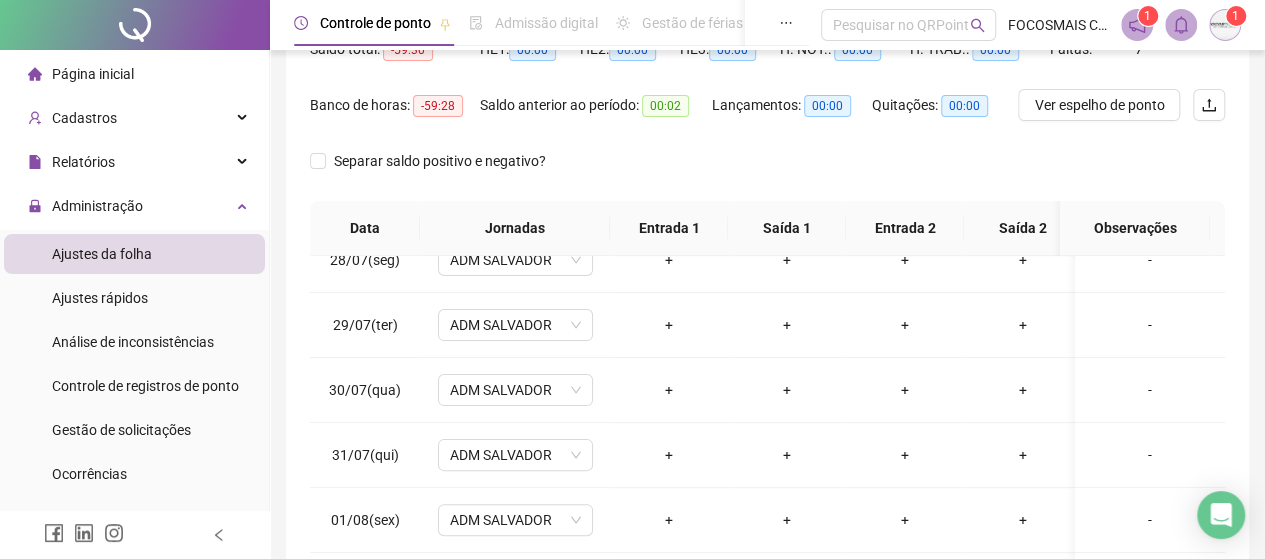 click on "Ajustes rápidos" at bounding box center [100, 298] 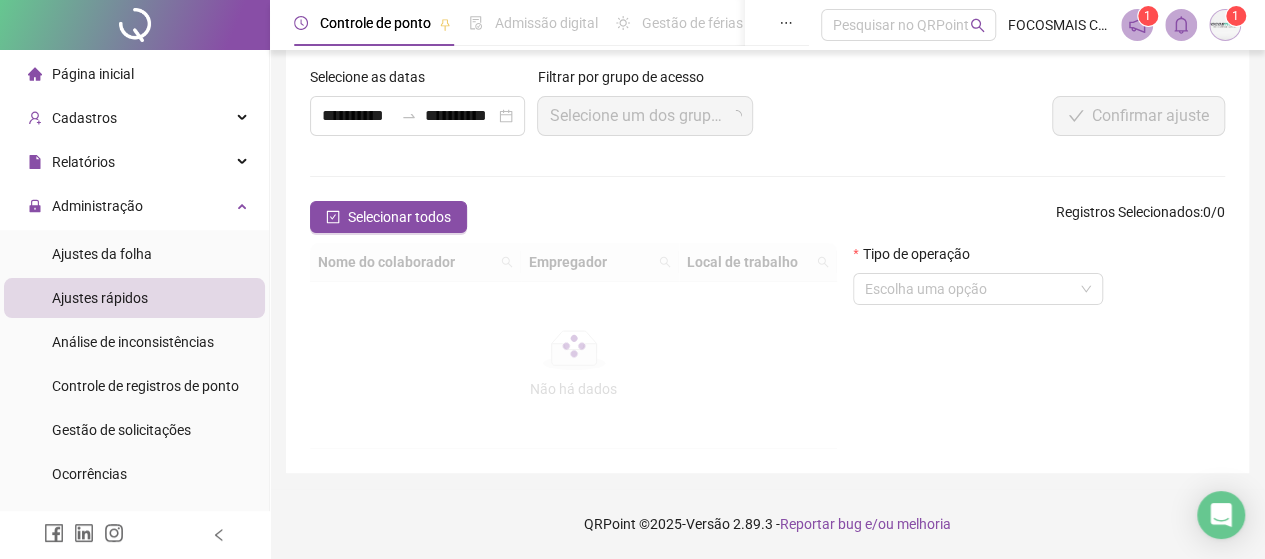 scroll, scrollTop: 229, scrollLeft: 0, axis: vertical 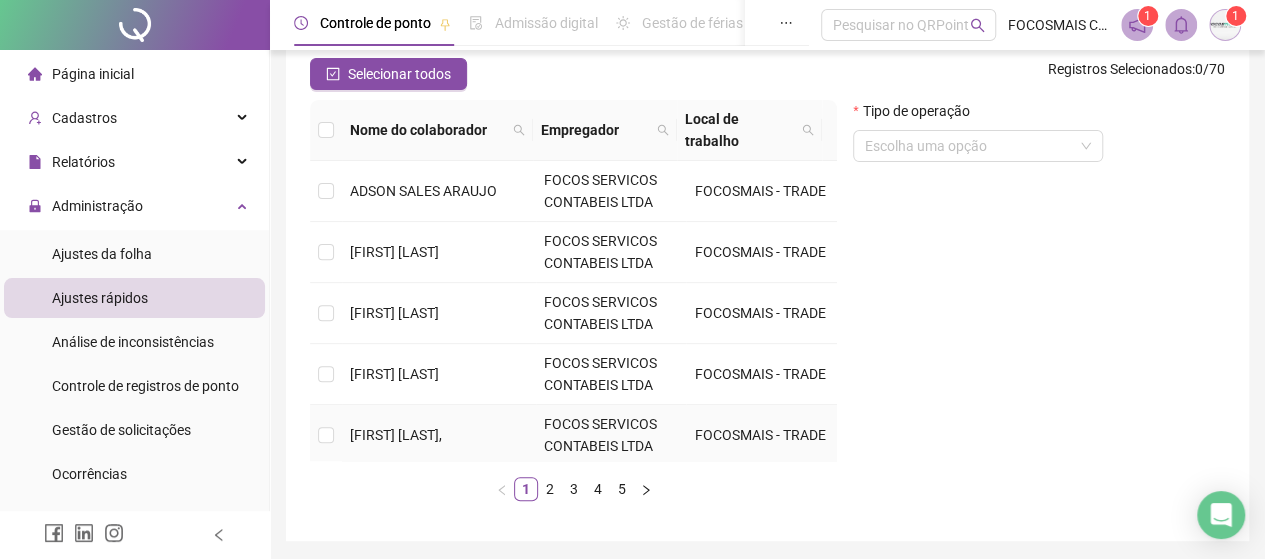 click at bounding box center [326, 435] 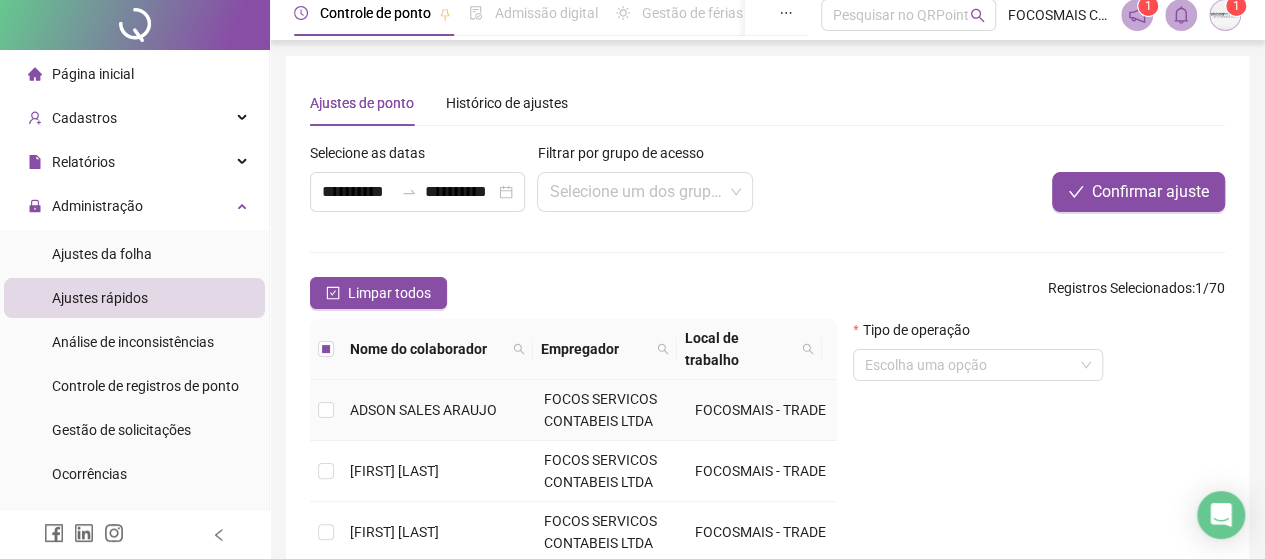 scroll, scrollTop: 0, scrollLeft: 0, axis: both 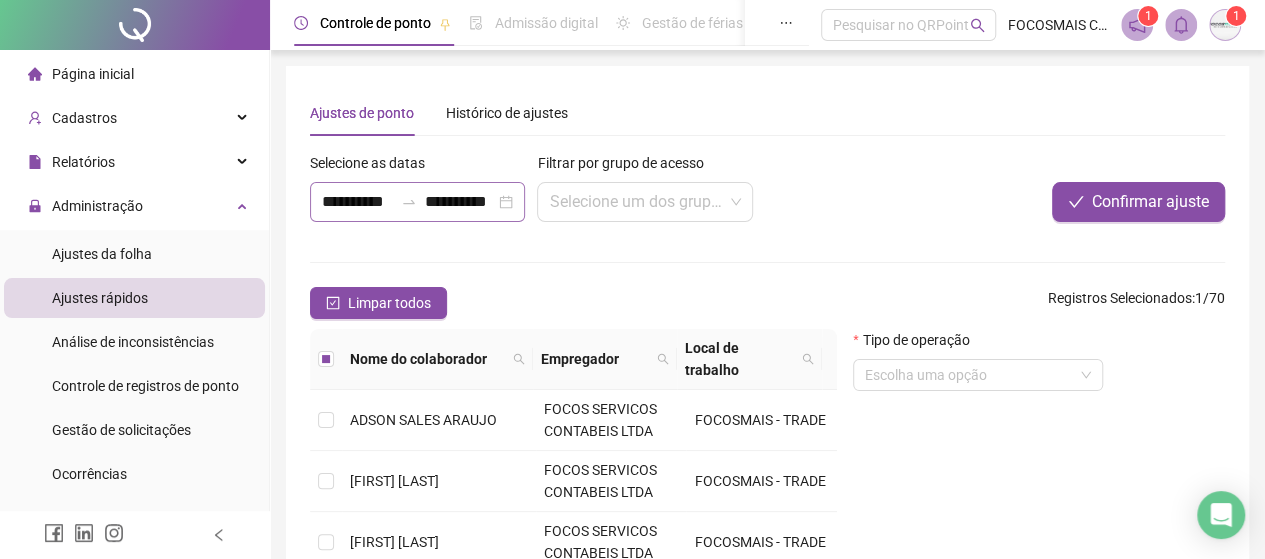 click 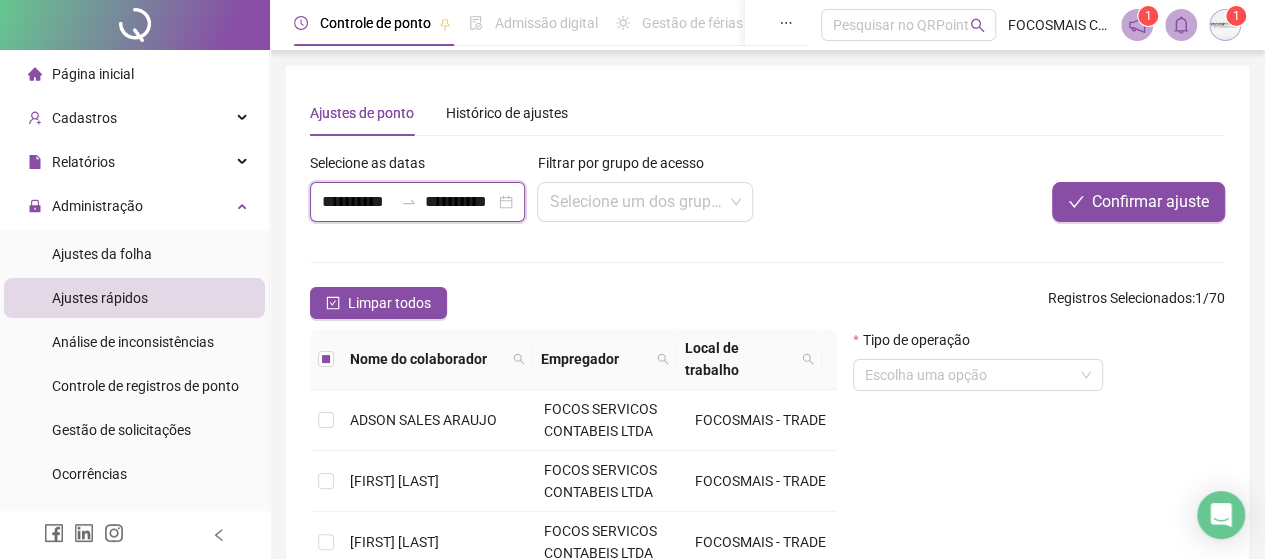 scroll, scrollTop: 0, scrollLeft: 10, axis: horizontal 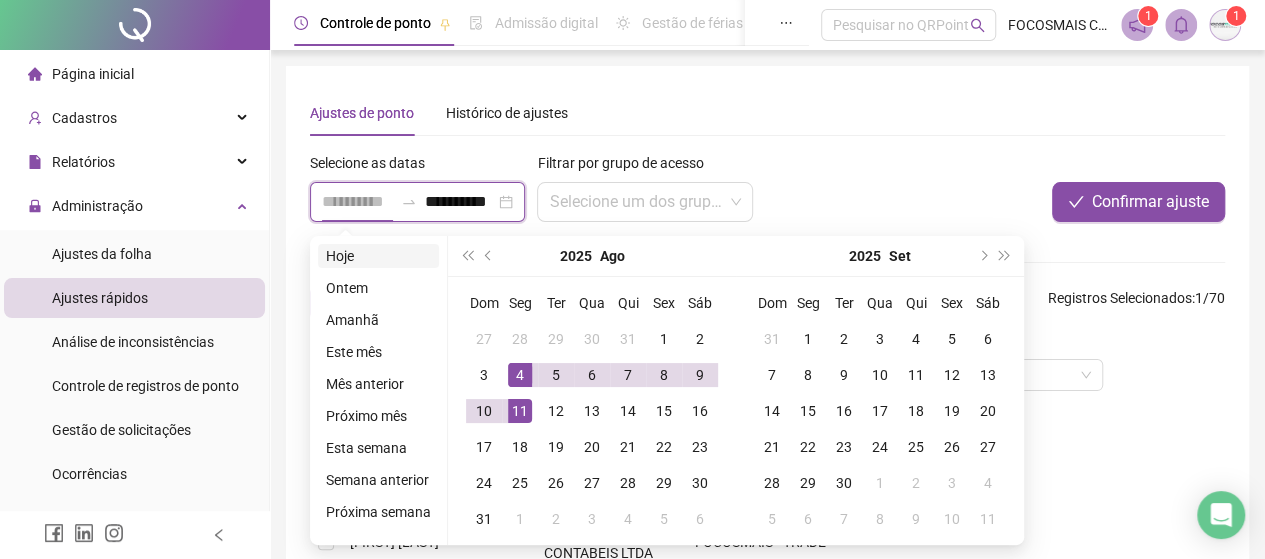 type on "**********" 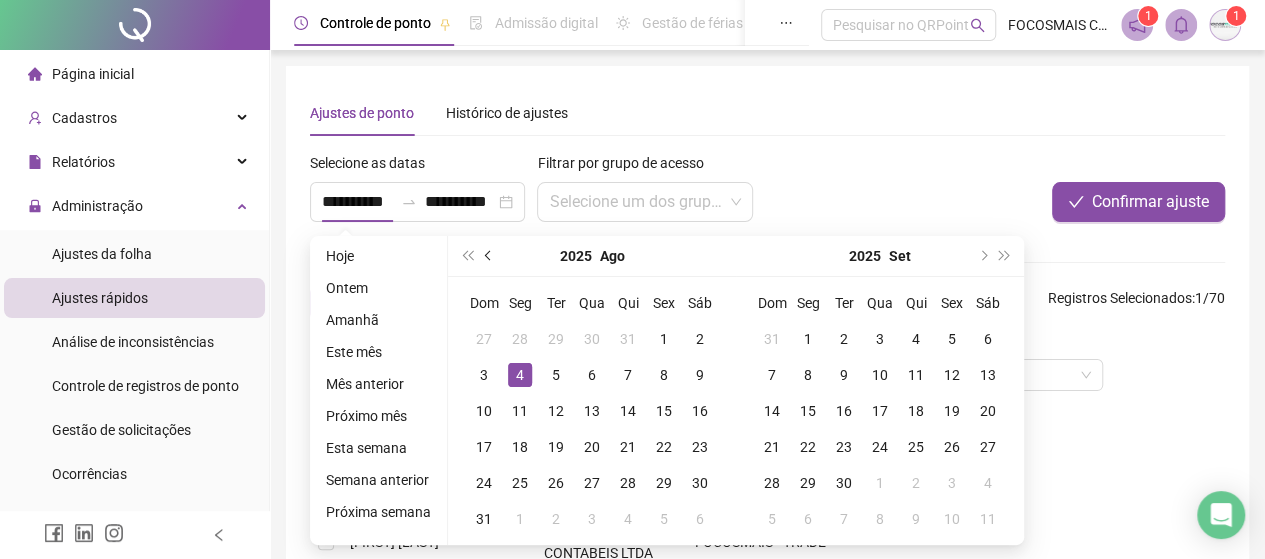 click at bounding box center (489, 256) 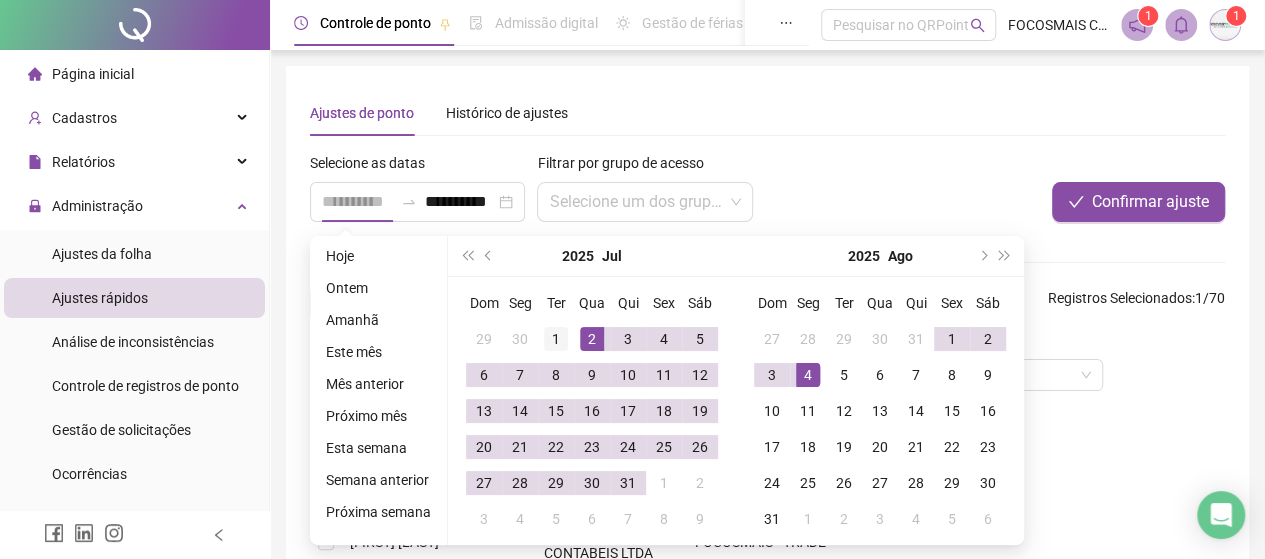 type on "**********" 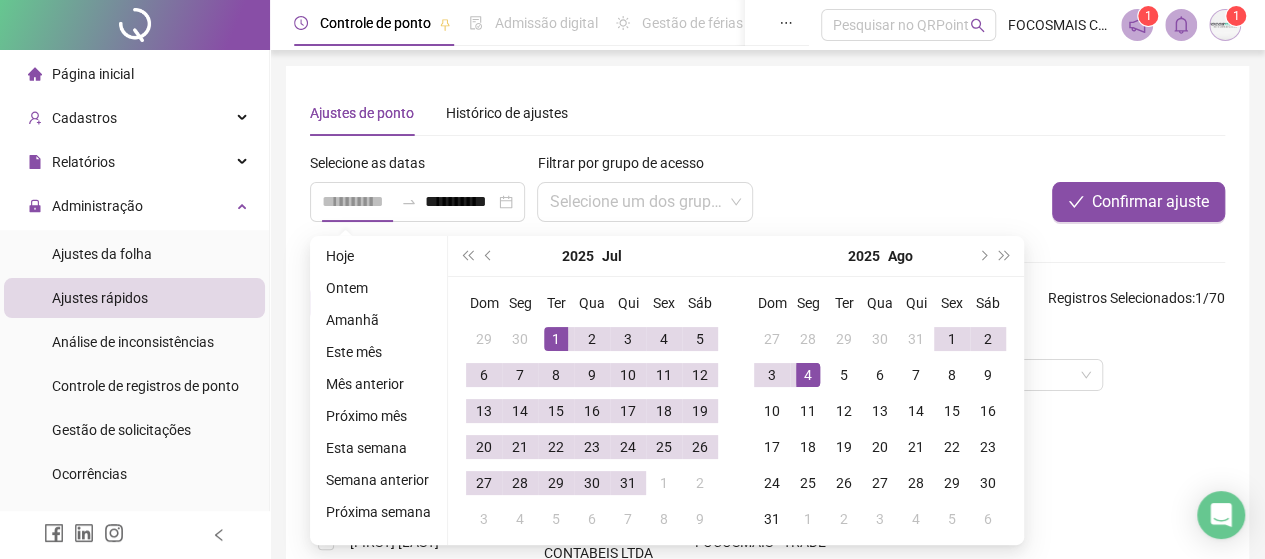 click on "1" at bounding box center [556, 339] 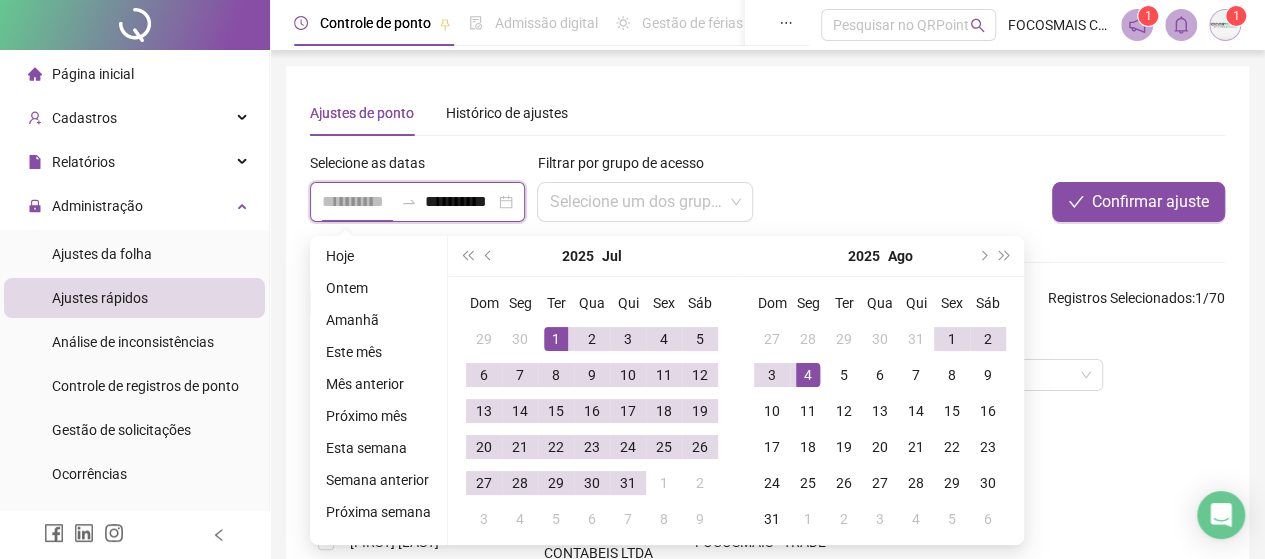 scroll, scrollTop: 0, scrollLeft: 10, axis: horizontal 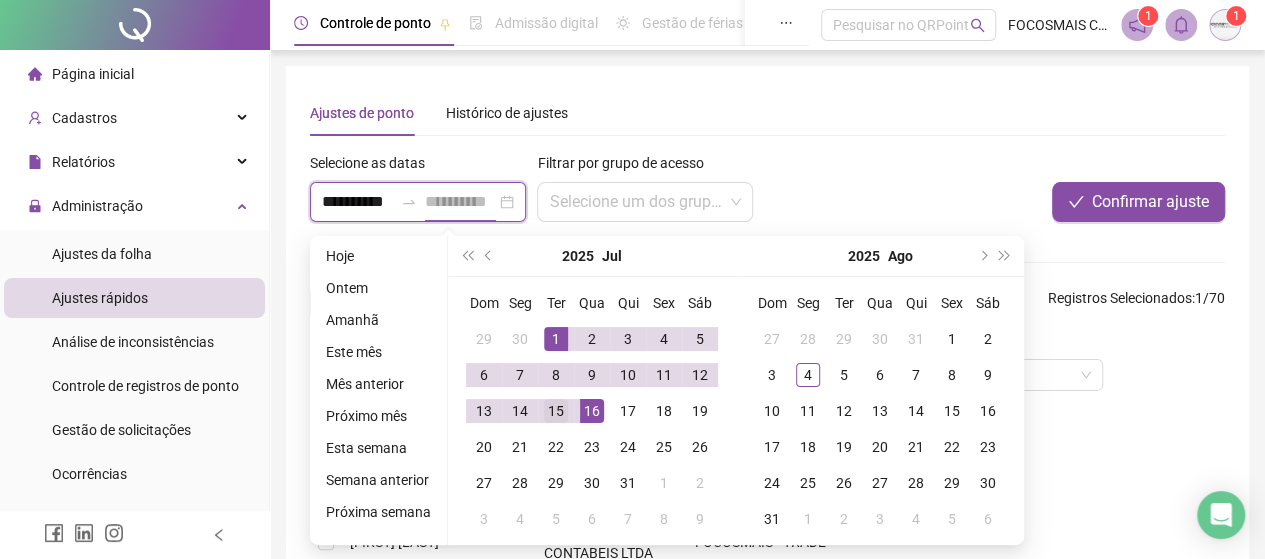 type on "**********" 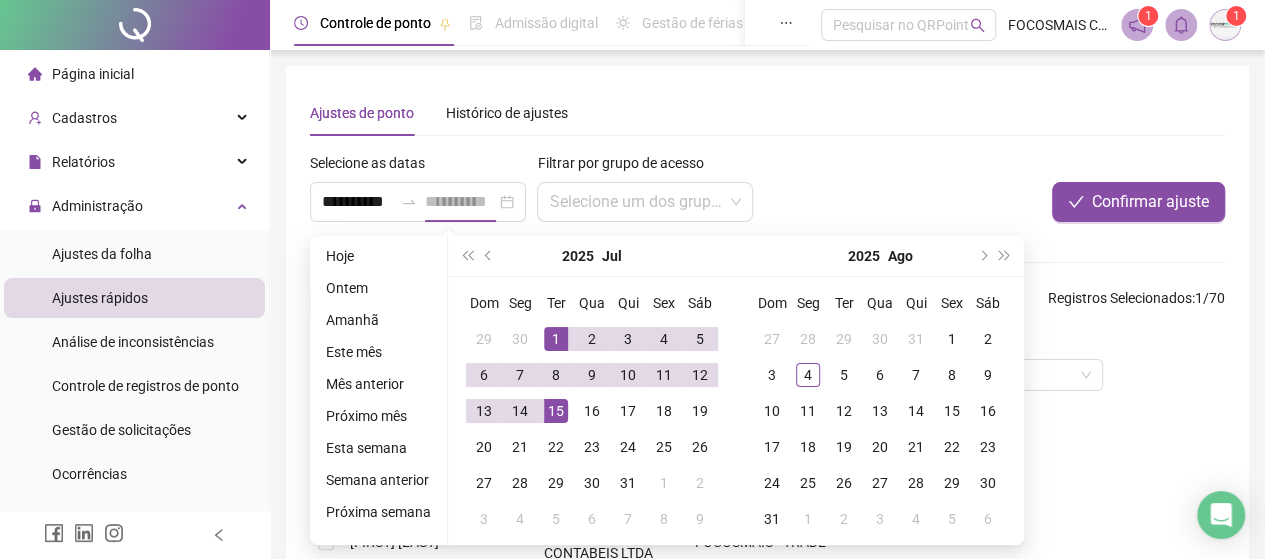 click on "15" at bounding box center [556, 411] 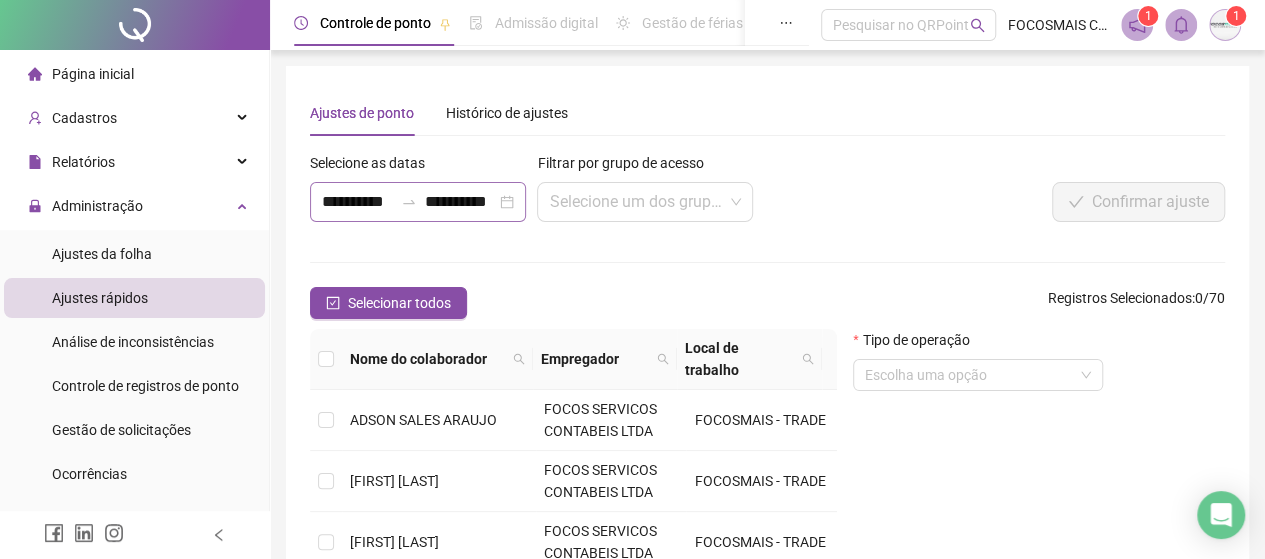 click 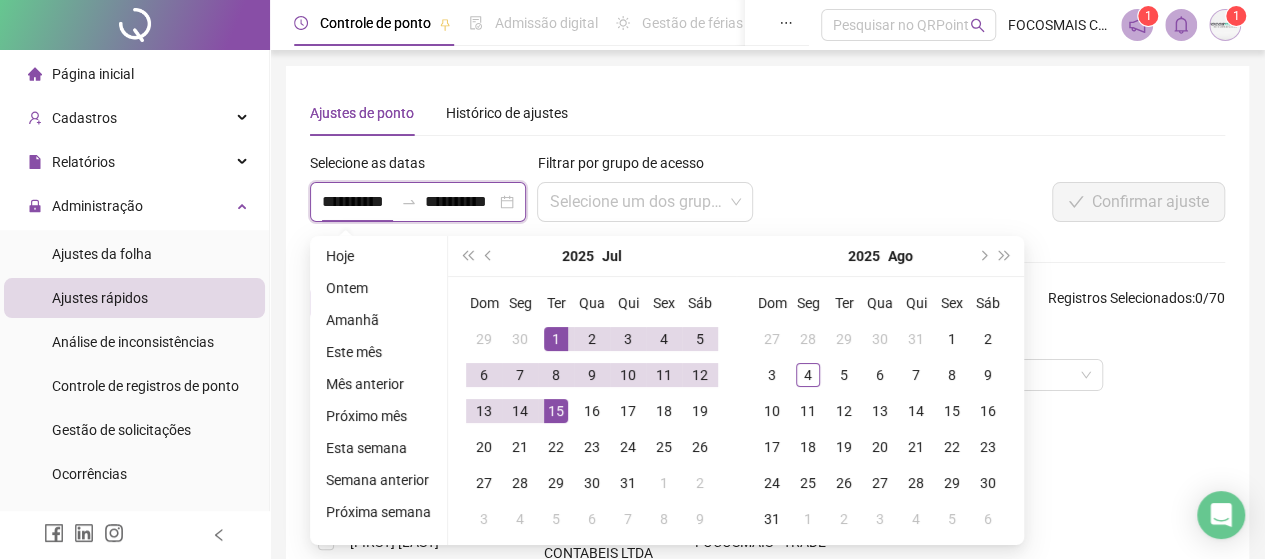 scroll, scrollTop: 0, scrollLeft: 10, axis: horizontal 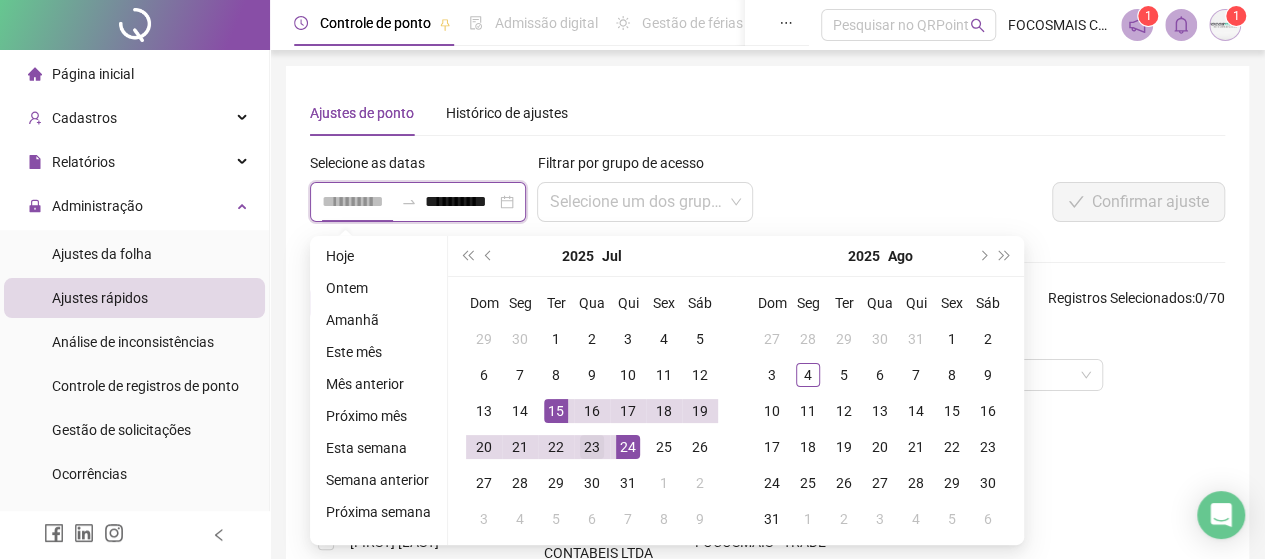 type on "**********" 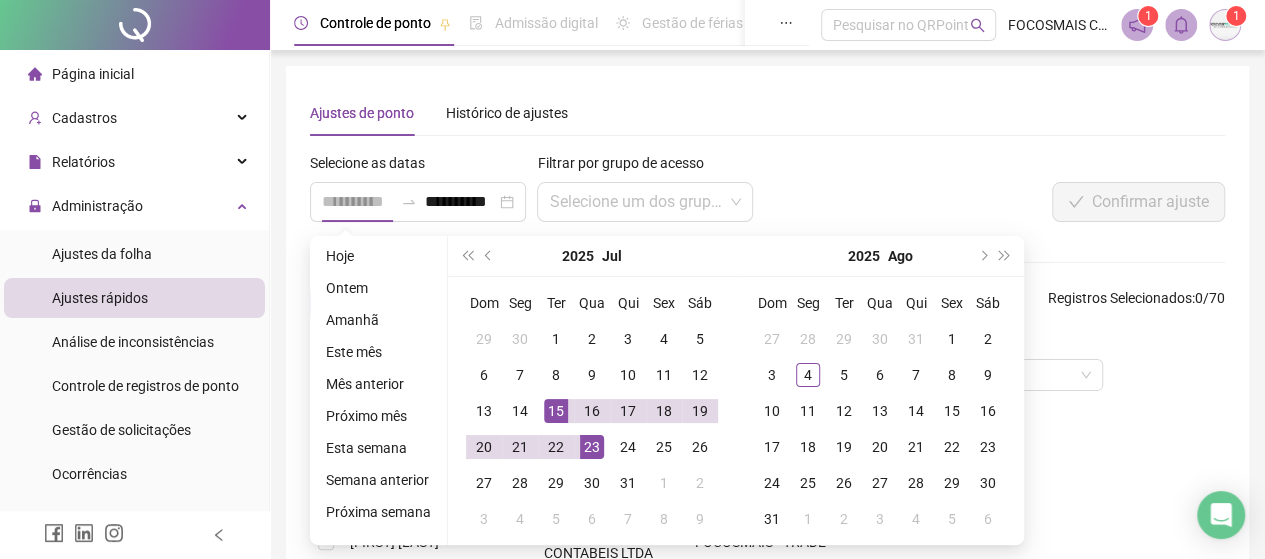 click on "23" at bounding box center [592, 447] 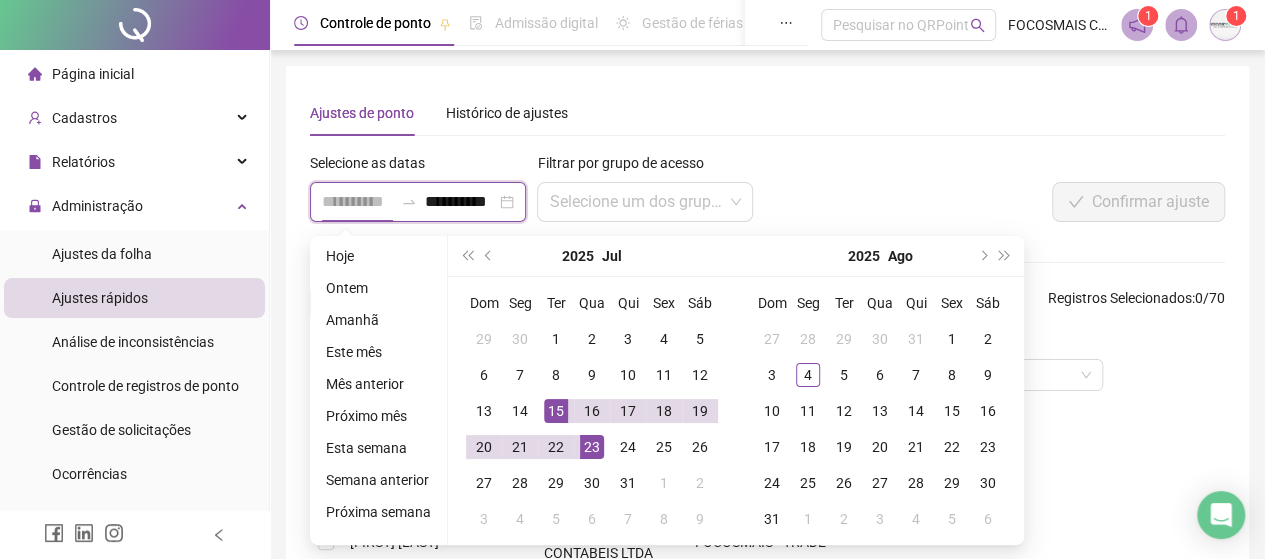 scroll, scrollTop: 0, scrollLeft: 0, axis: both 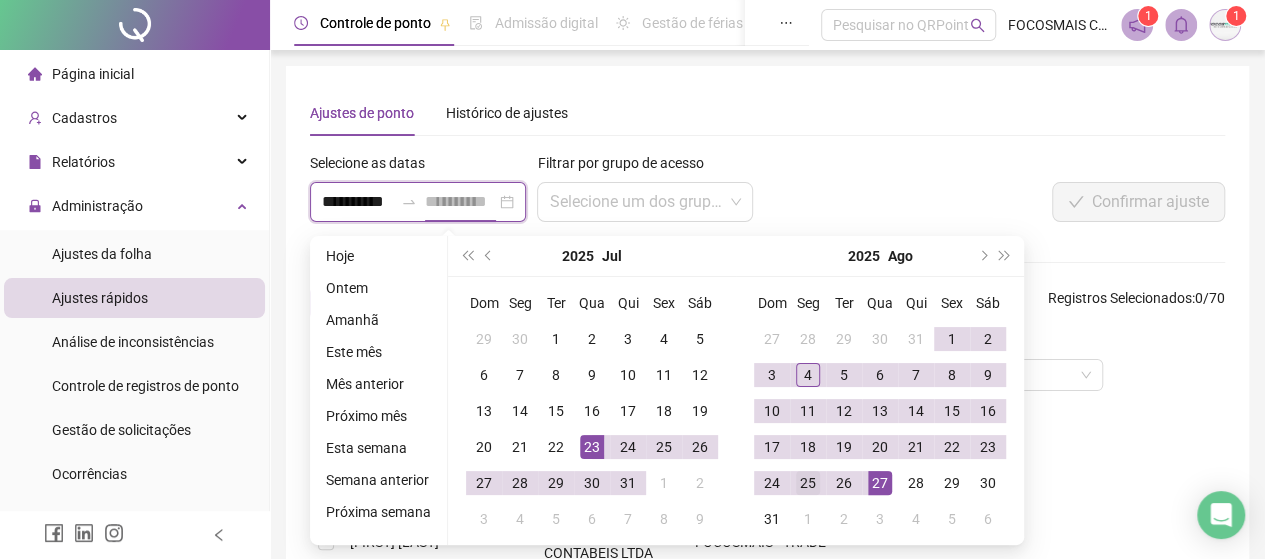type on "**********" 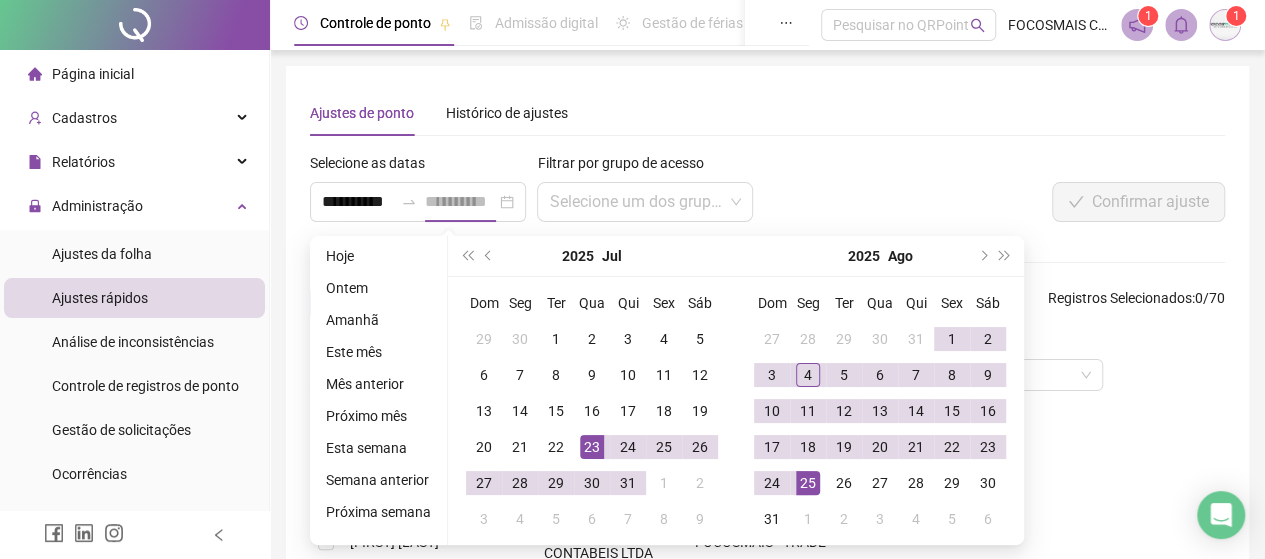 click on "25" at bounding box center (808, 483) 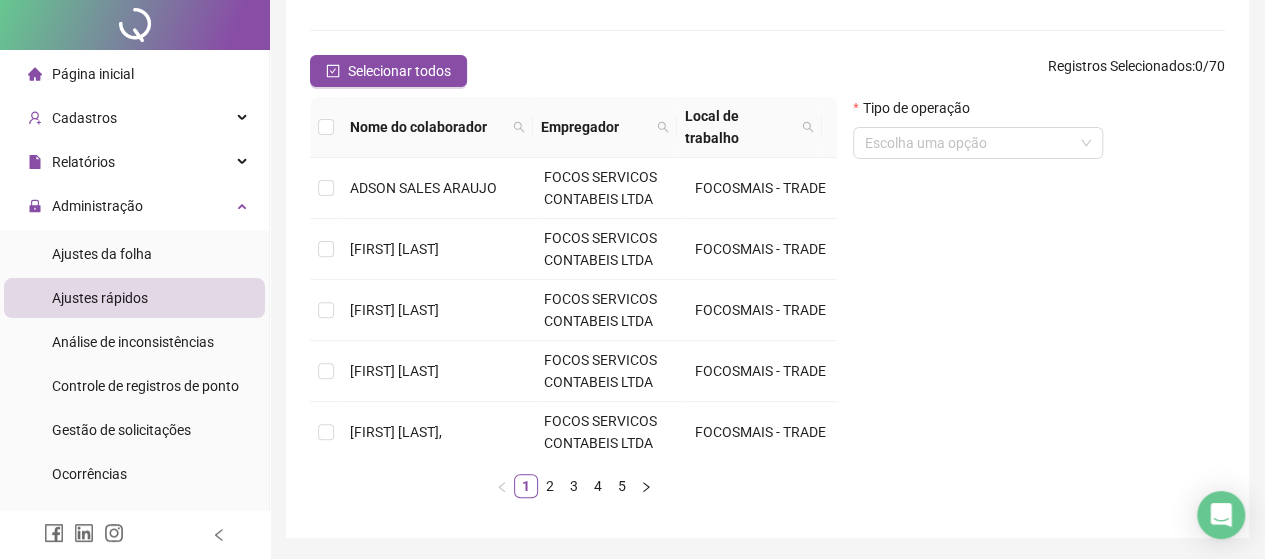 scroll, scrollTop: 233, scrollLeft: 0, axis: vertical 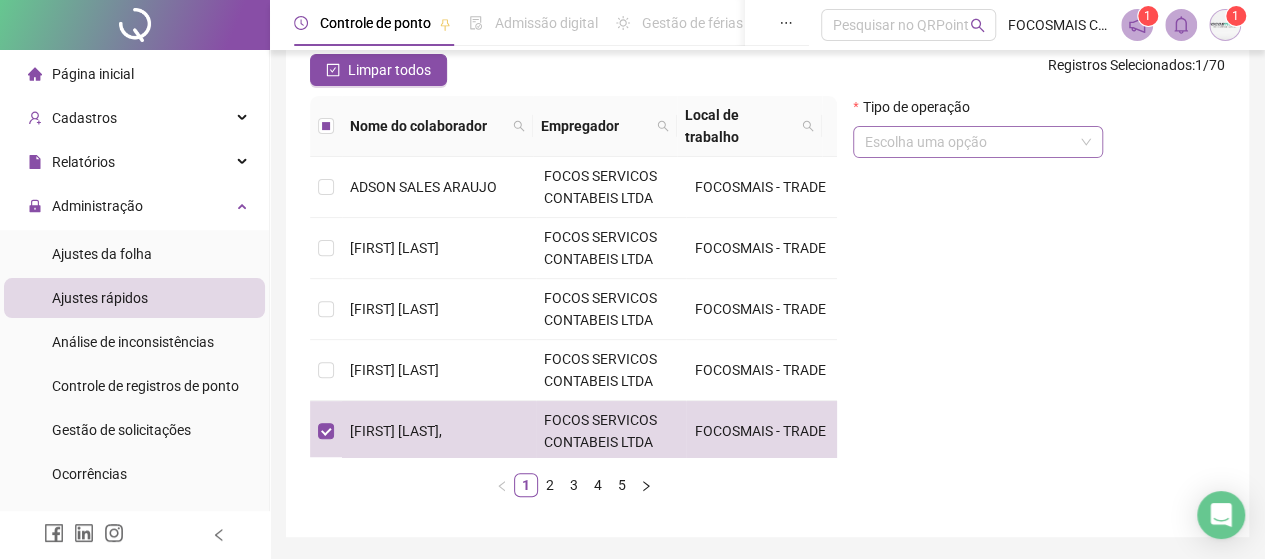 click at bounding box center (969, 142) 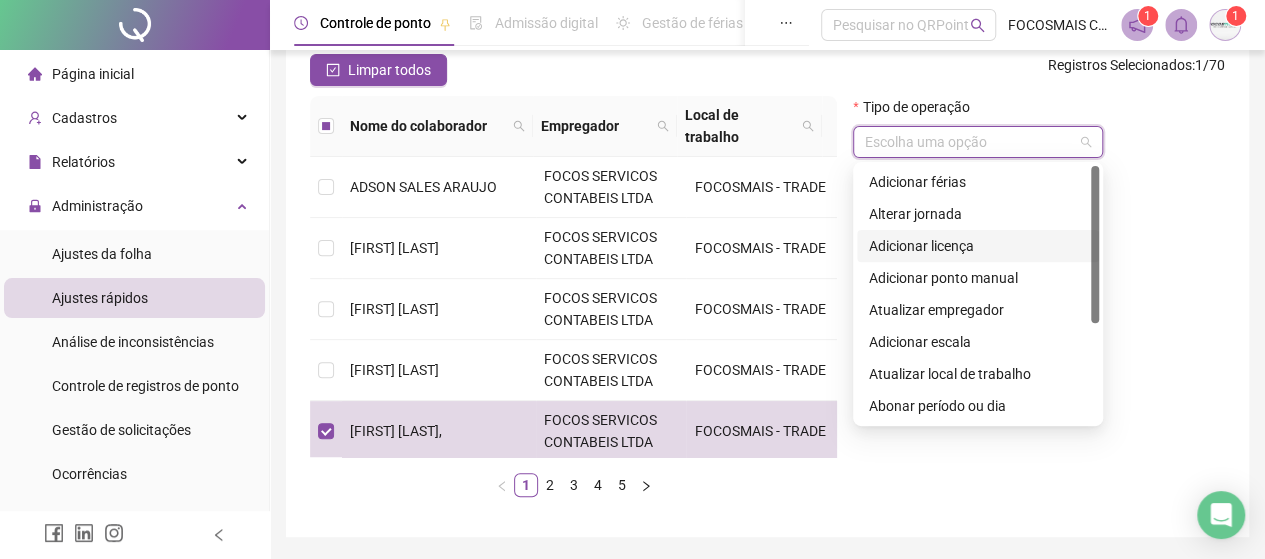 click on "Adicionar licença" at bounding box center [978, 246] 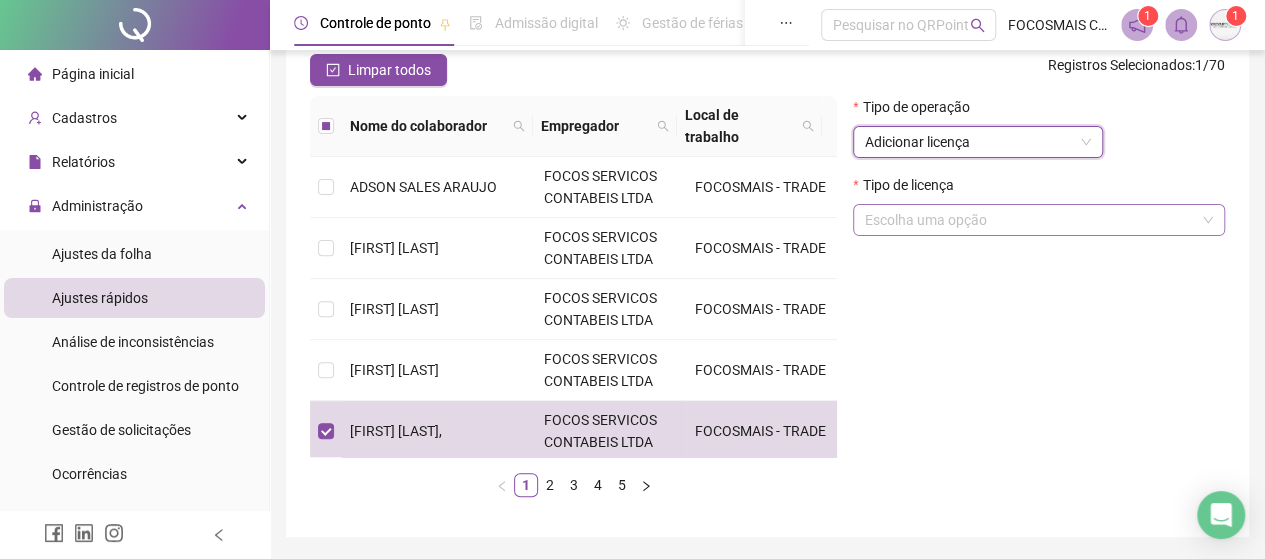 click at bounding box center [1030, 220] 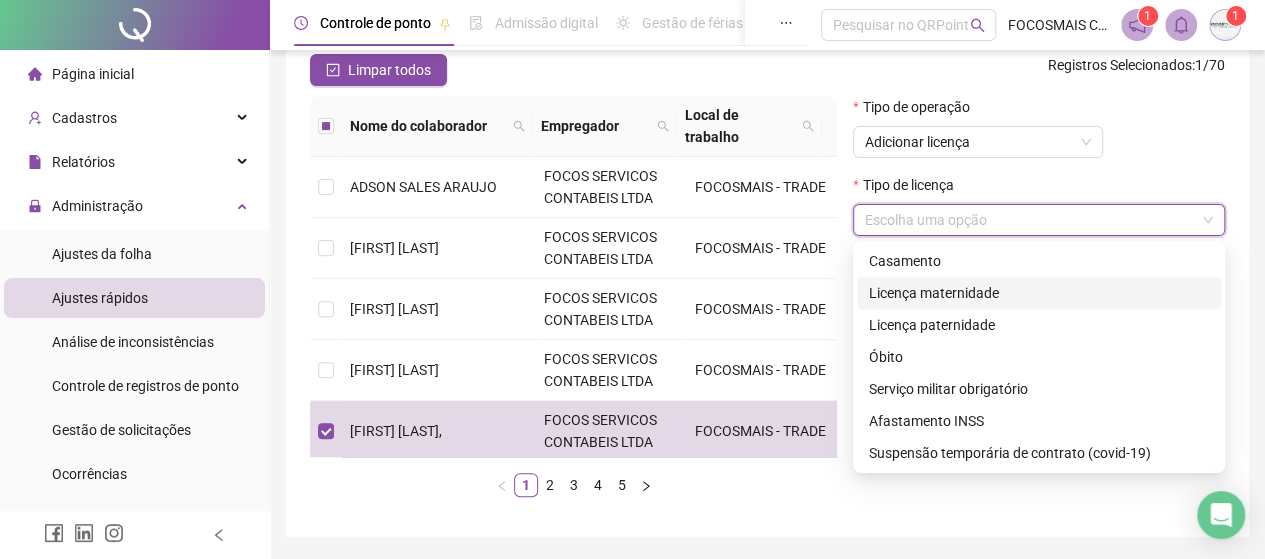 click on "Licença maternidade" at bounding box center (1039, 293) 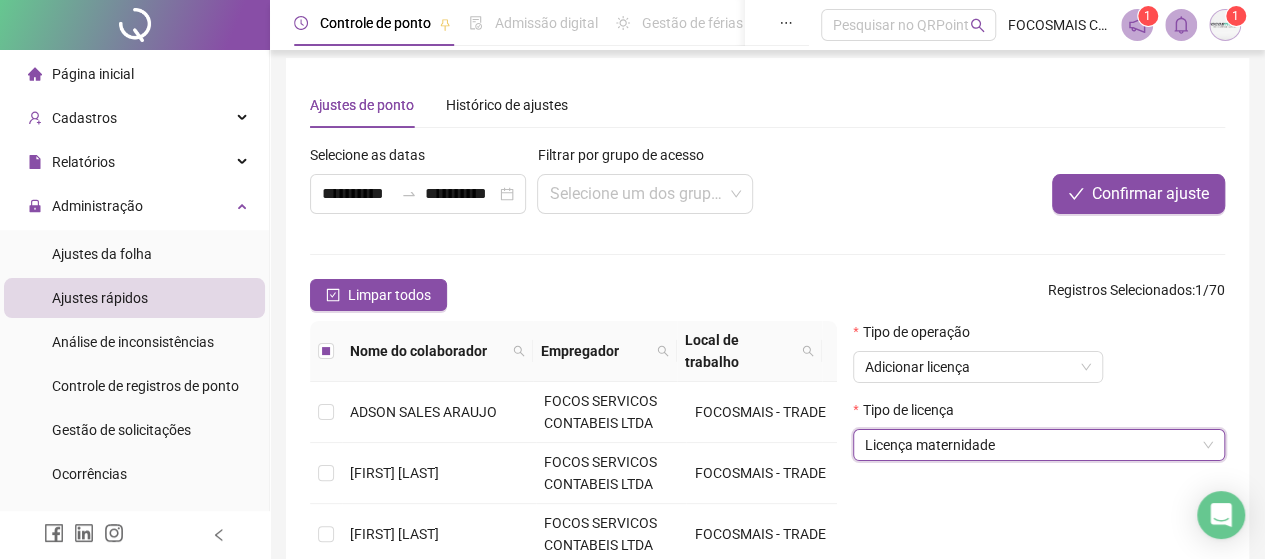 scroll, scrollTop: 0, scrollLeft: 0, axis: both 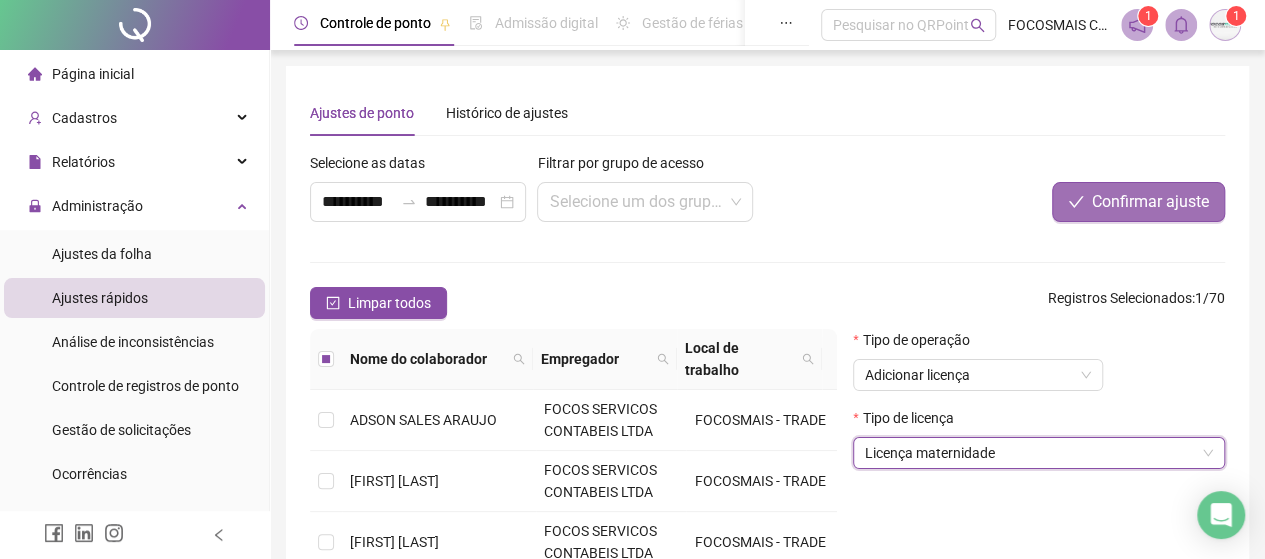 click on "Confirmar ajuste" at bounding box center [1150, 202] 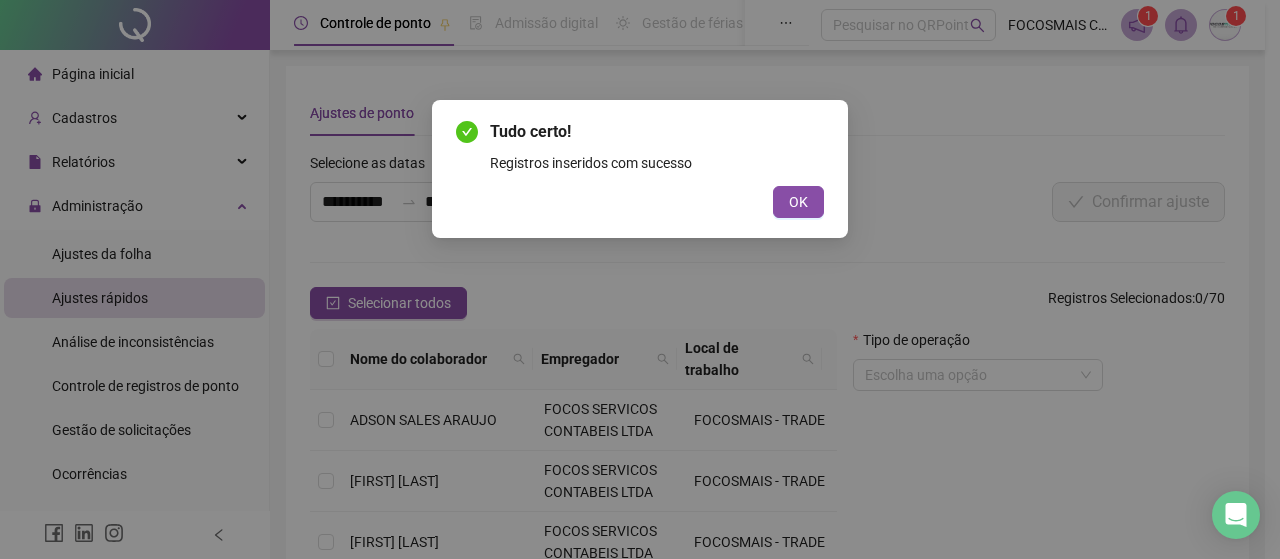 click on "OK" at bounding box center (798, 202) 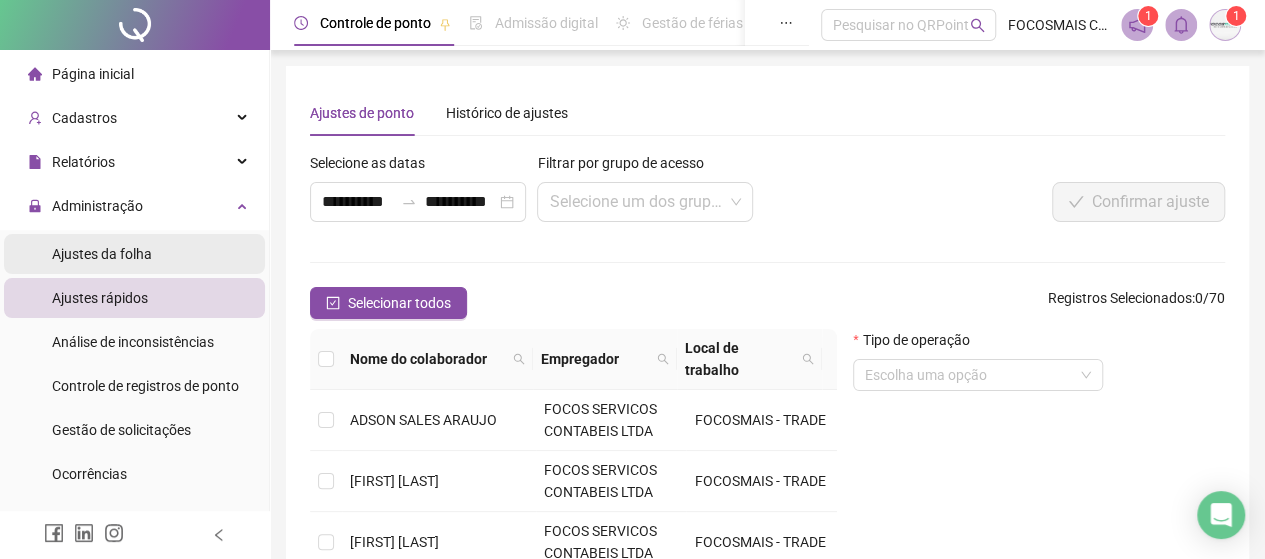 click on "Ajustes da folha" at bounding box center [102, 254] 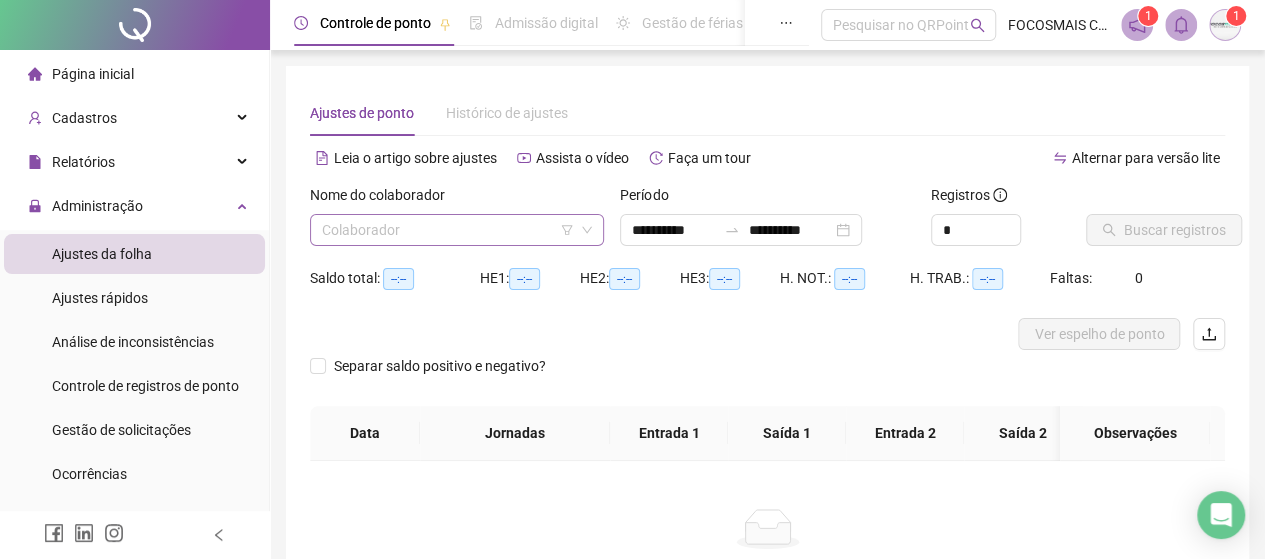 click at bounding box center (448, 230) 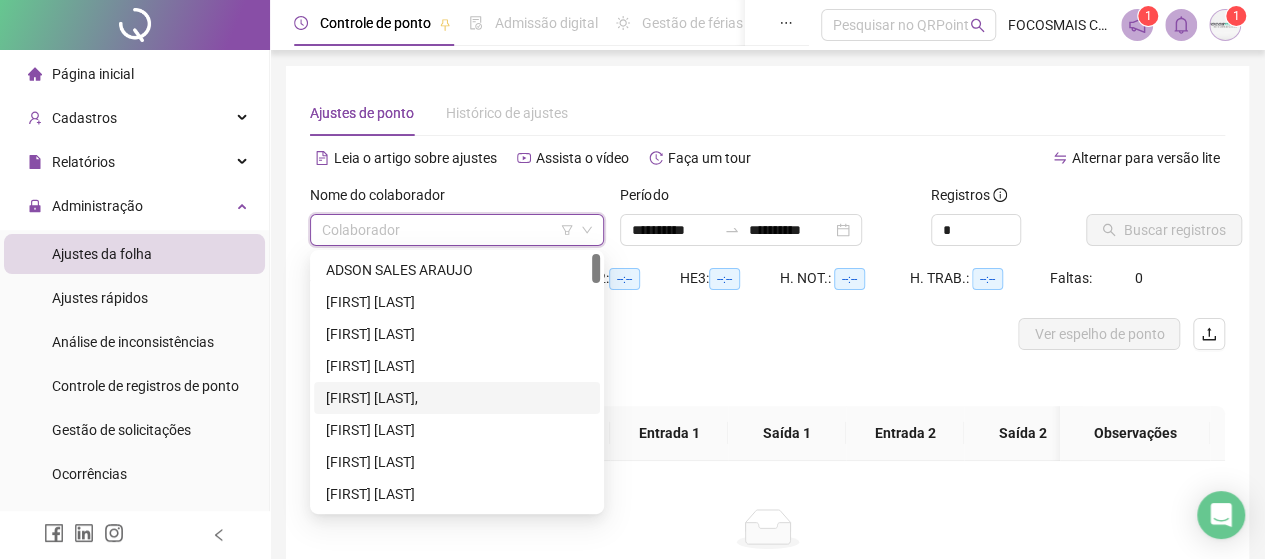 click on "[FIRST] [LAST]," at bounding box center (457, 398) 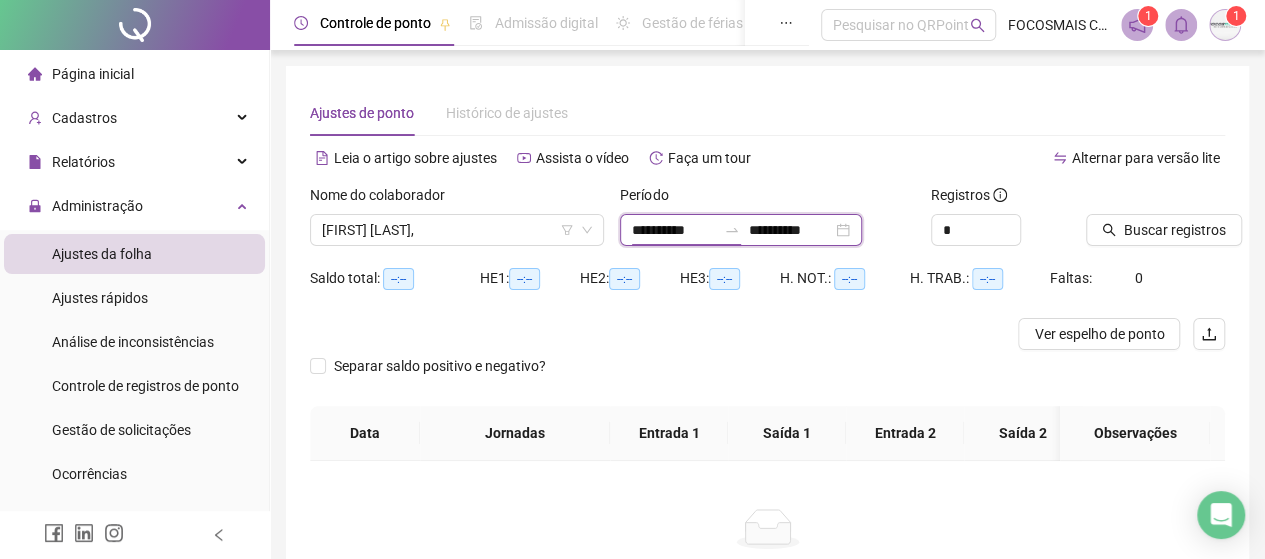 click on "**********" at bounding box center (674, 230) 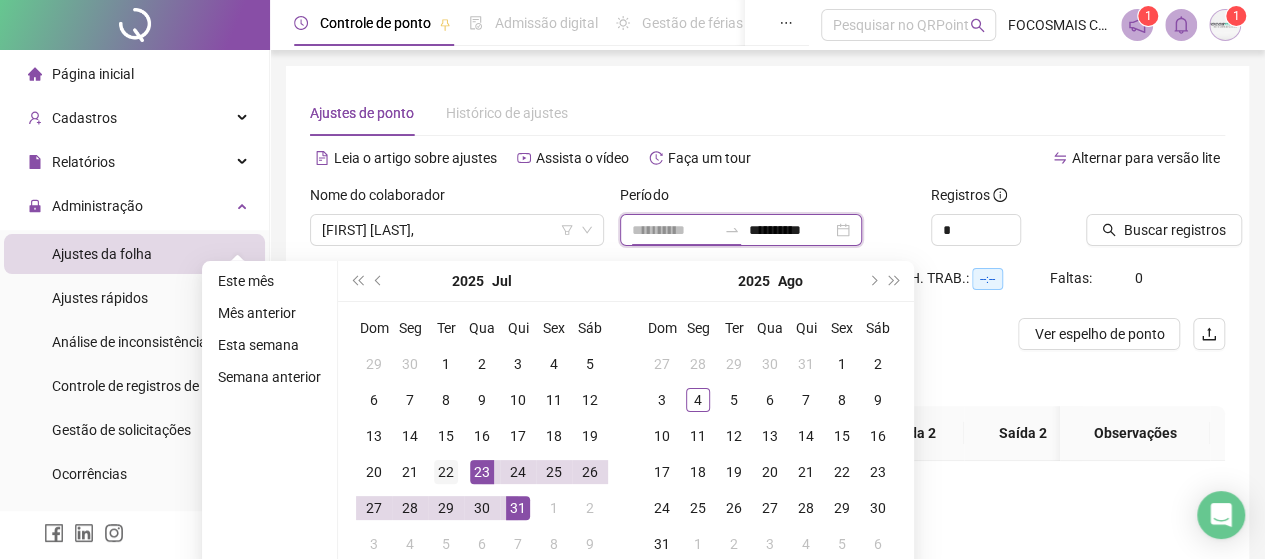 type on "**********" 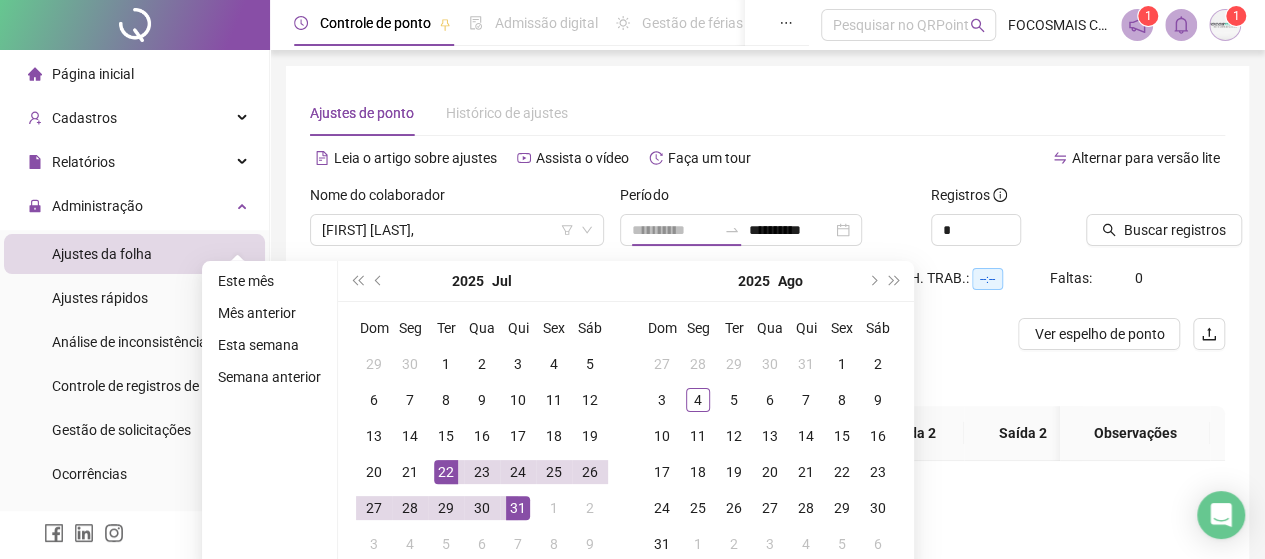 click on "22" at bounding box center [446, 472] 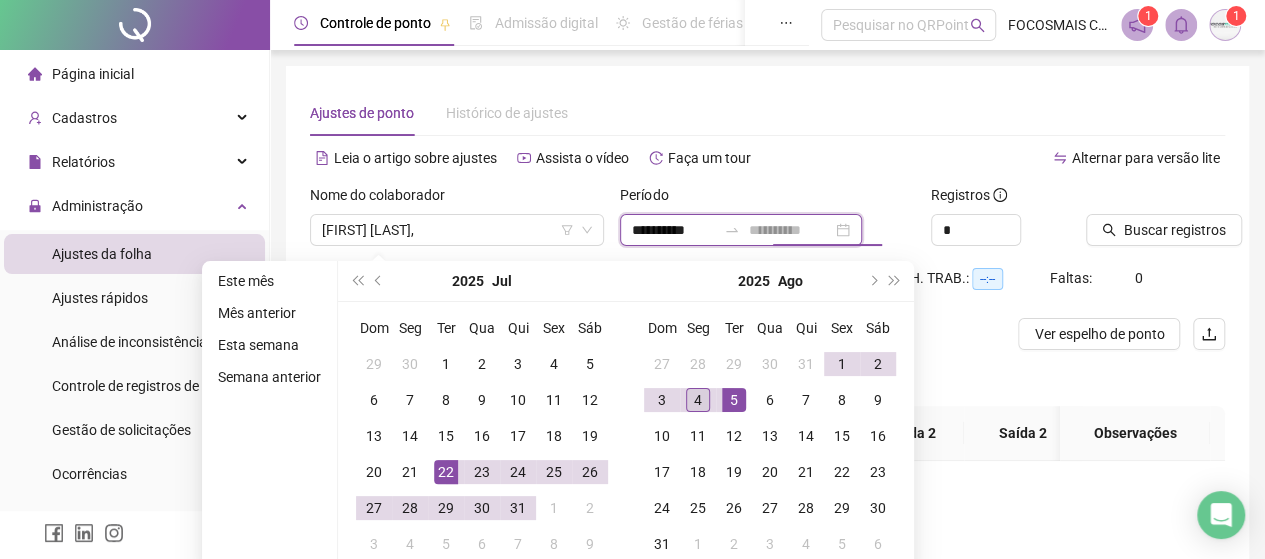 type on "**********" 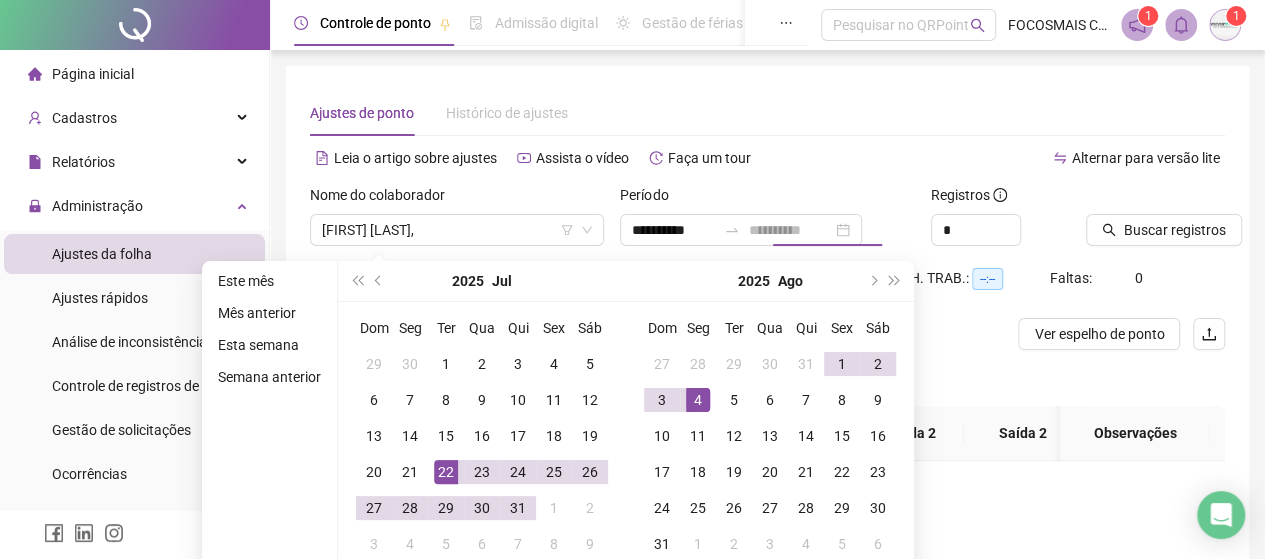 drag, startPoint x: 700, startPoint y: 401, endPoint x: 714, endPoint y: 392, distance: 16.643316 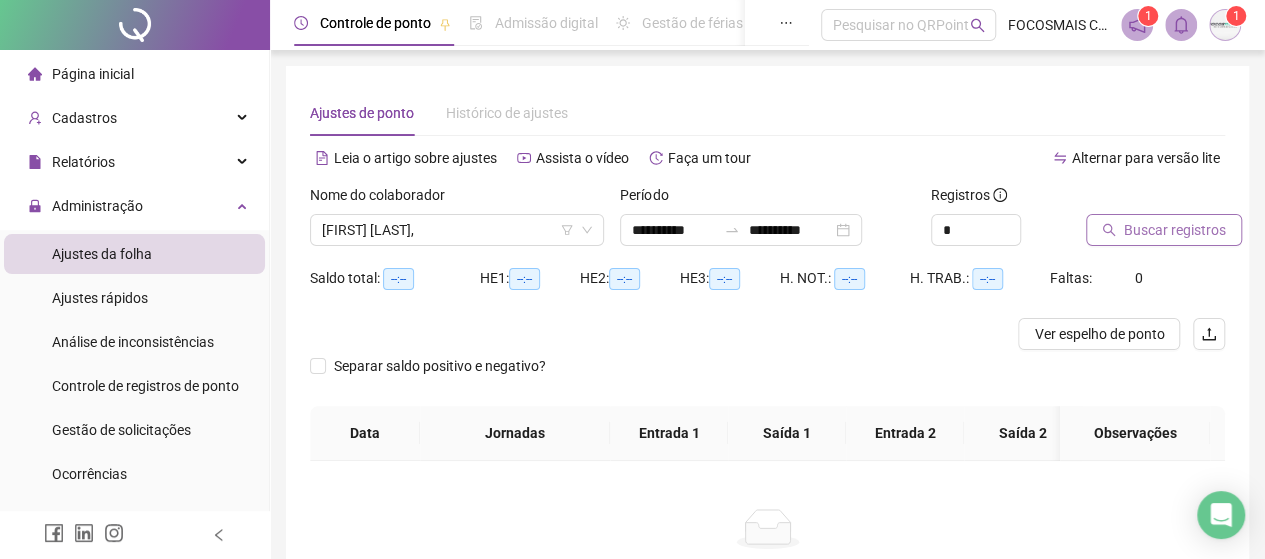 click on "Buscar registros" at bounding box center (1175, 230) 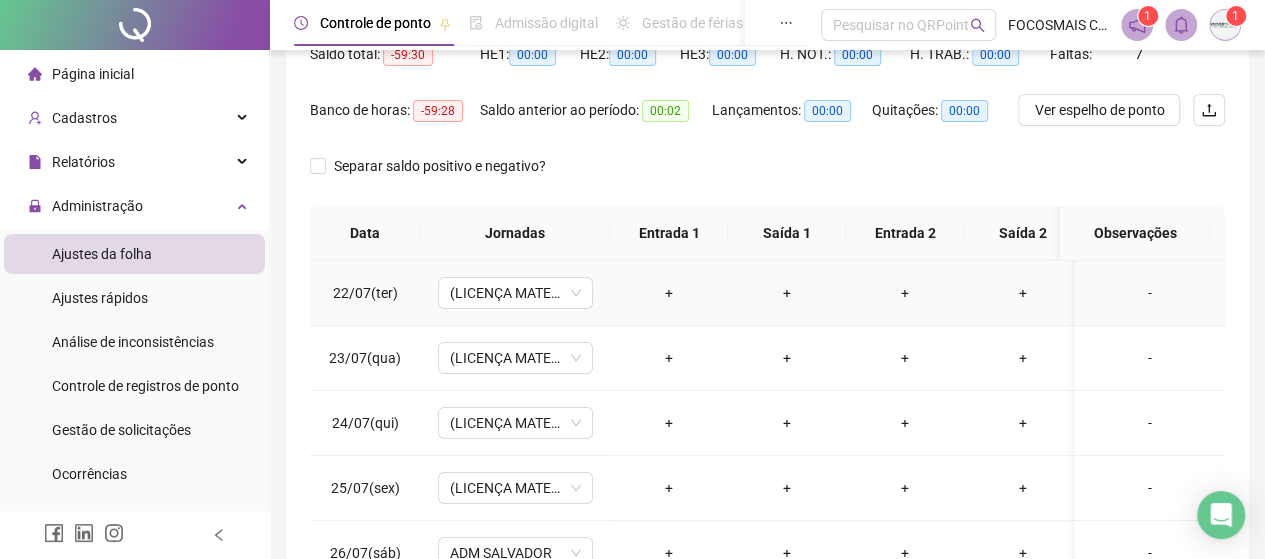 scroll, scrollTop: 233, scrollLeft: 0, axis: vertical 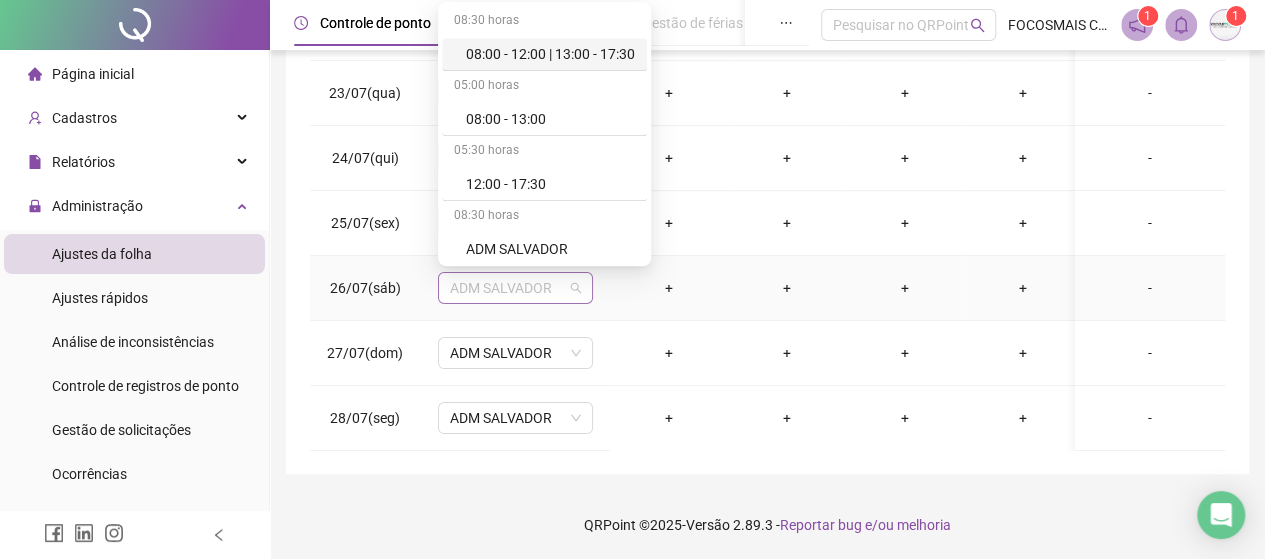 click on "ADM SALVADOR" at bounding box center (515, 288) 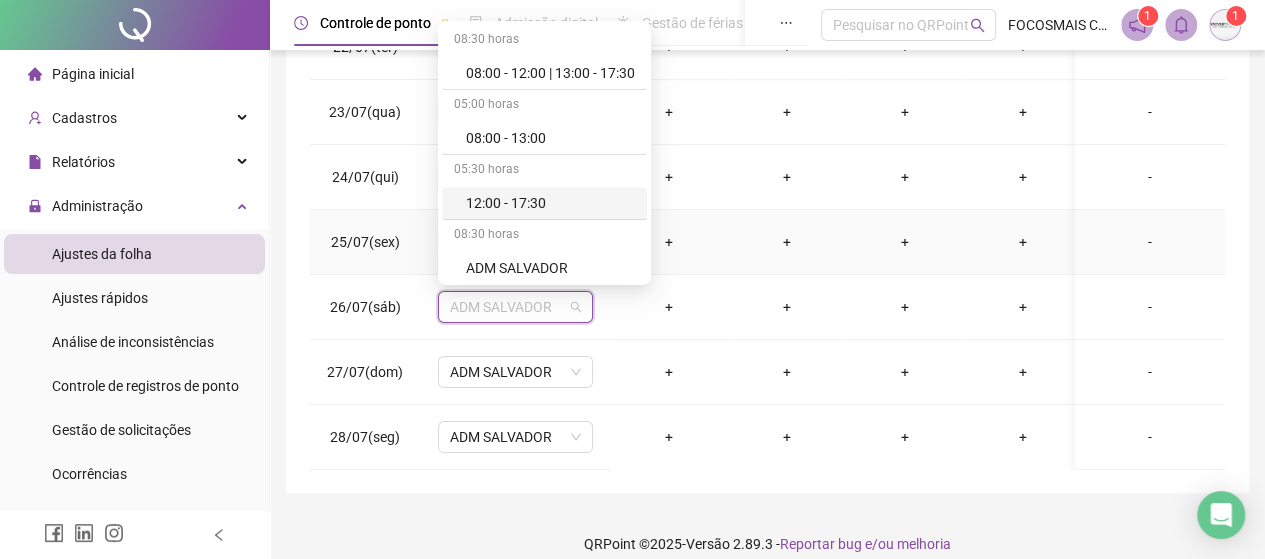 scroll, scrollTop: 462, scrollLeft: 0, axis: vertical 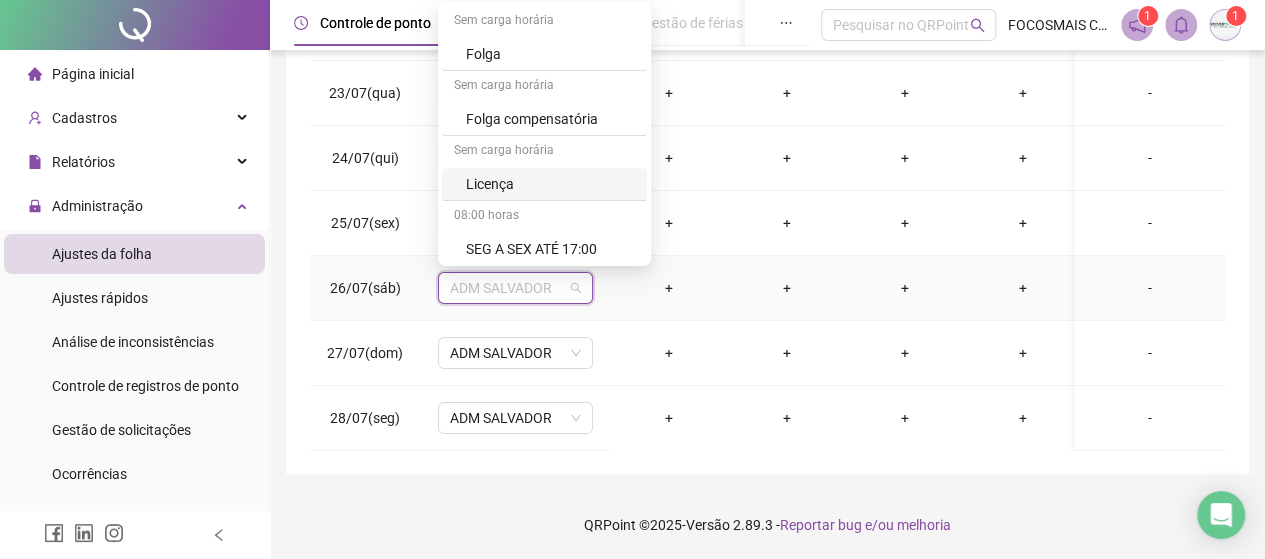 click on "Licença" at bounding box center [550, 184] 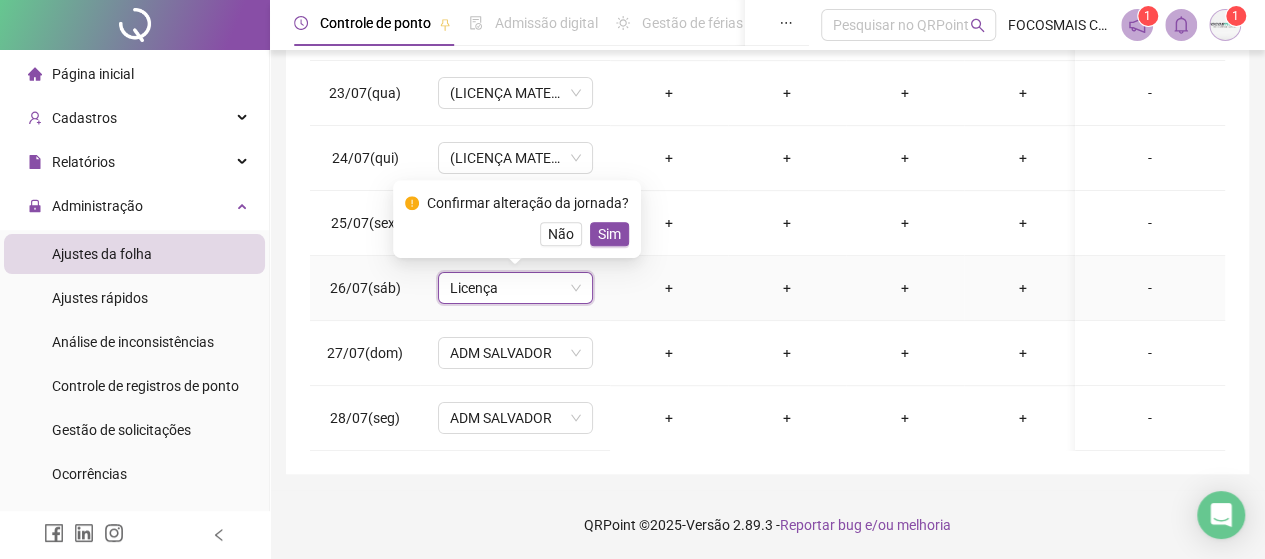 click on "Sim" at bounding box center (609, 234) 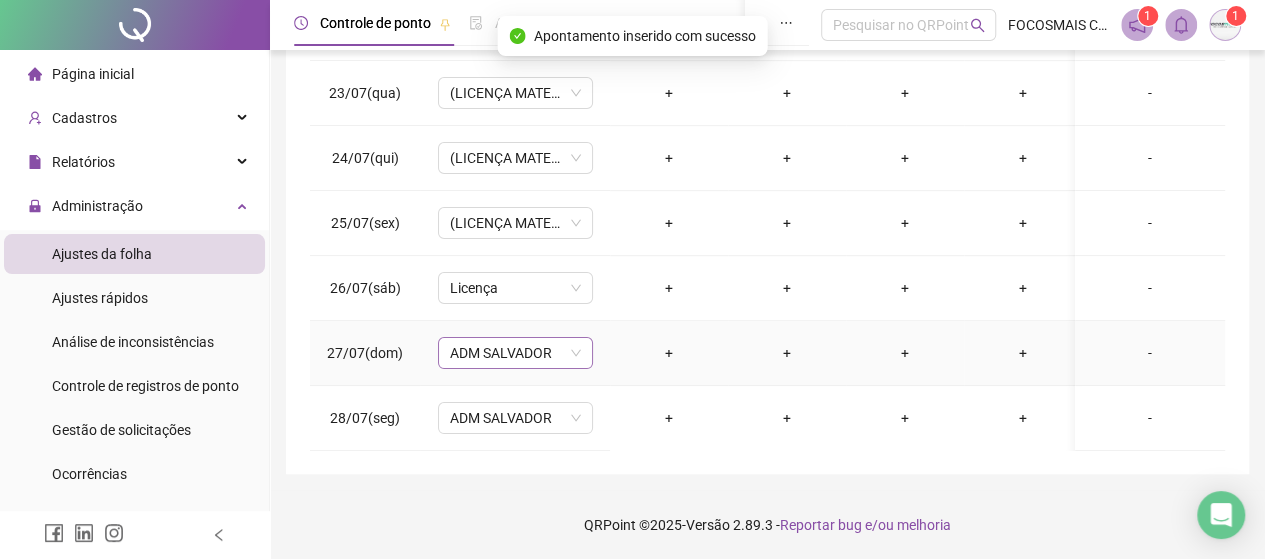 click on "ADM SALVADOR" at bounding box center [515, 353] 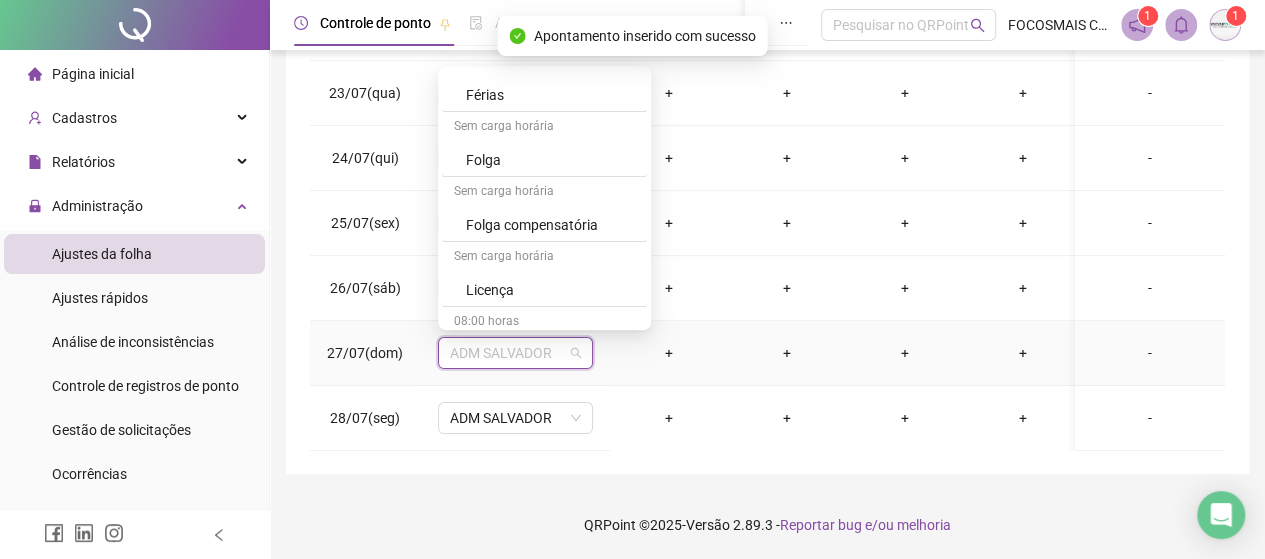 scroll, scrollTop: 520, scrollLeft: 0, axis: vertical 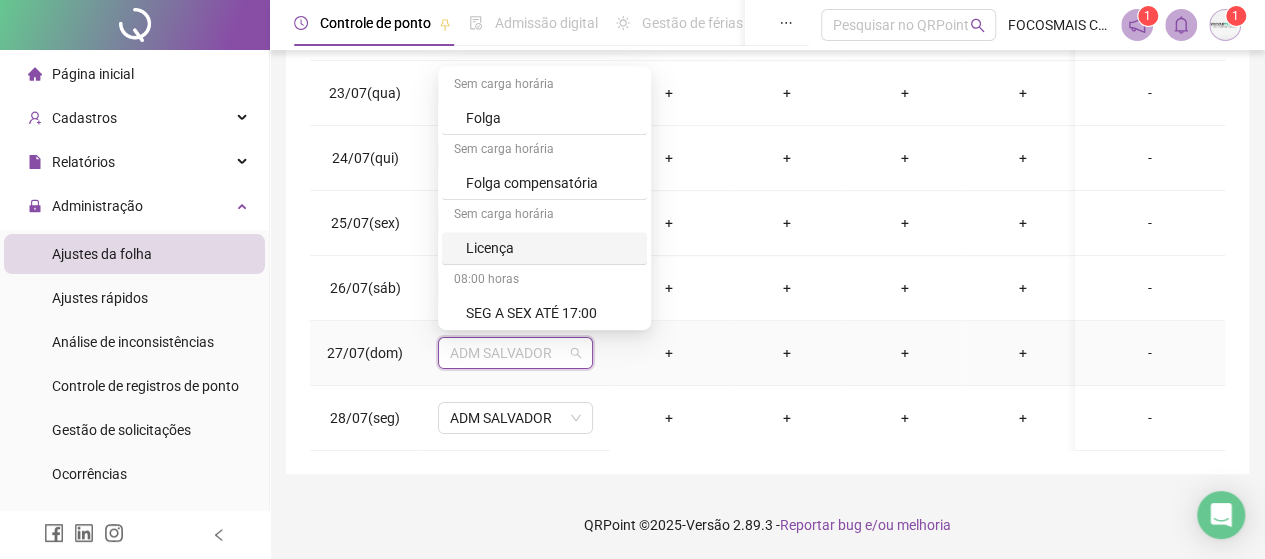 click on "Licença" at bounding box center (550, 248) 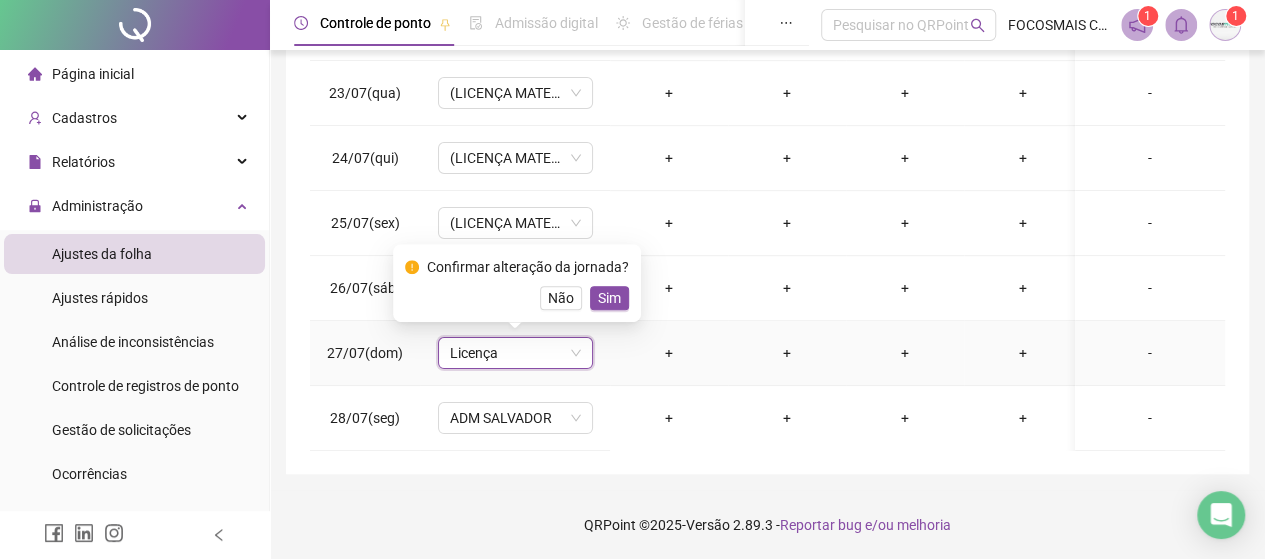 click on "Sim" at bounding box center (609, 298) 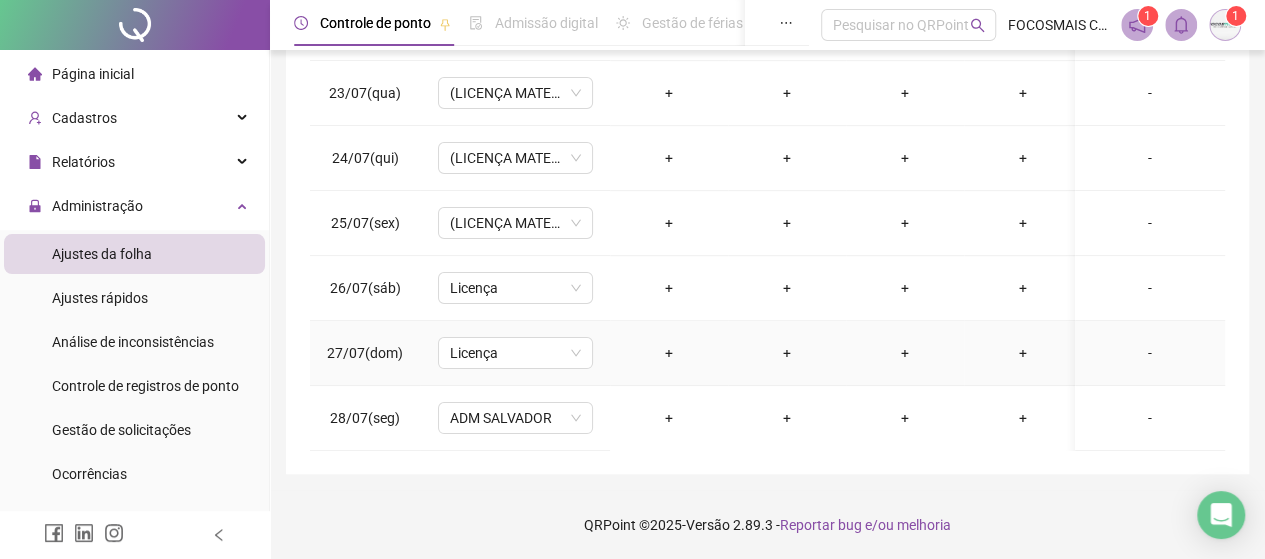 scroll, scrollTop: 260, scrollLeft: 0, axis: vertical 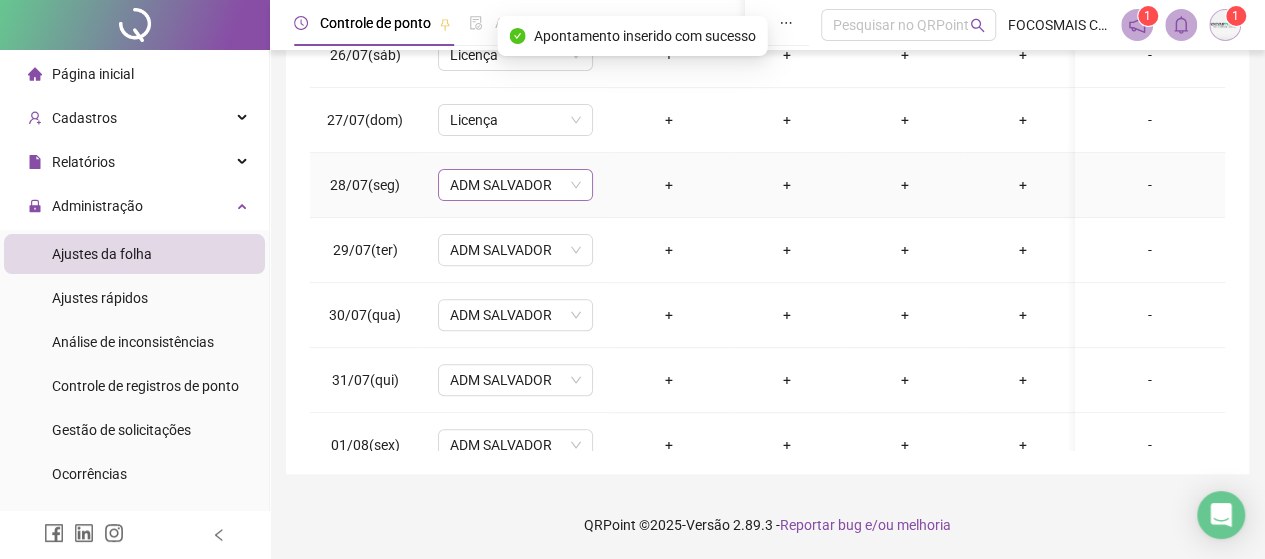 click on "ADM SALVADOR" at bounding box center (515, 185) 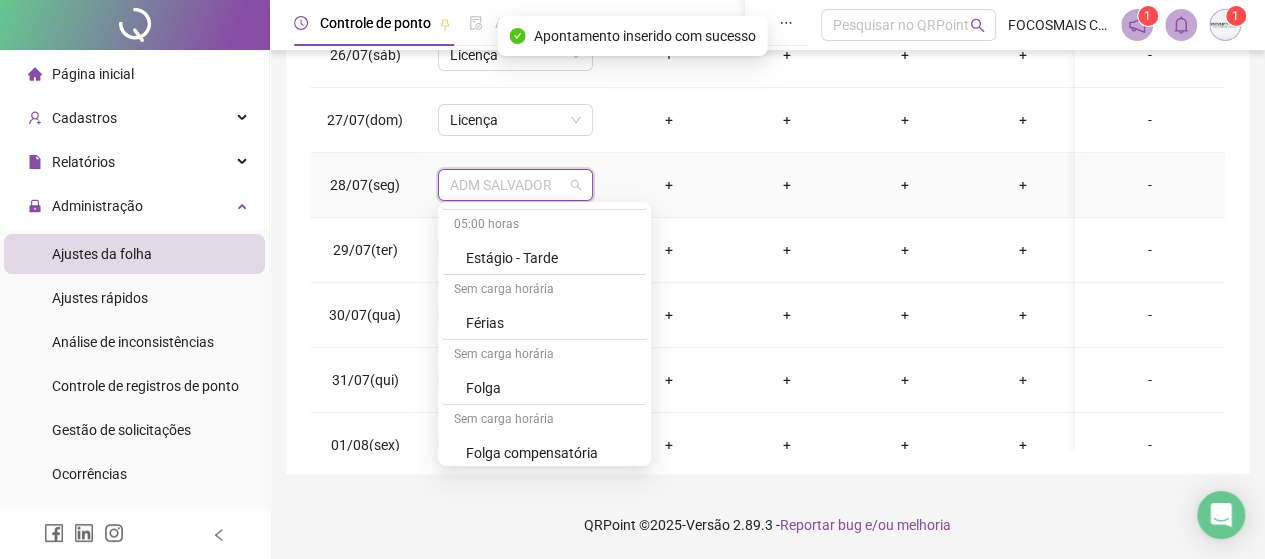 scroll, scrollTop: 466, scrollLeft: 0, axis: vertical 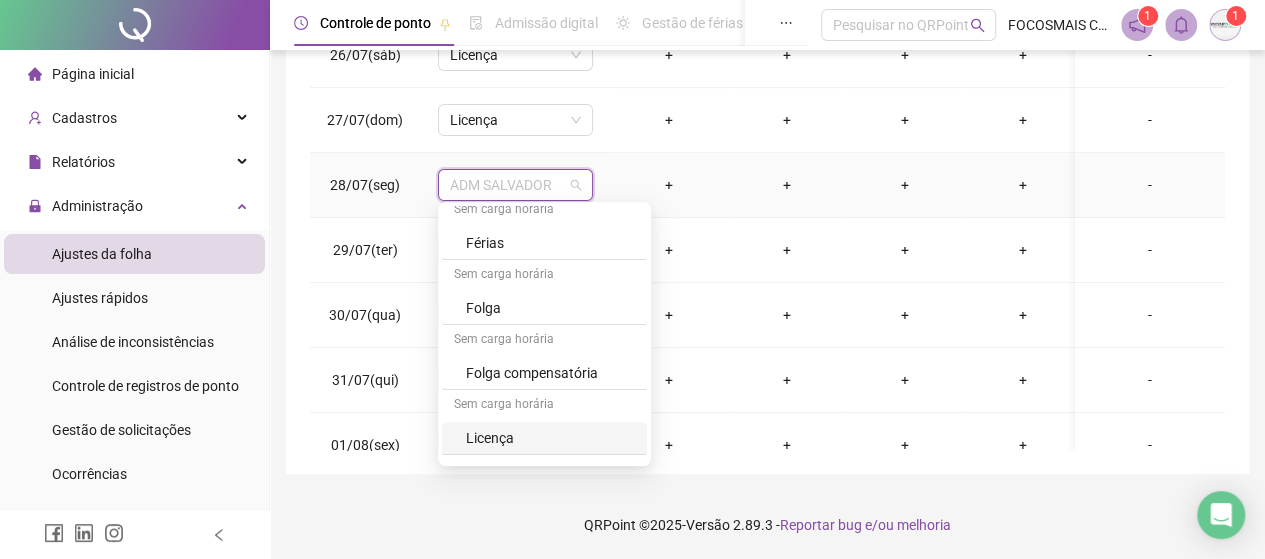 click on "Licença" at bounding box center [550, 438] 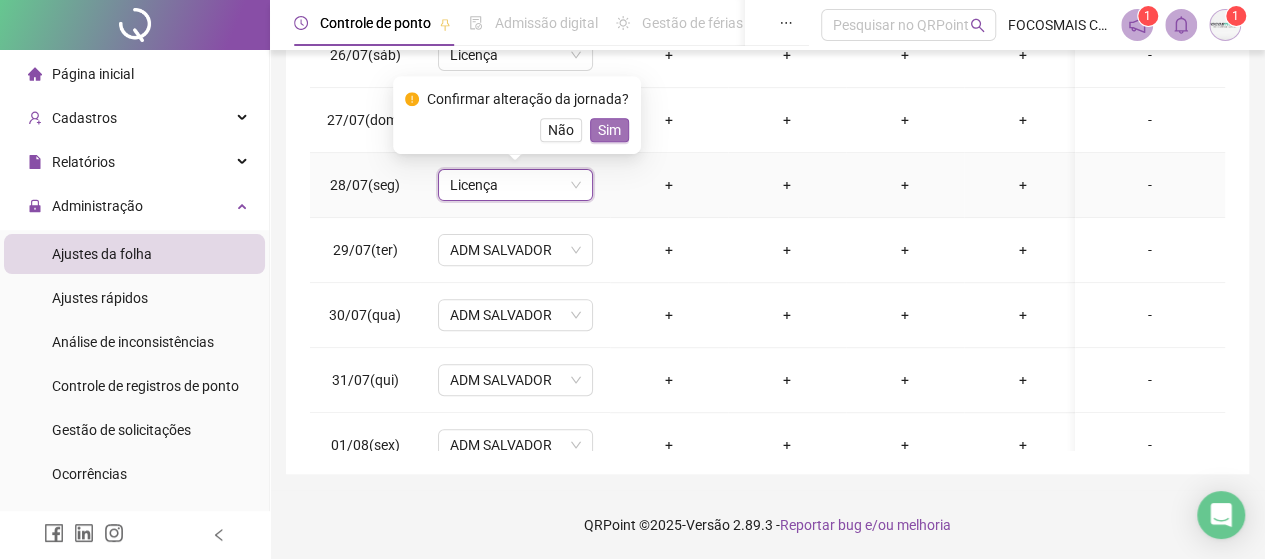click on "Sim" at bounding box center (609, 130) 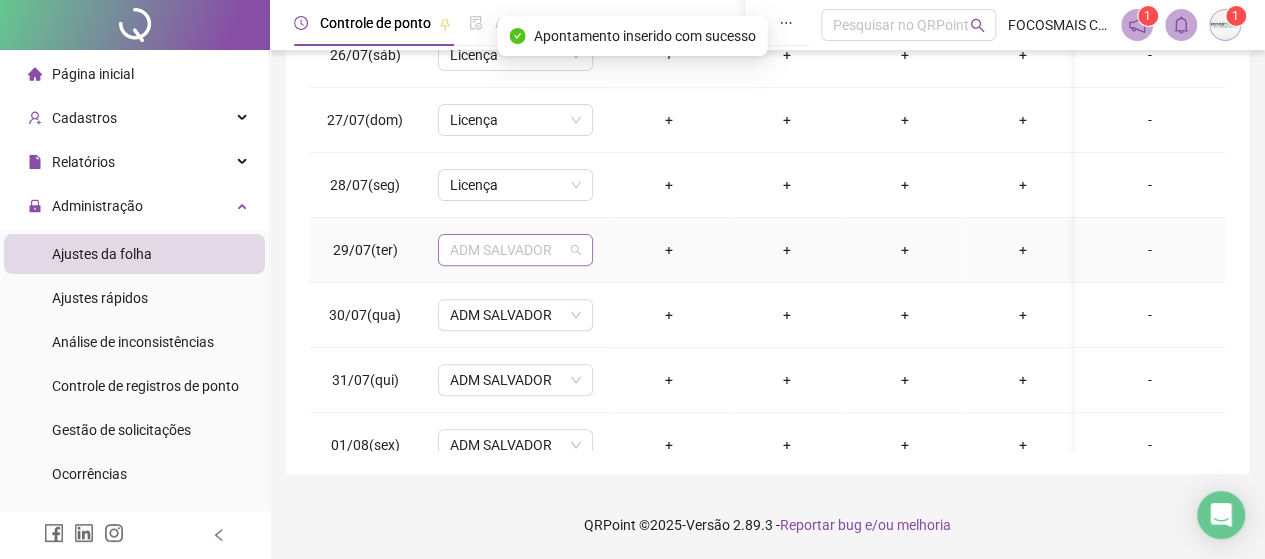 click on "ADM SALVADOR" at bounding box center [515, 250] 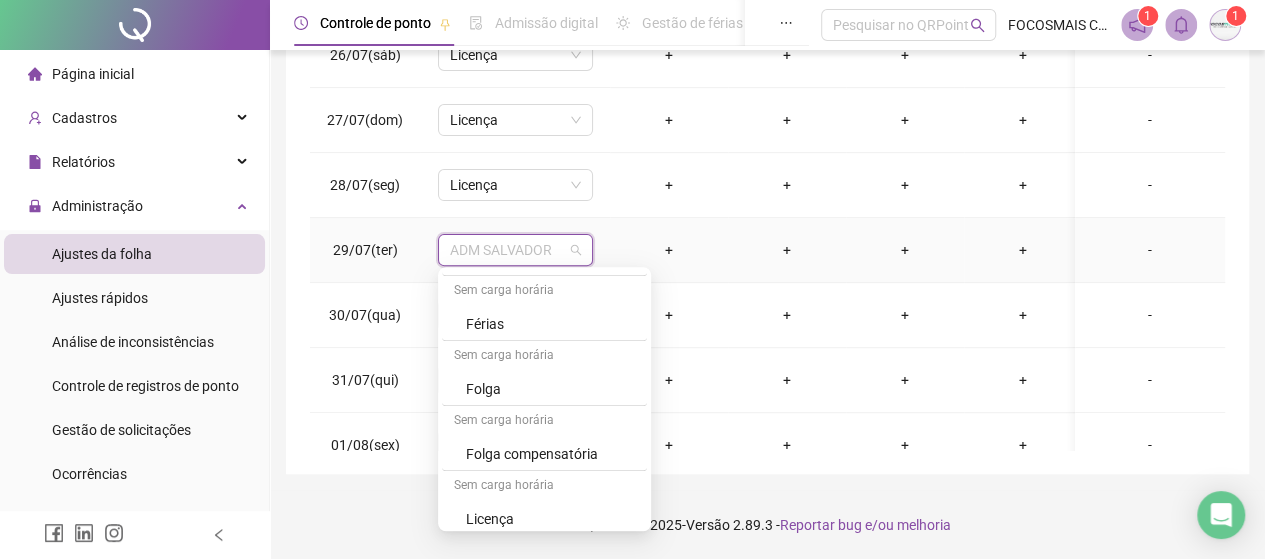 scroll, scrollTop: 466, scrollLeft: 0, axis: vertical 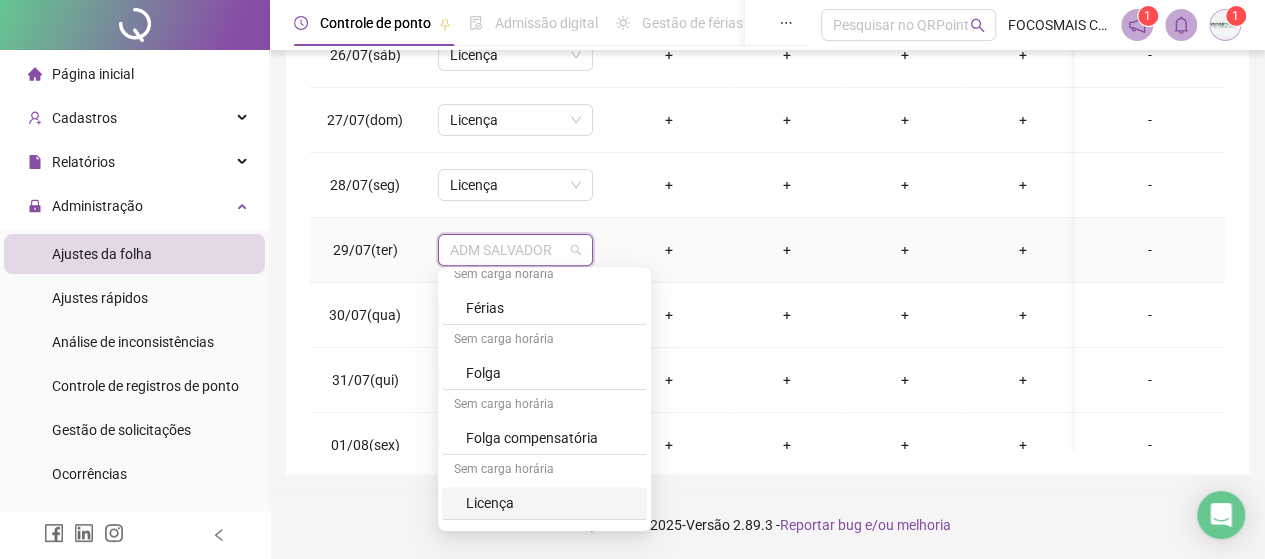 click on "Licença" at bounding box center [550, 503] 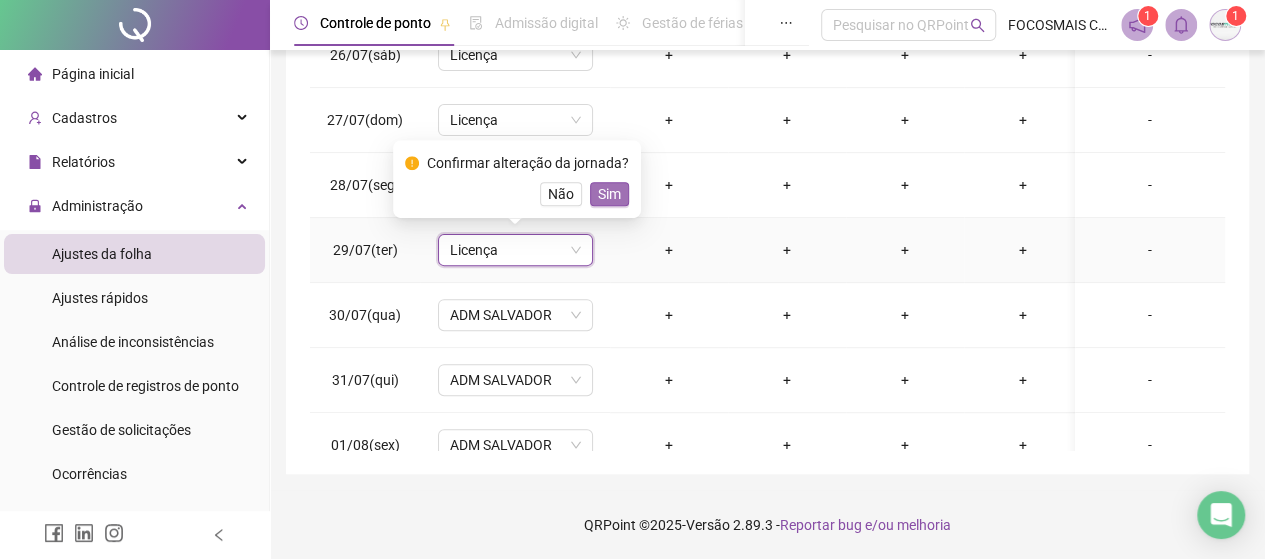 click on "Sim" at bounding box center [609, 194] 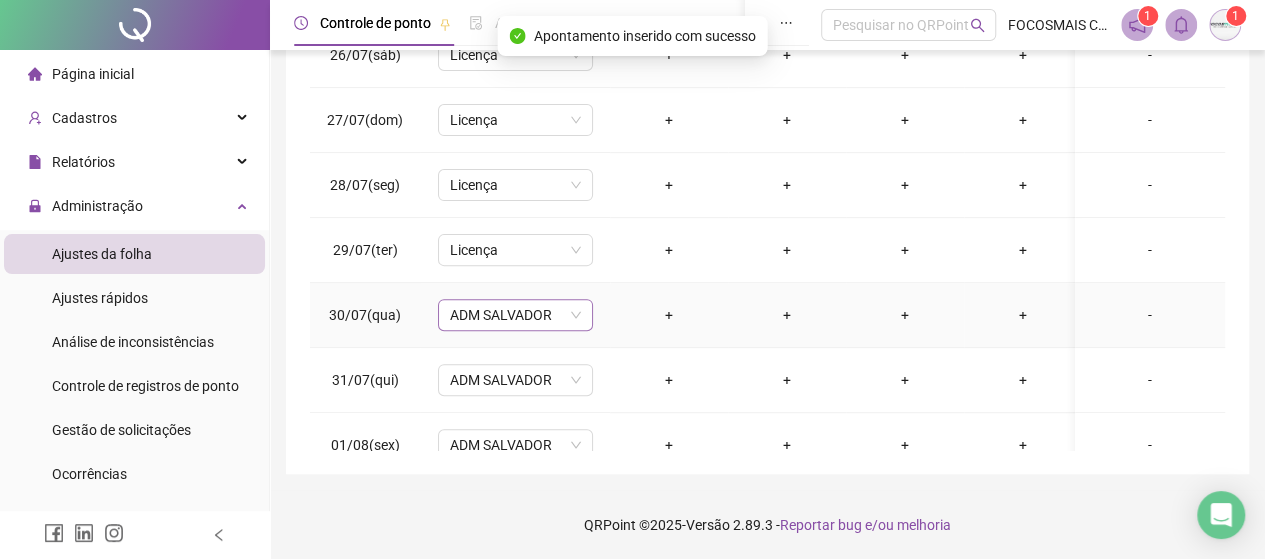 click on "ADM SALVADOR" at bounding box center (515, 315) 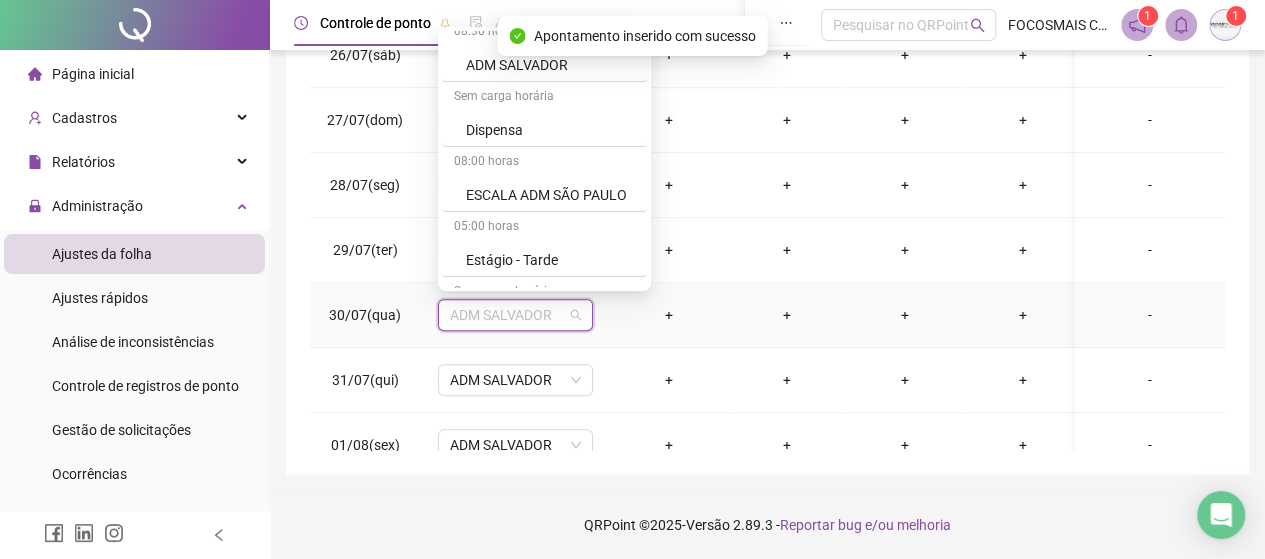 scroll, scrollTop: 466, scrollLeft: 0, axis: vertical 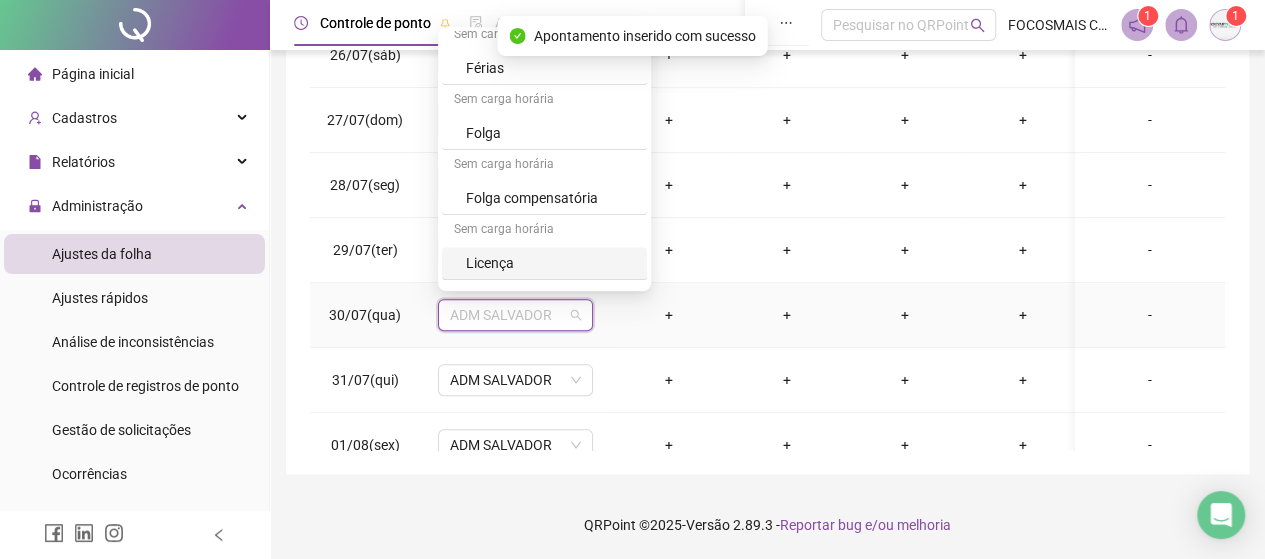 click on "Licença" at bounding box center [550, 263] 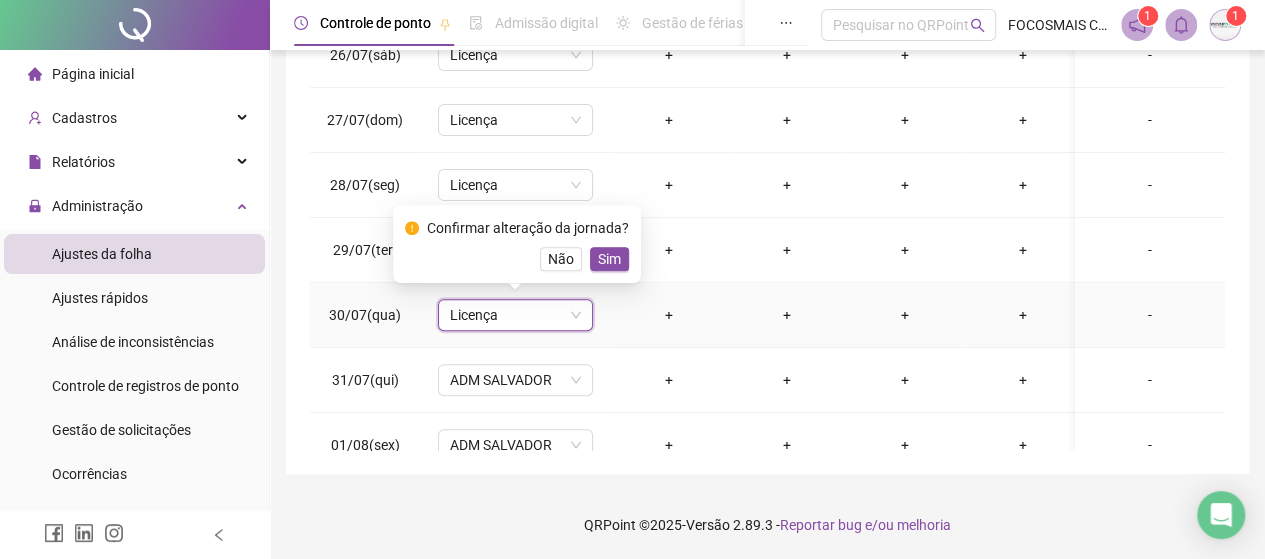 click on "Confirmar alteração da jornada? Não Sim" at bounding box center (517, 244) 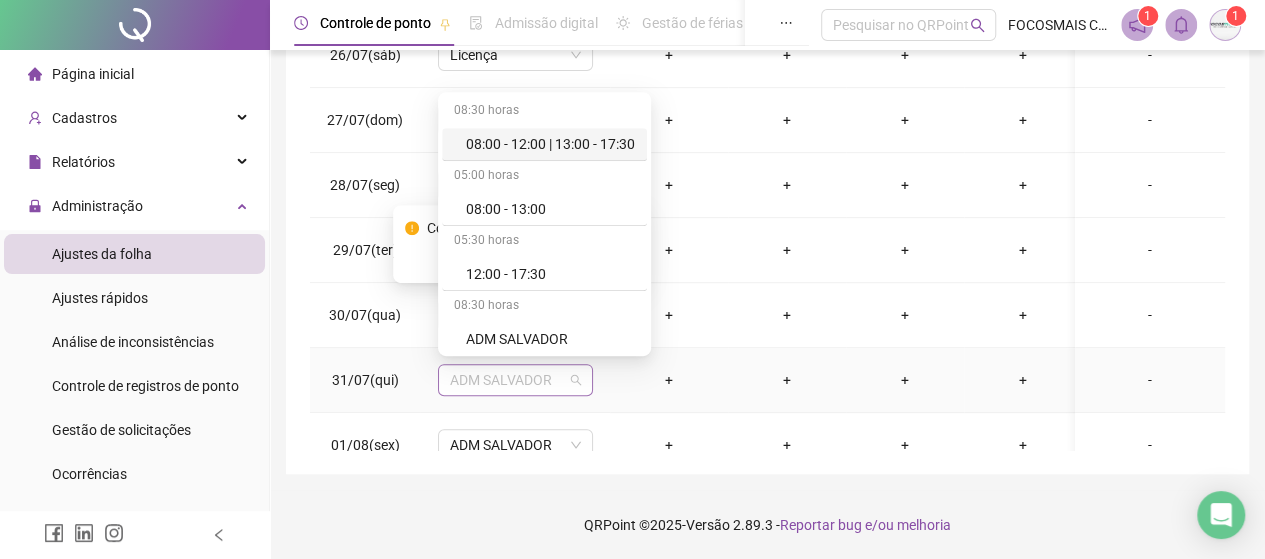 click on "ADM SALVADOR" at bounding box center (515, 380) 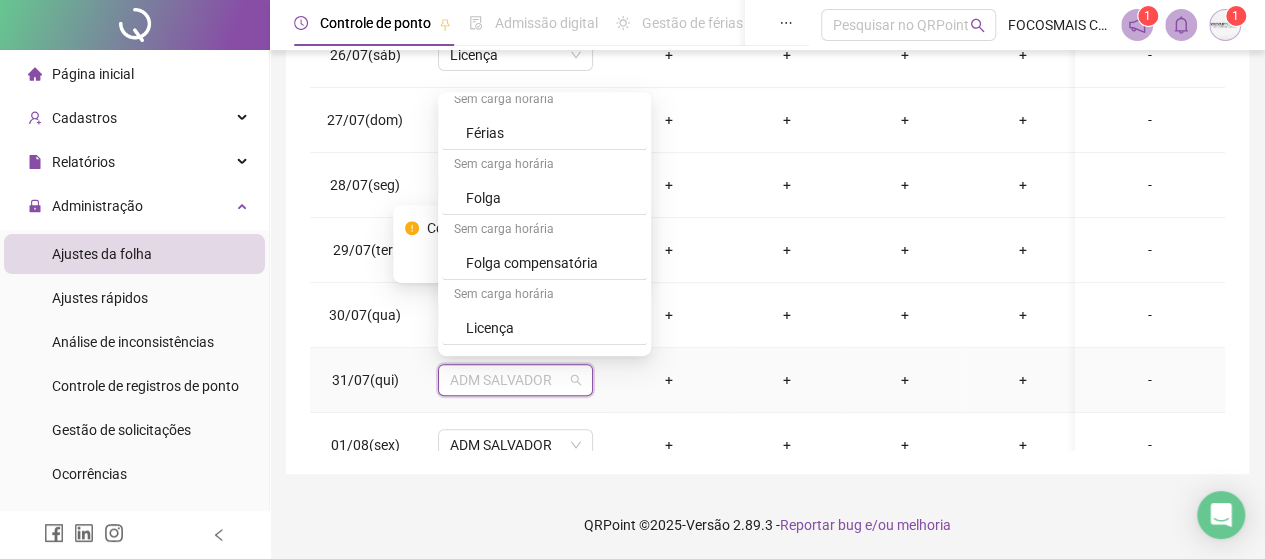 scroll, scrollTop: 466, scrollLeft: 0, axis: vertical 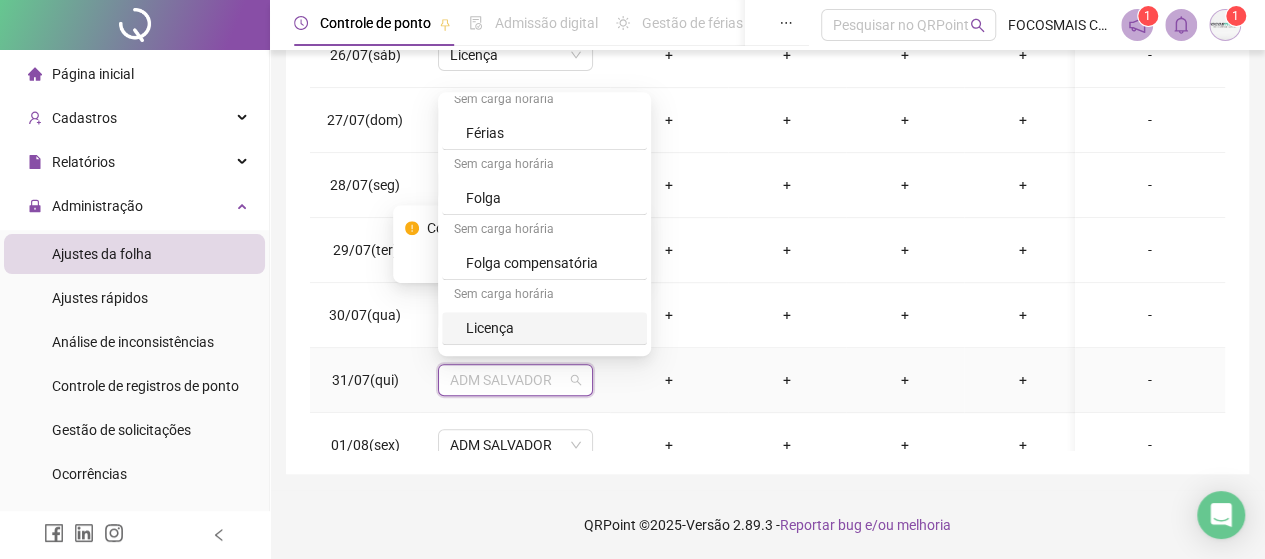 click on "Licença" at bounding box center [550, 328] 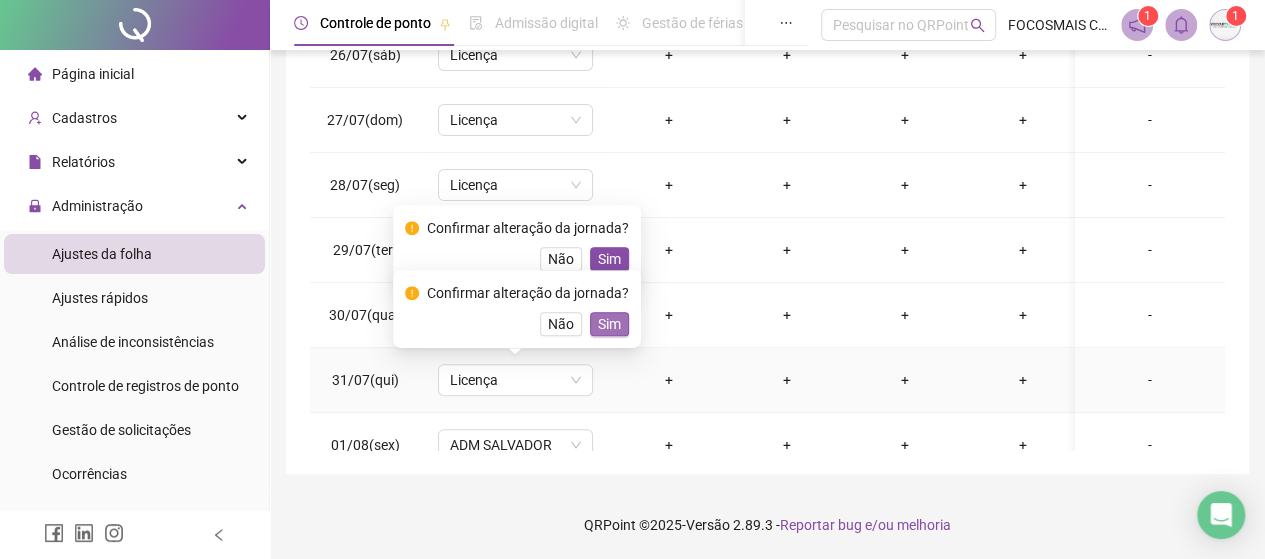 click on "Sim" at bounding box center [609, 324] 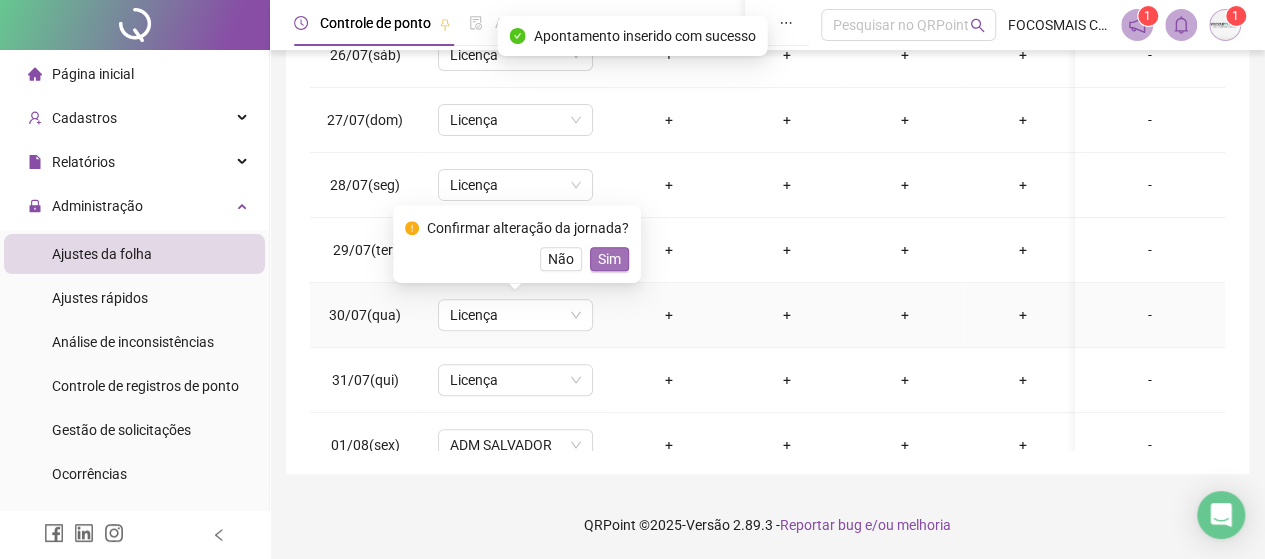 click on "Sim" at bounding box center [609, 259] 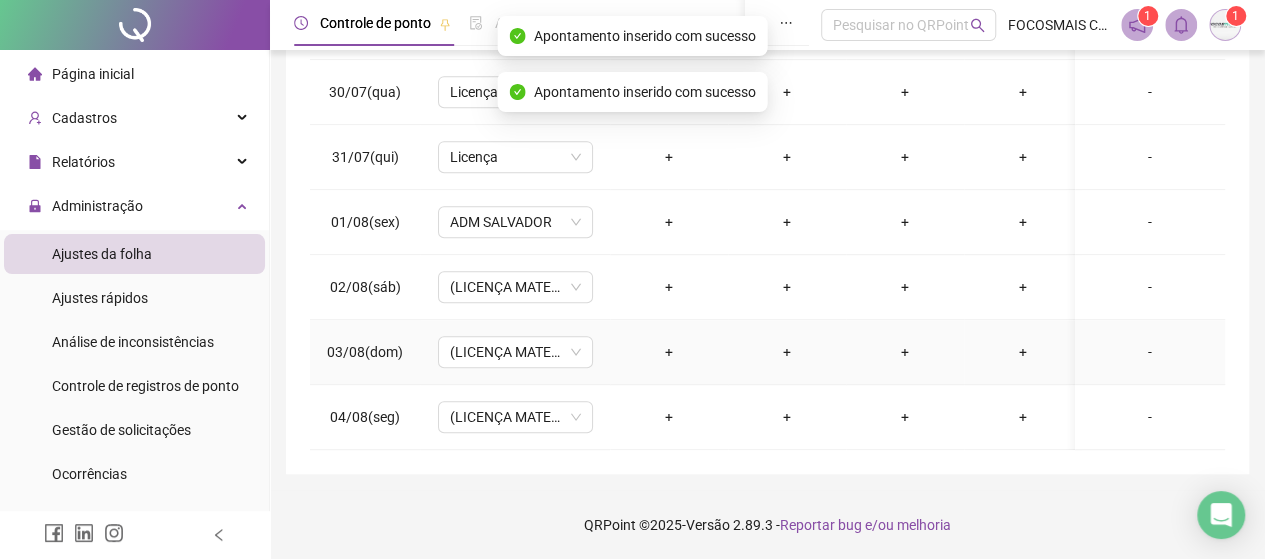 scroll, scrollTop: 494, scrollLeft: 0, axis: vertical 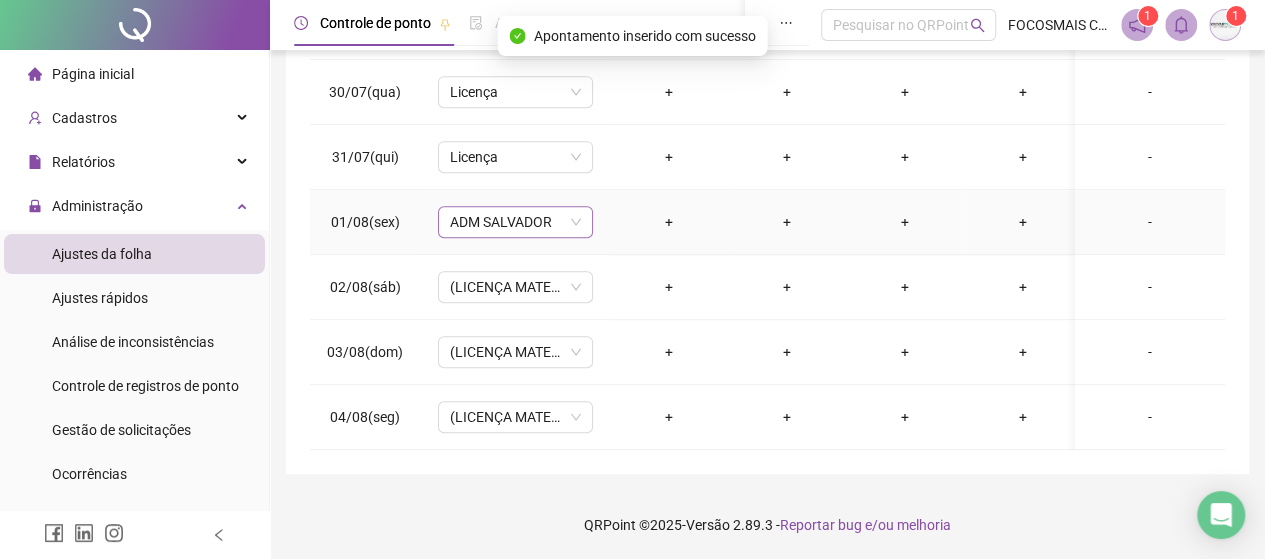 click on "ADM SALVADOR" at bounding box center (515, 222) 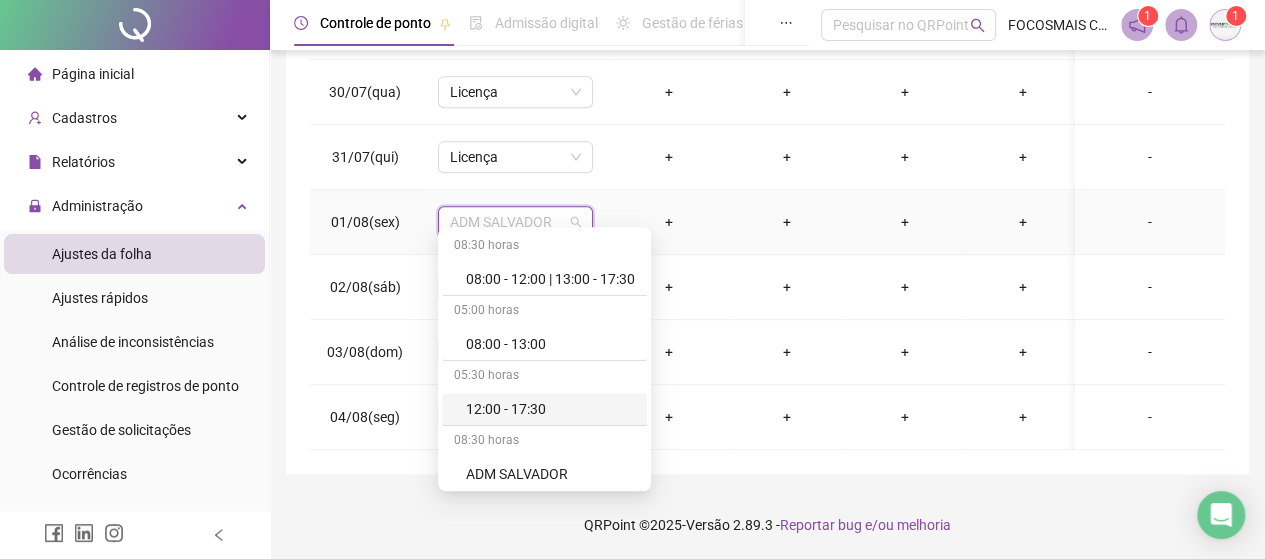 scroll, scrollTop: 520, scrollLeft: 0, axis: vertical 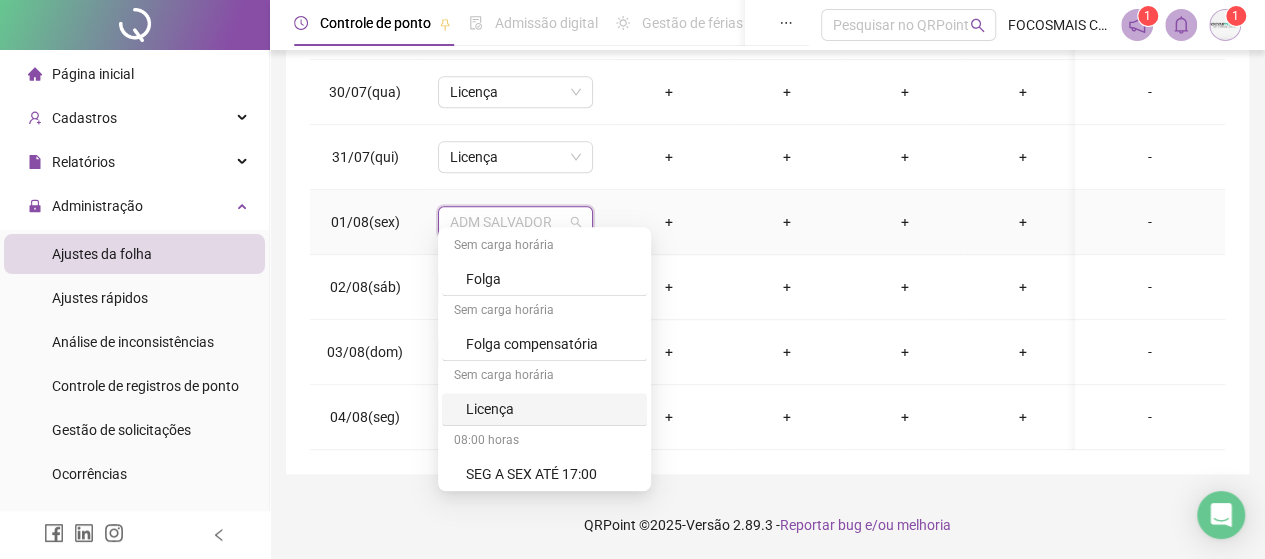 click on "Licença" at bounding box center [550, 409] 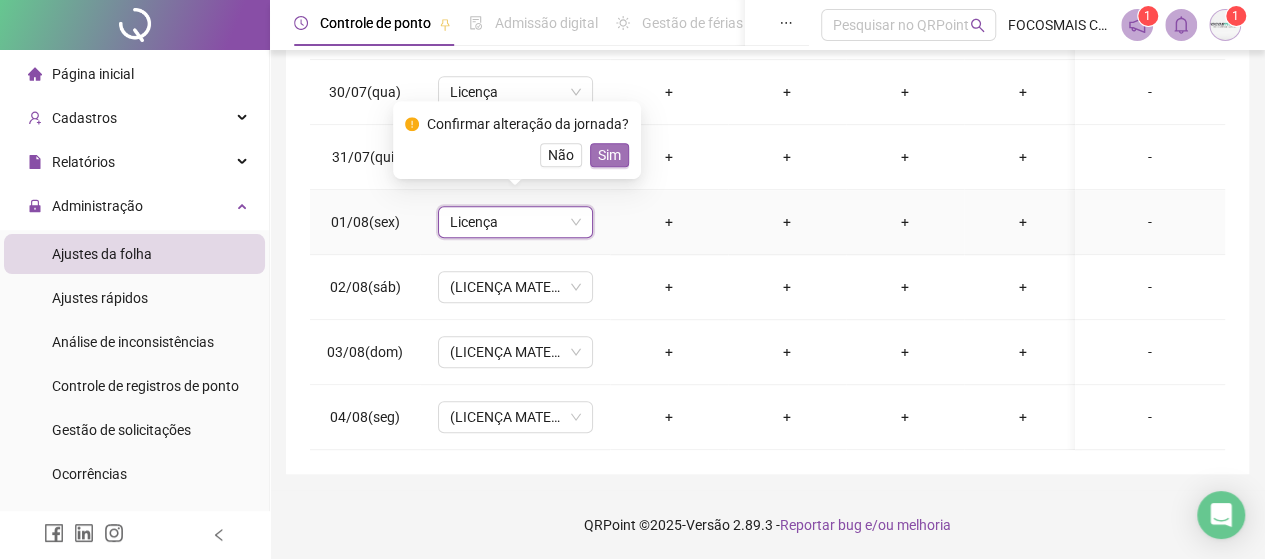 click on "Sim" at bounding box center [609, 155] 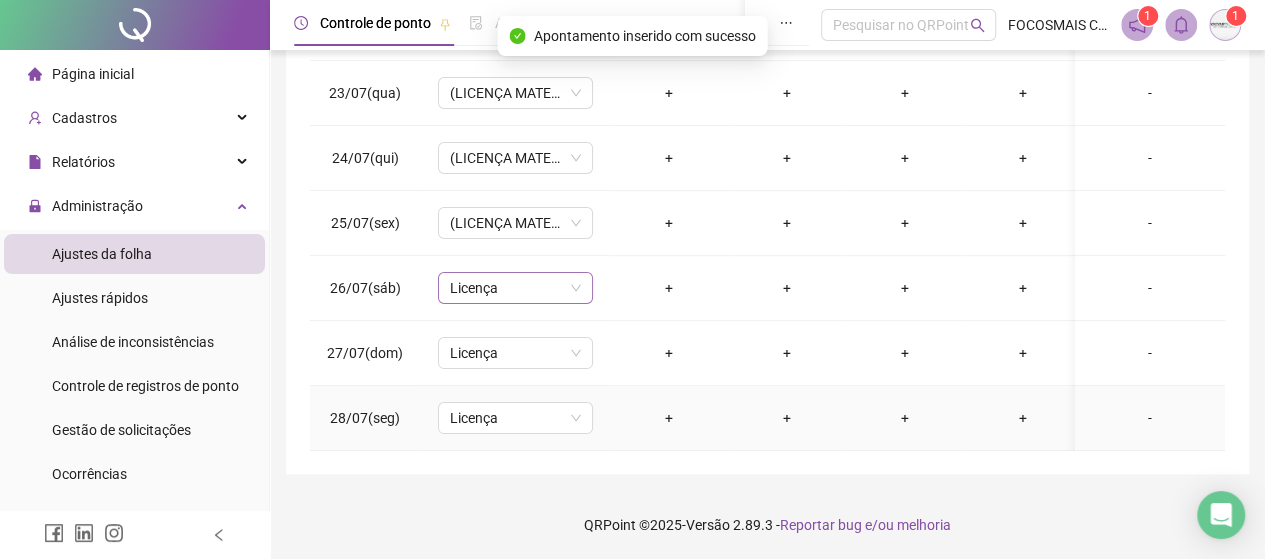 scroll, scrollTop: 0, scrollLeft: 0, axis: both 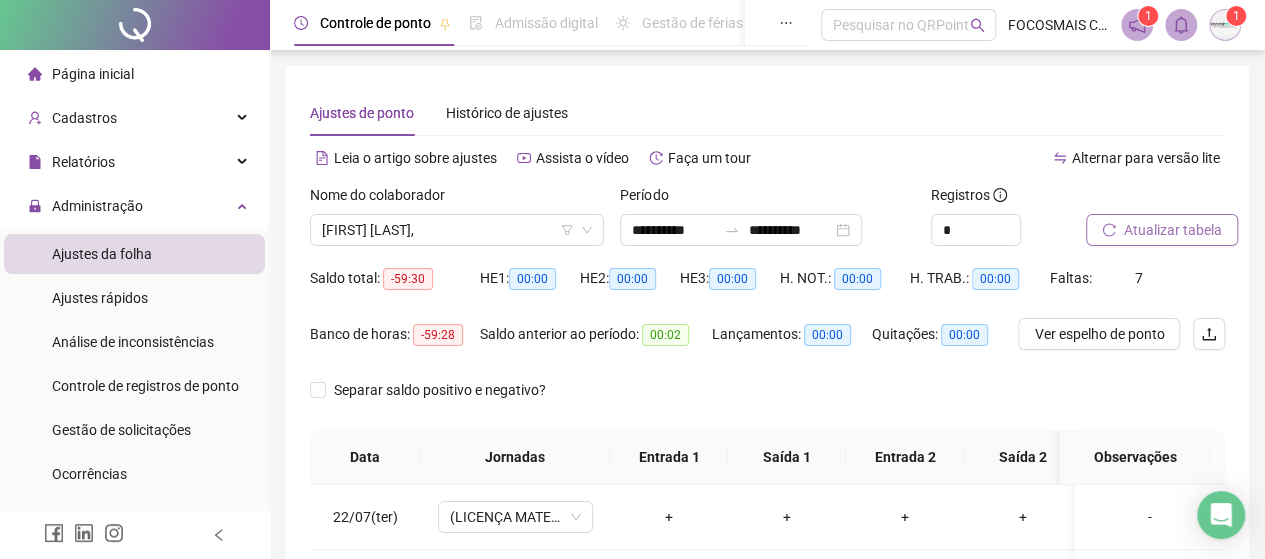 click on "Atualizar tabela" at bounding box center [1173, 230] 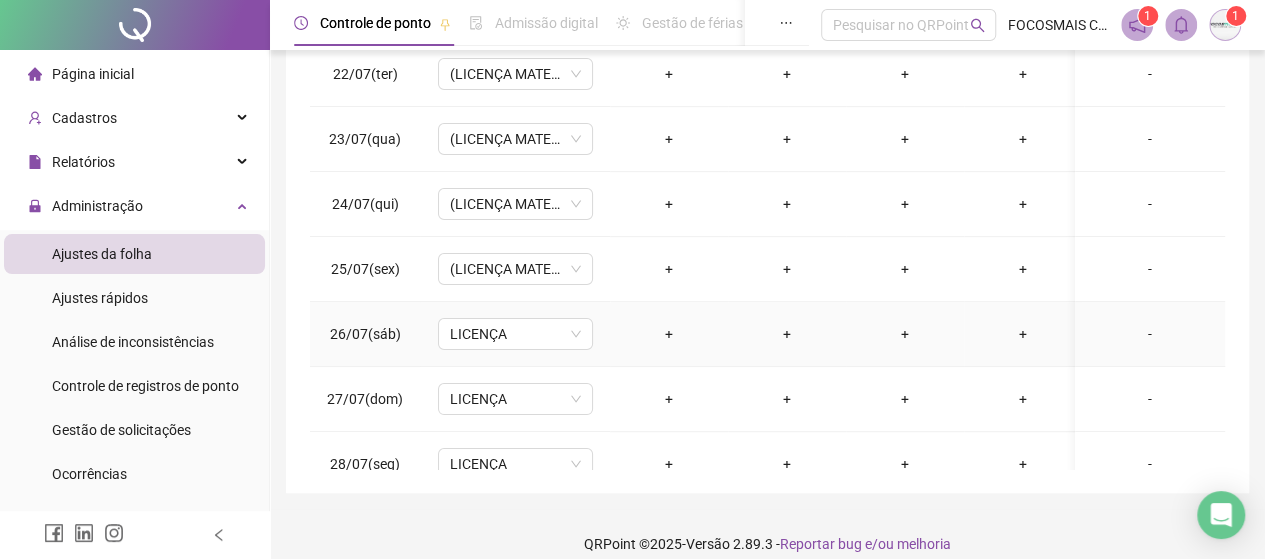 scroll, scrollTop: 462, scrollLeft: 0, axis: vertical 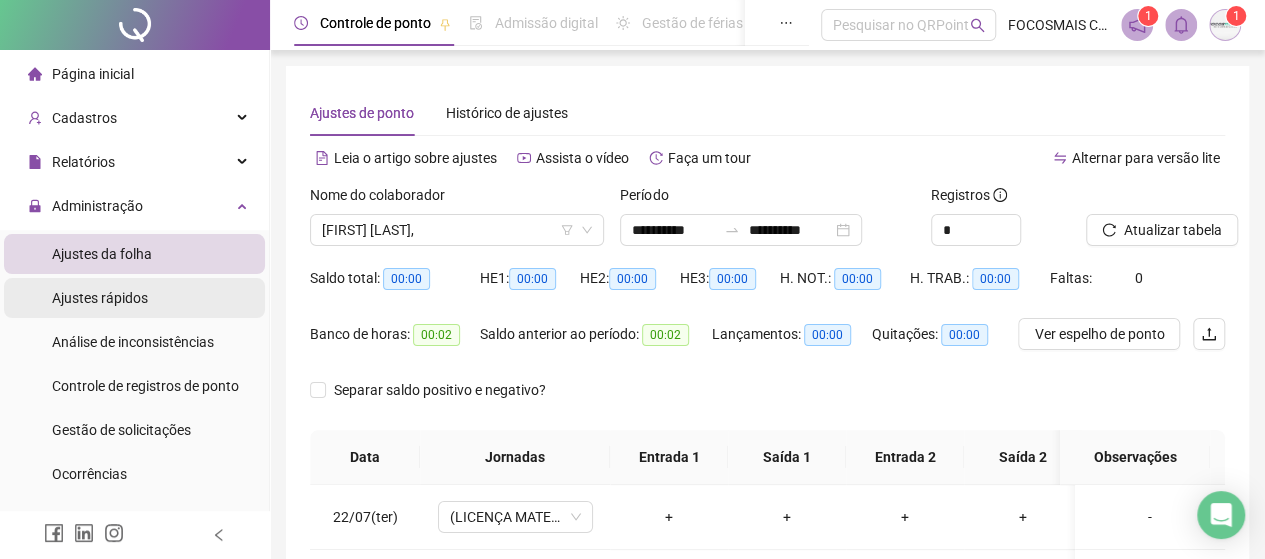 click on "Ajustes rápidos" at bounding box center [100, 298] 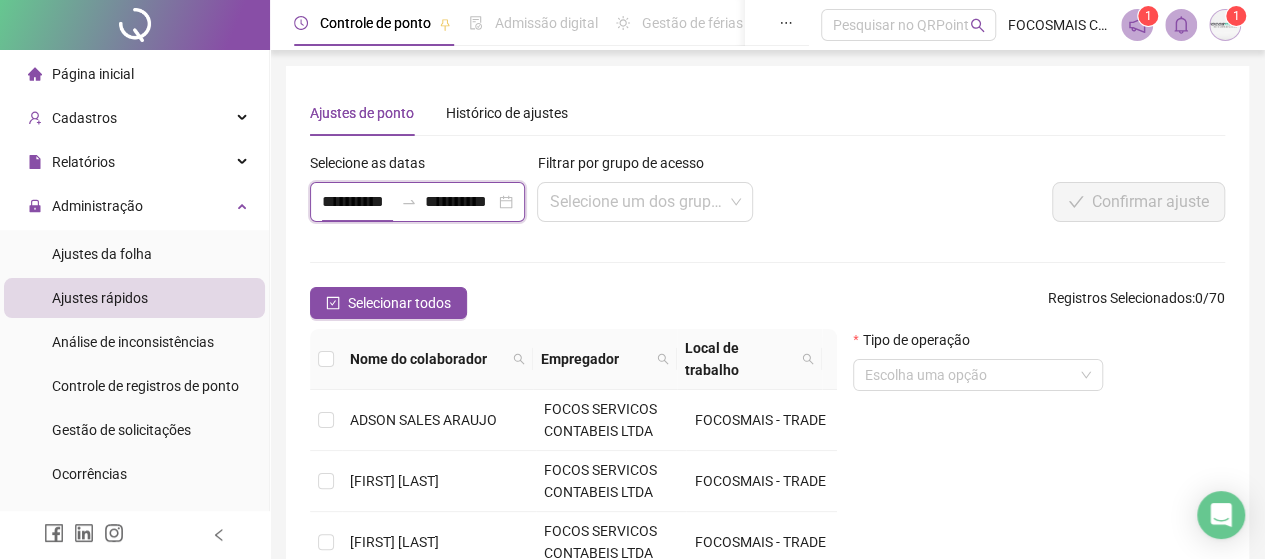 click on "**********" at bounding box center [357, 202] 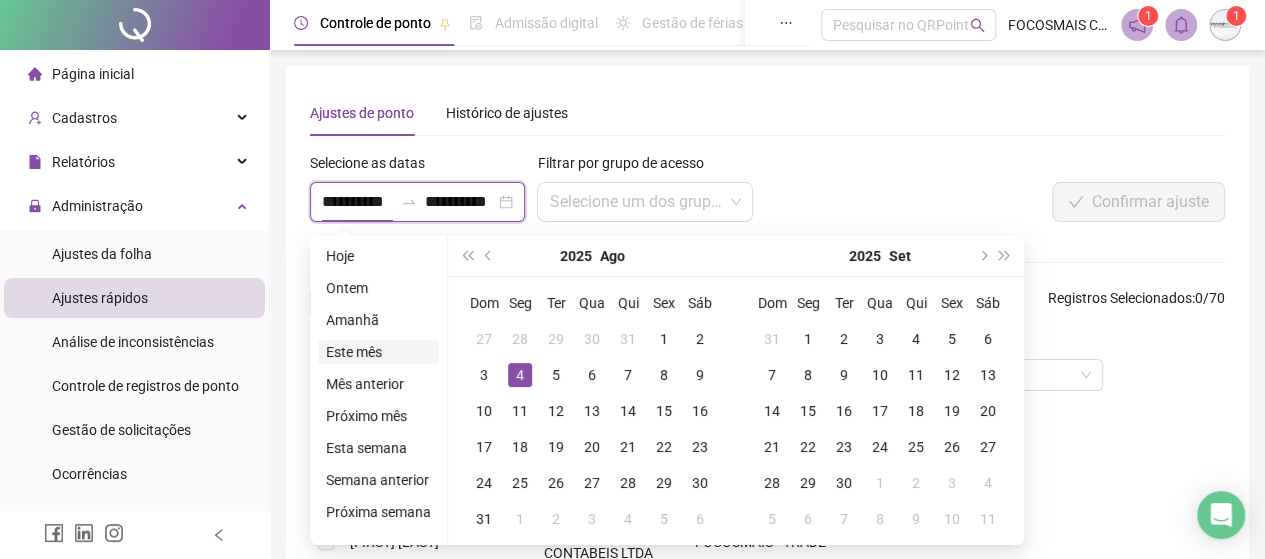 type on "**********" 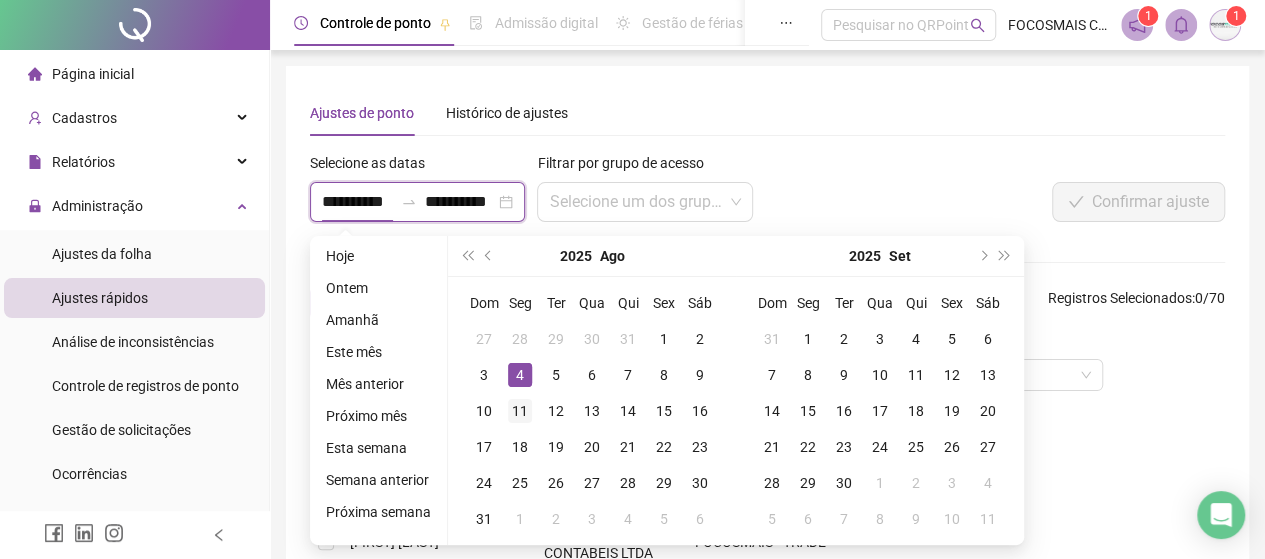 type on "**********" 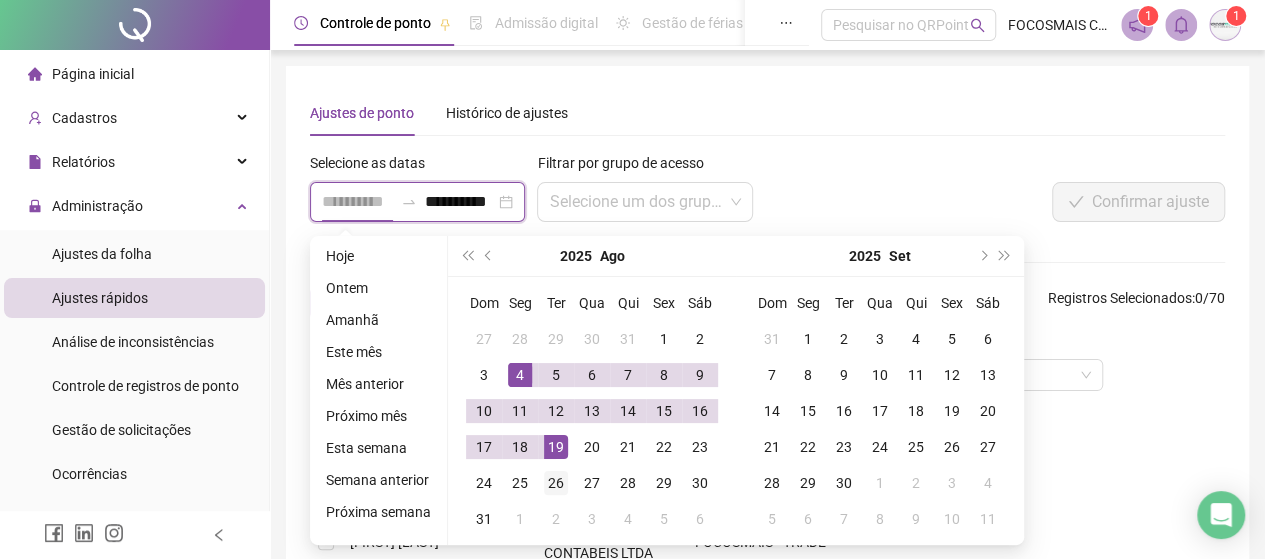 type on "**********" 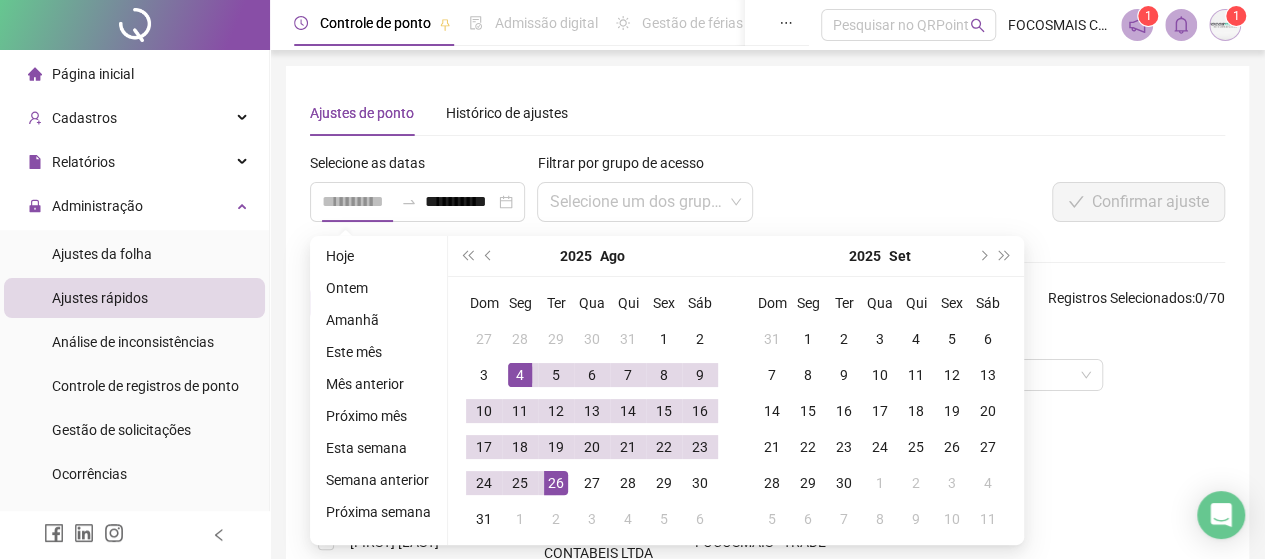 click on "26" at bounding box center [556, 483] 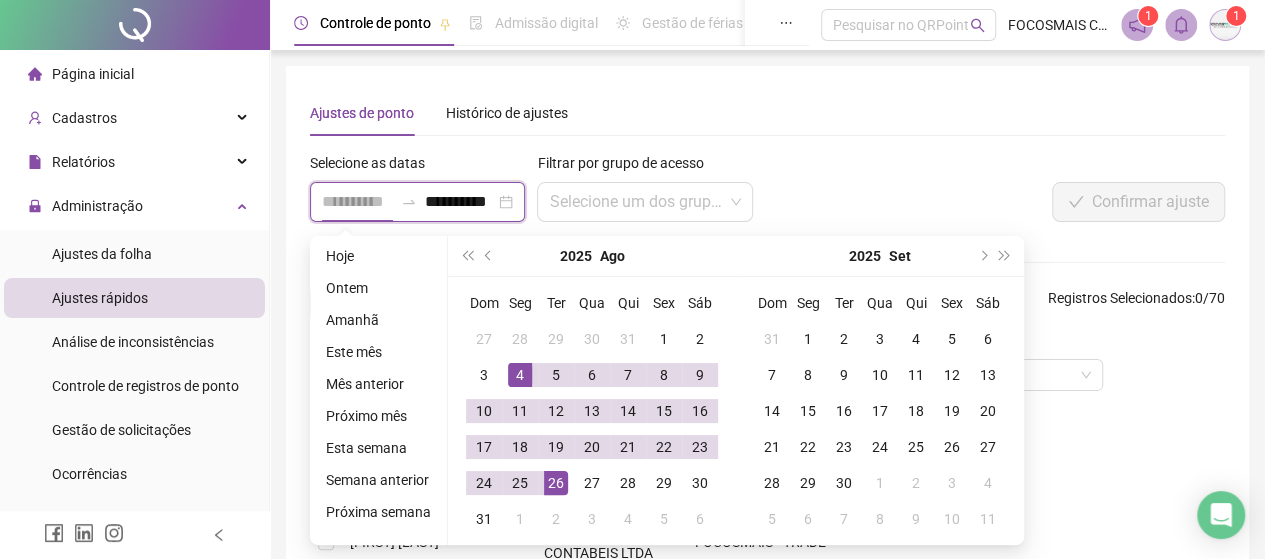 scroll, scrollTop: 0, scrollLeft: 10, axis: horizontal 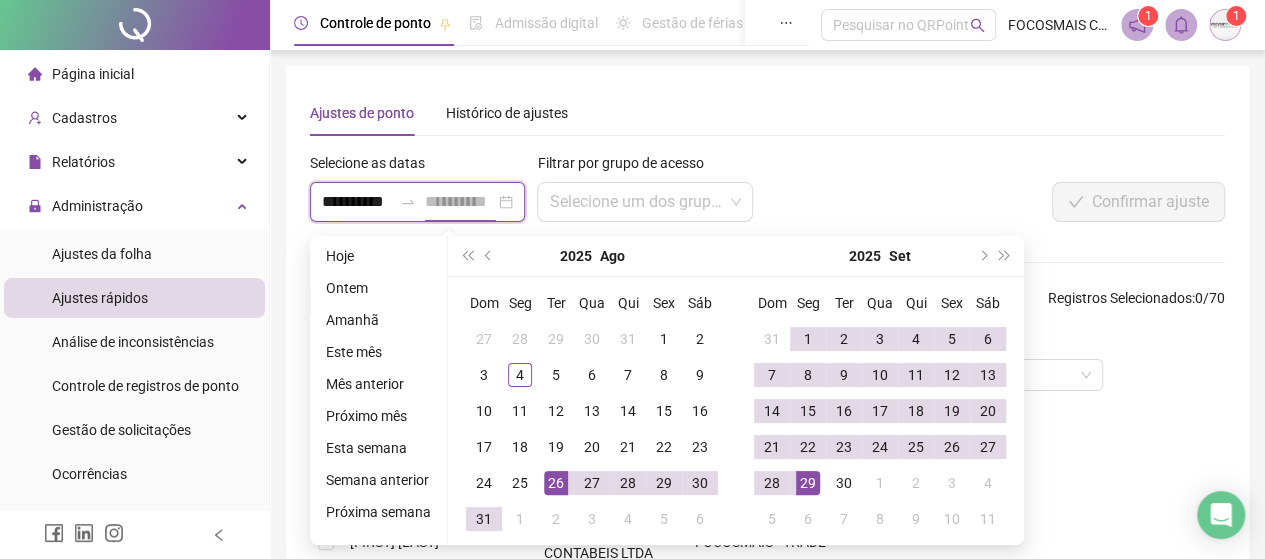 type on "**********" 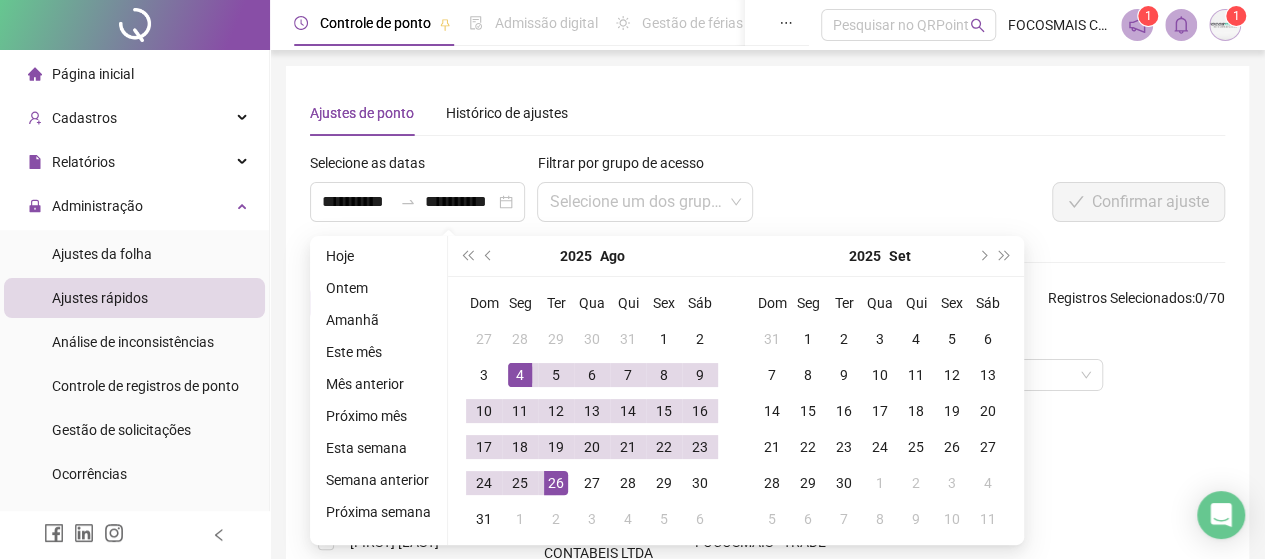 type on "**********" 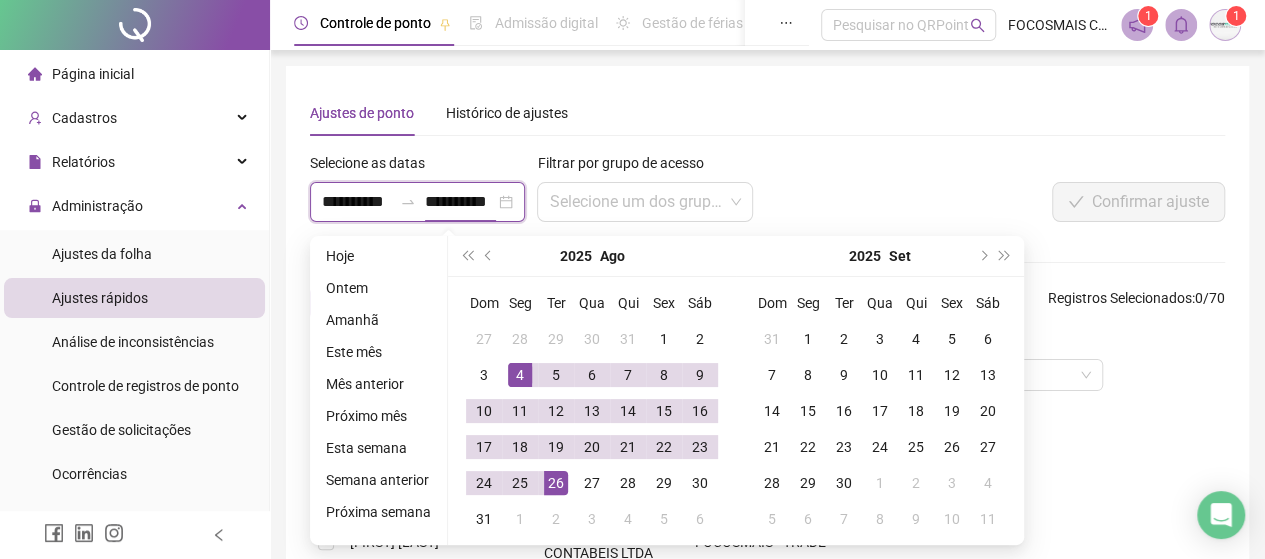 scroll, scrollTop: 0, scrollLeft: 0, axis: both 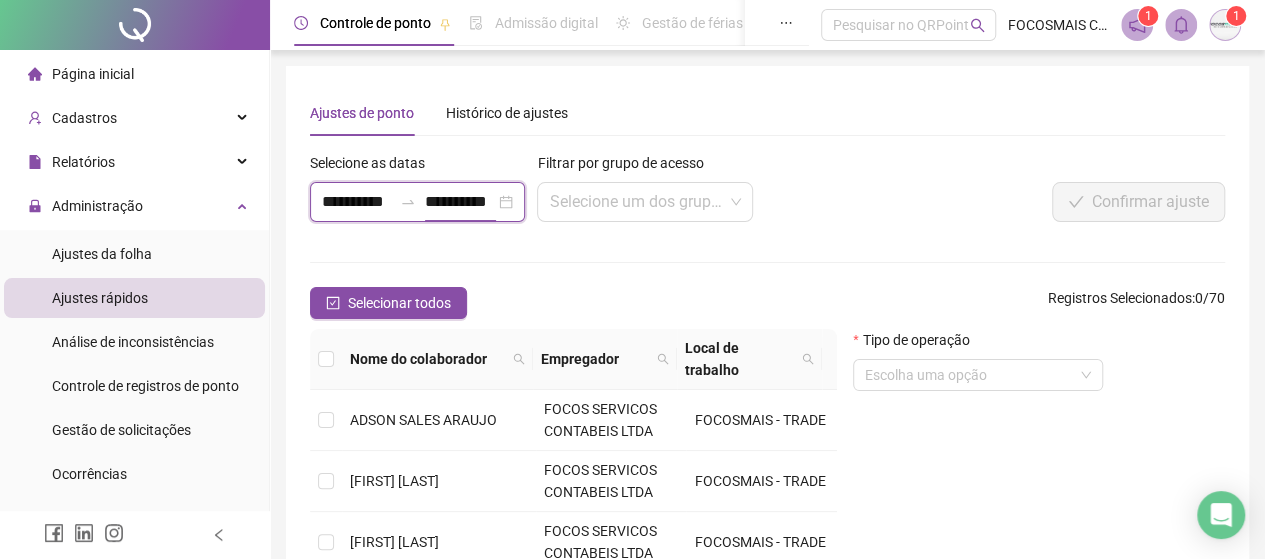 click on "**********" at bounding box center (459, 202) 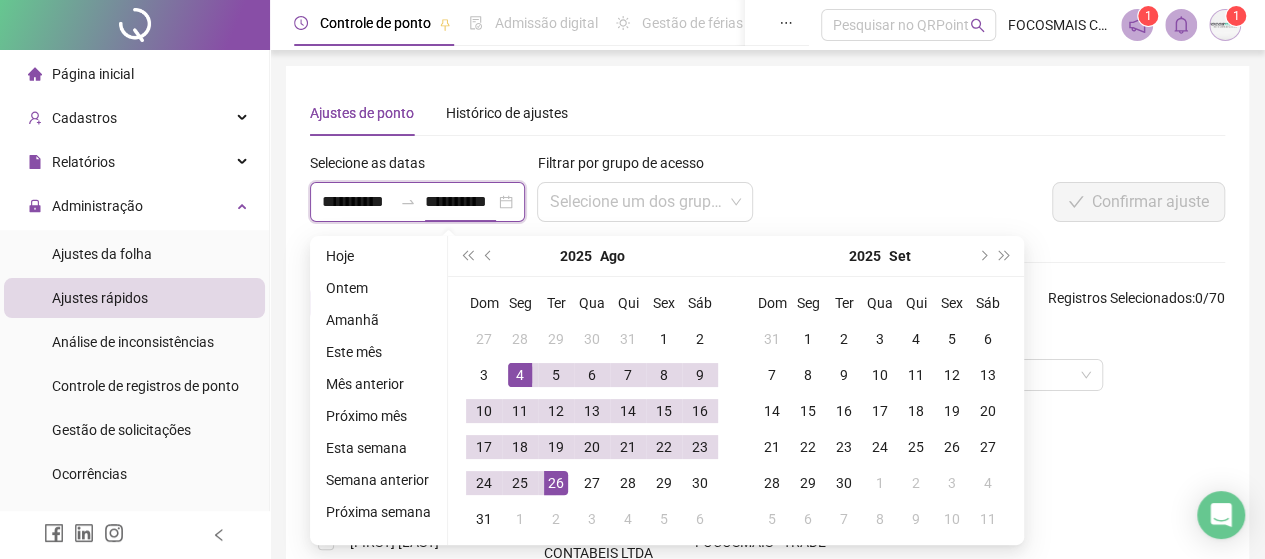 click on "**********" at bounding box center (357, 202) 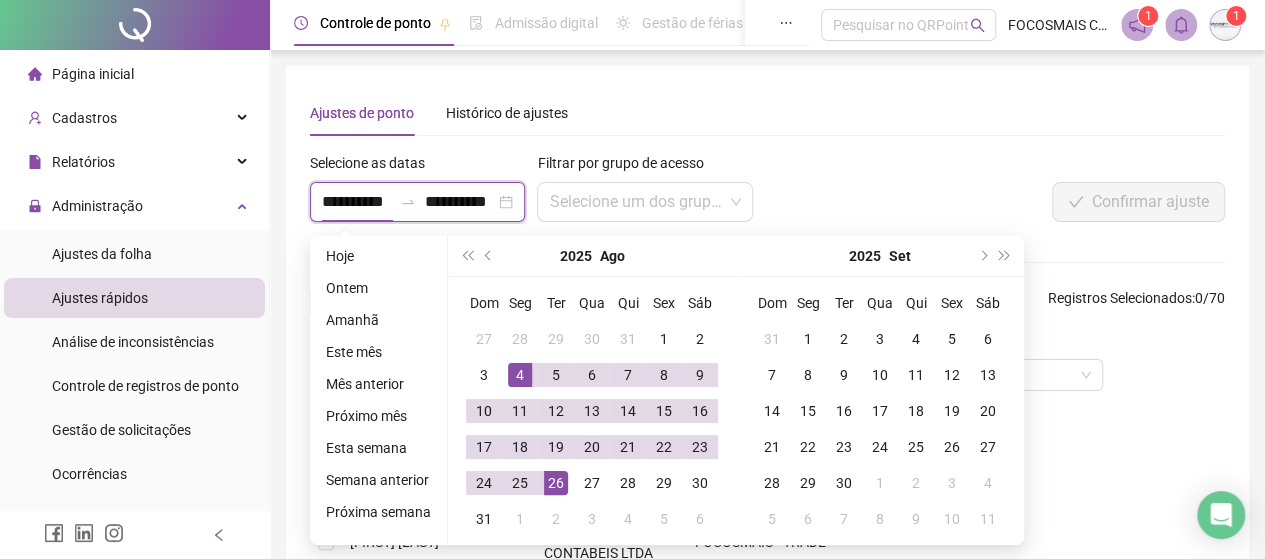 type on "**********" 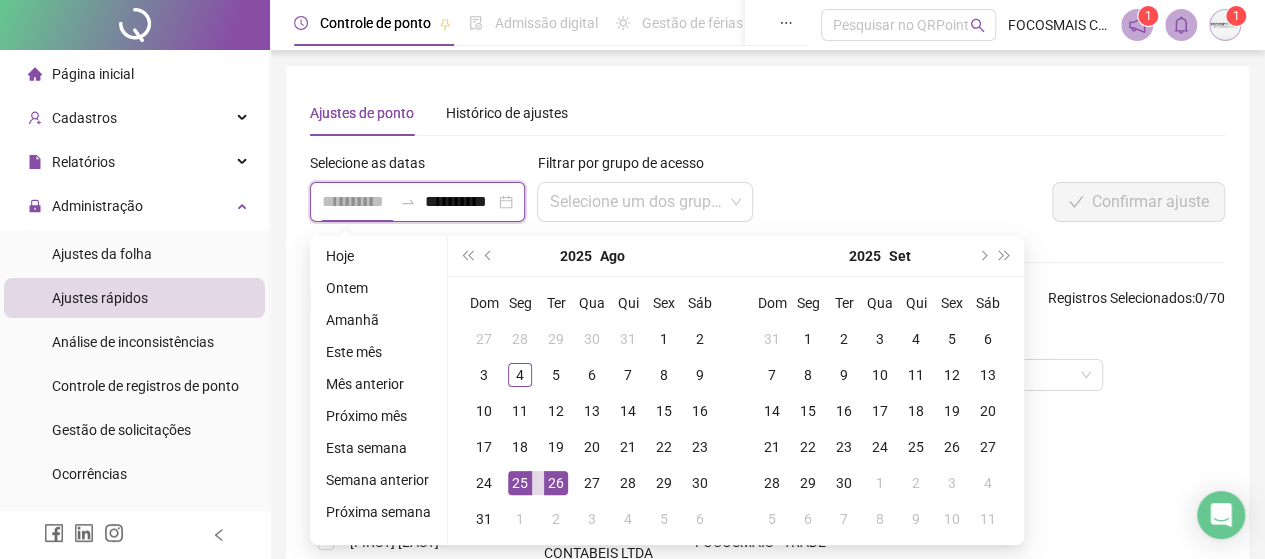 type on "**********" 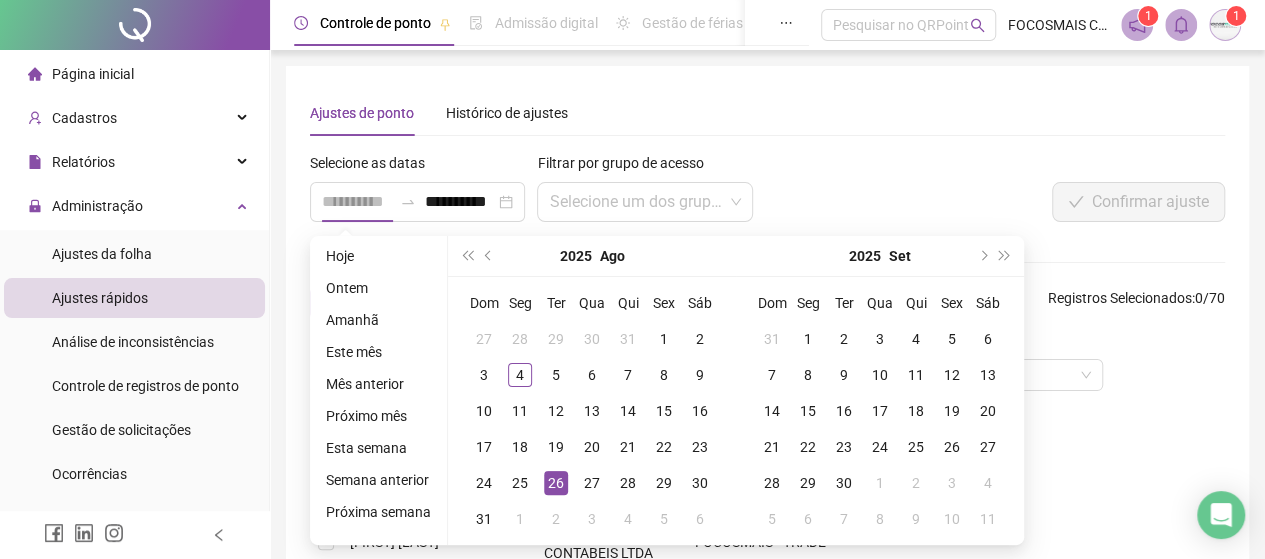 click on "26" at bounding box center [556, 483] 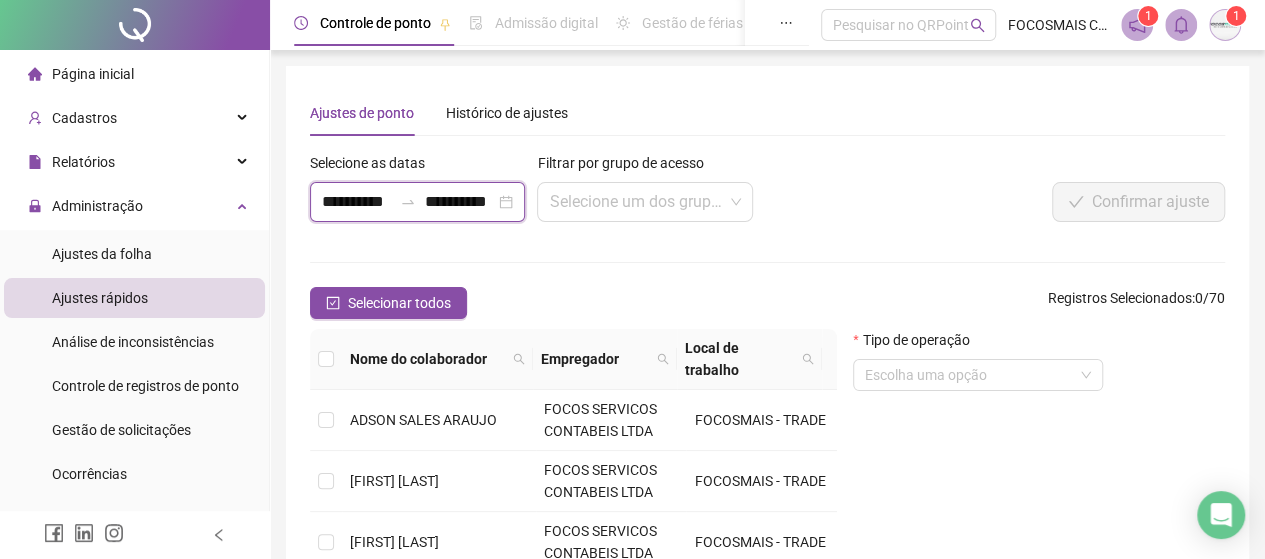 click on "**********" at bounding box center [459, 202] 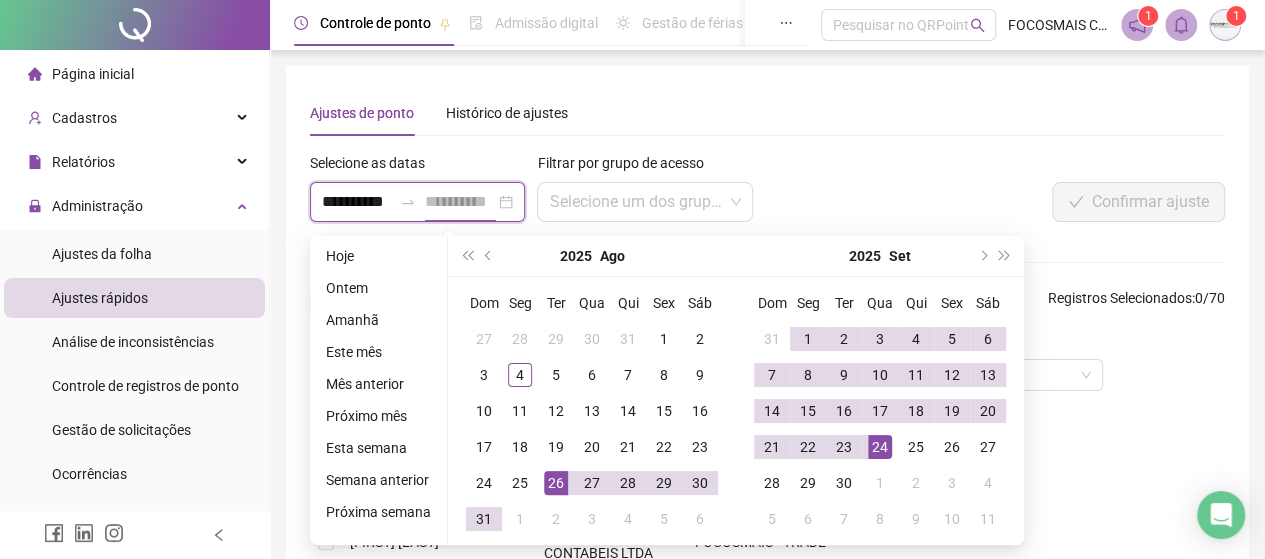 type on "**********" 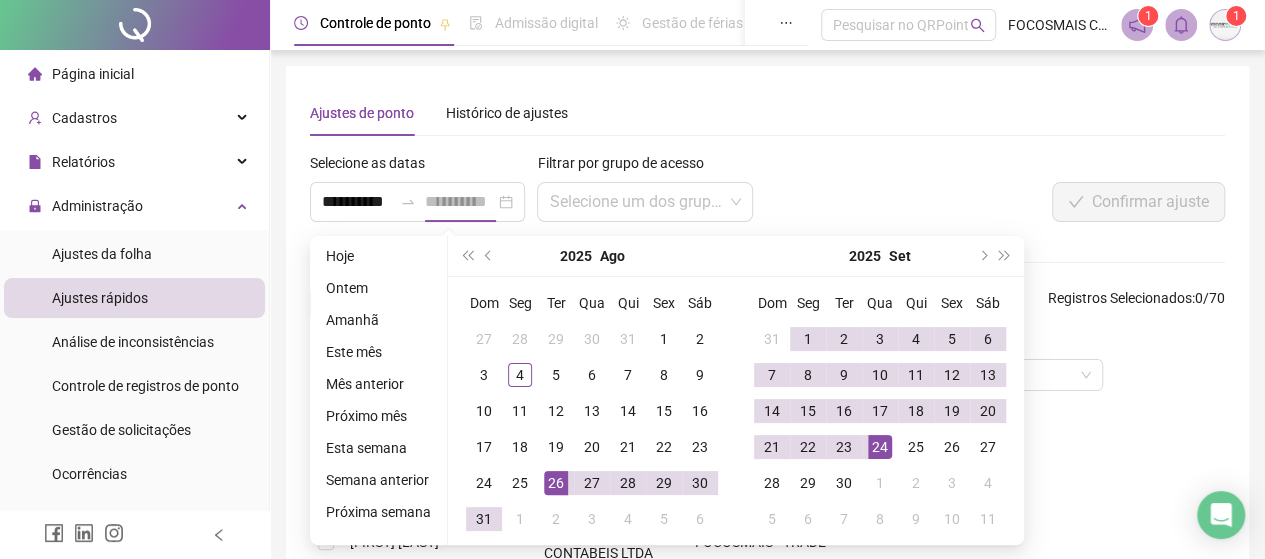 click on "24" at bounding box center (880, 447) 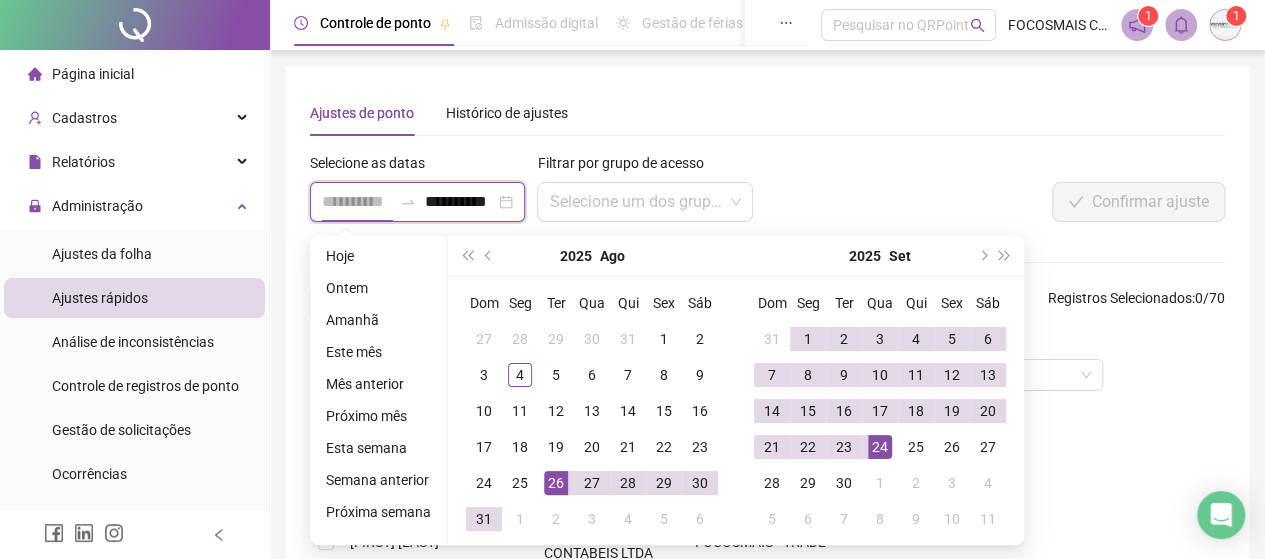 scroll, scrollTop: 0, scrollLeft: 10, axis: horizontal 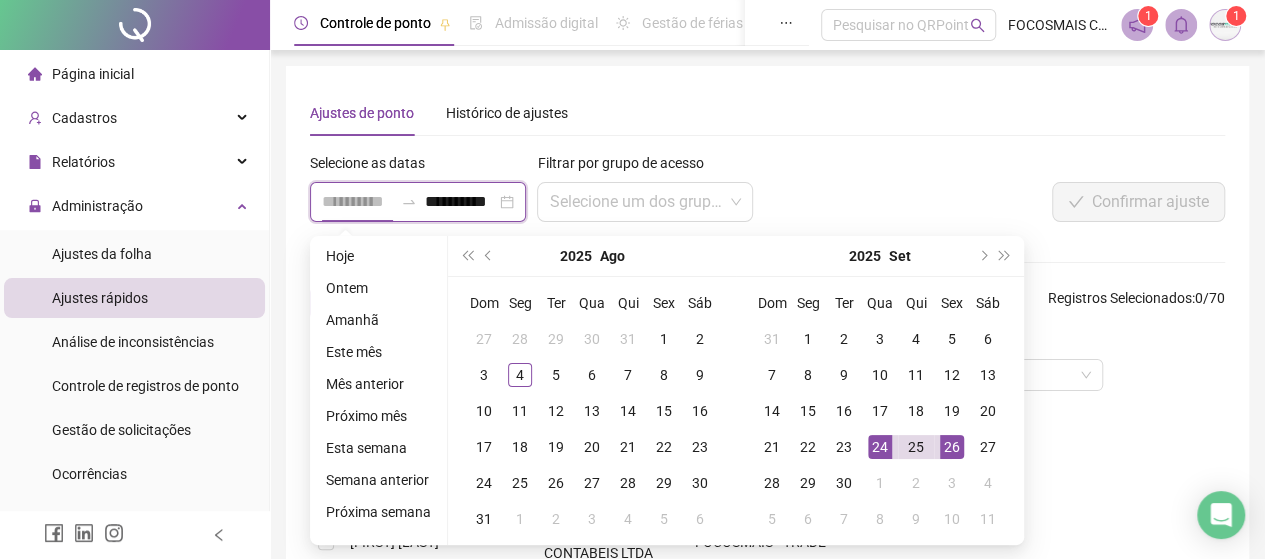 type on "**********" 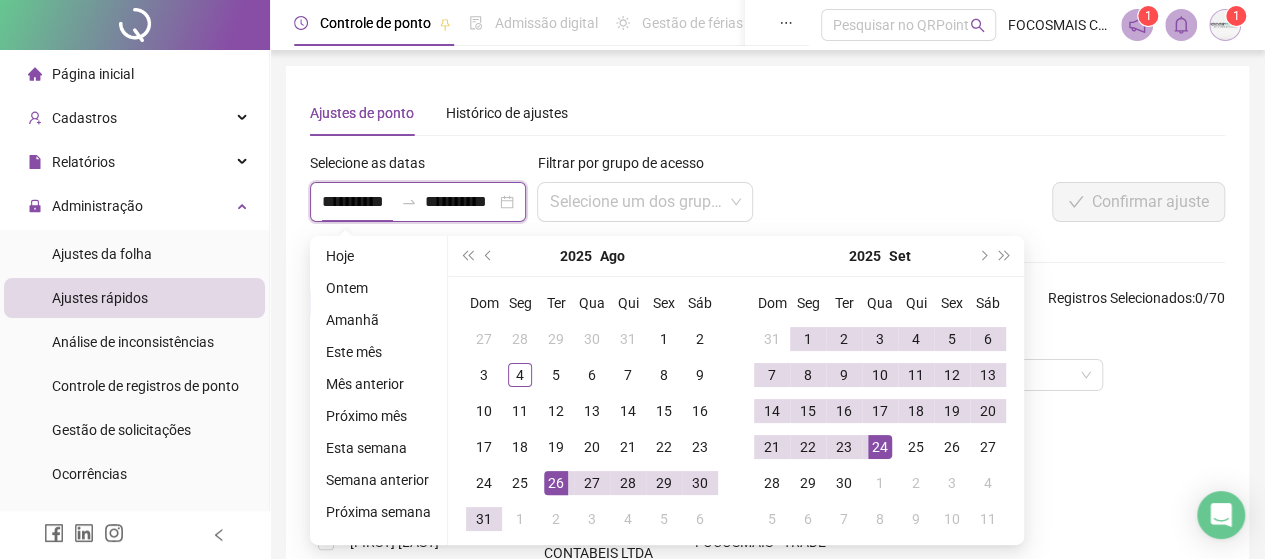 type on "**********" 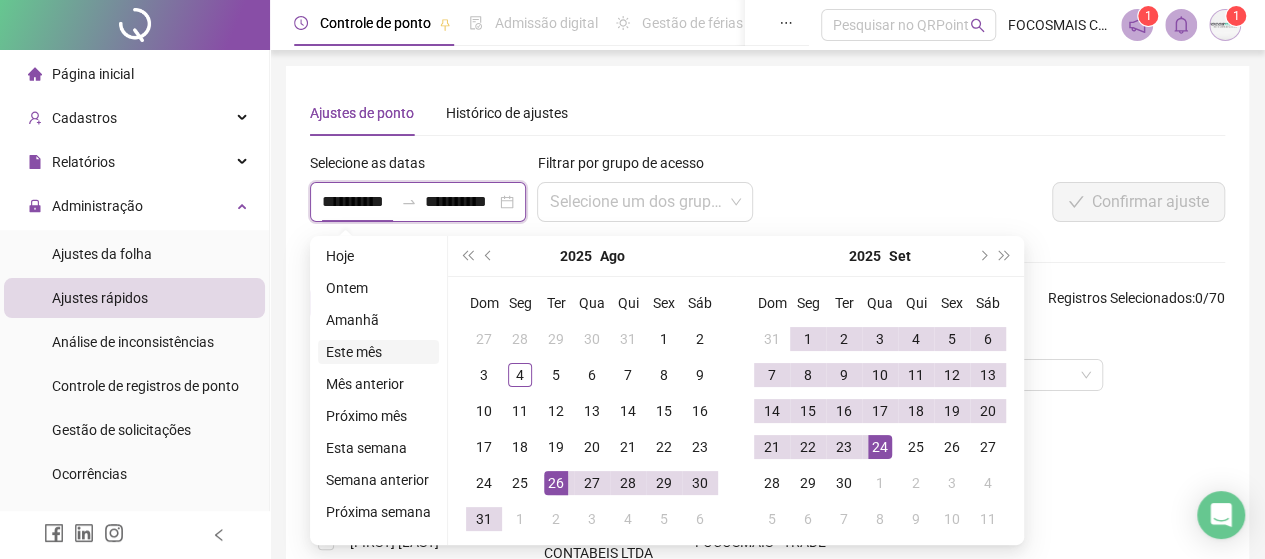 type on "**********" 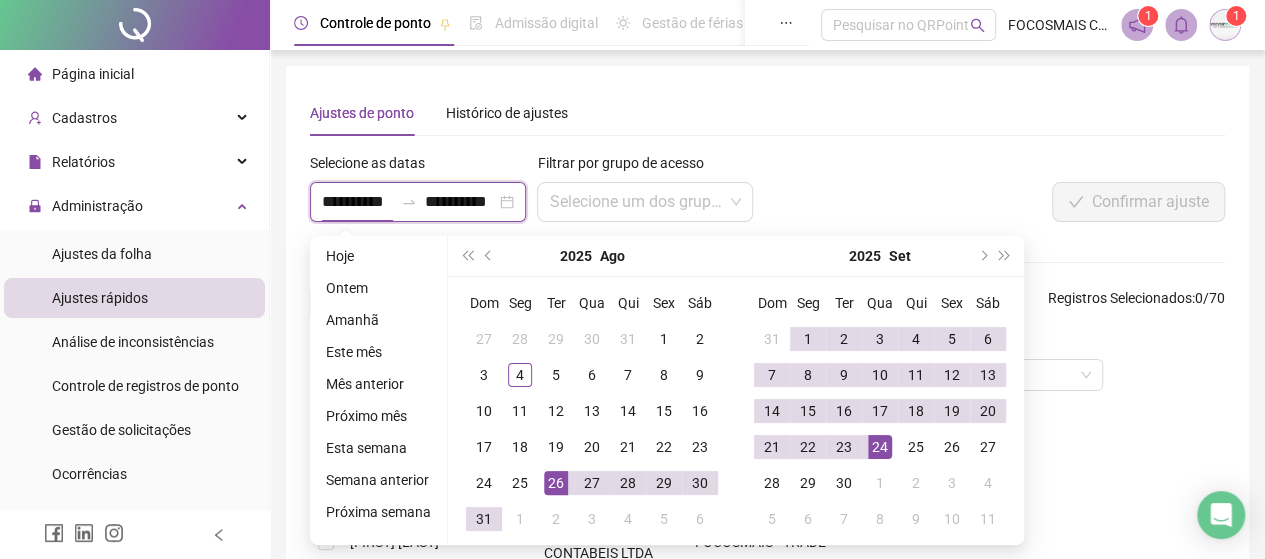 type on "**********" 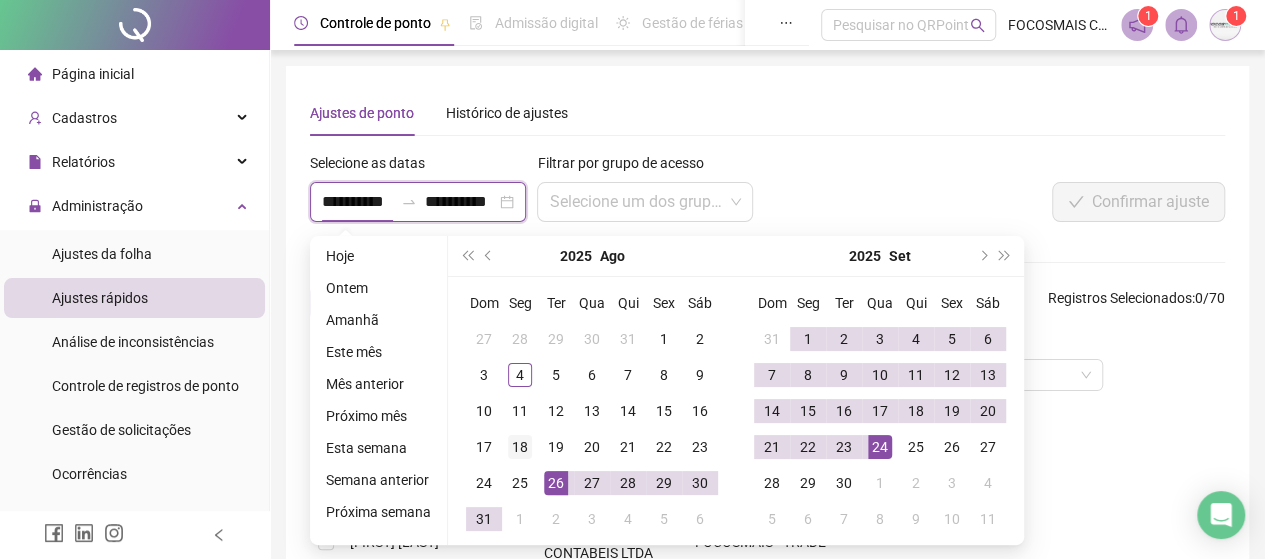 type on "**********" 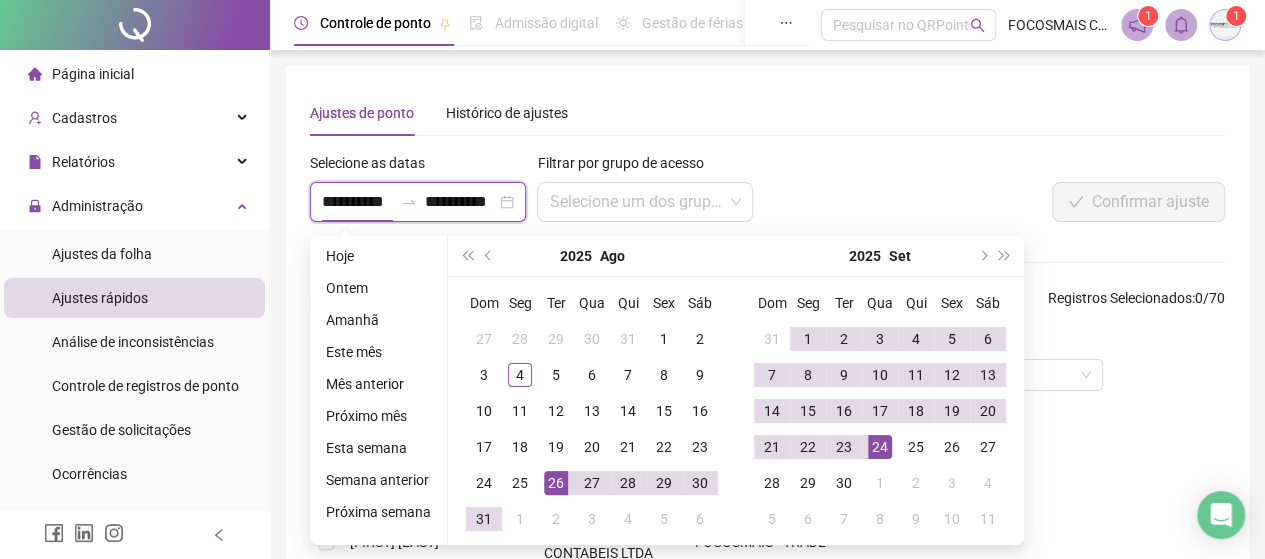 type on "**********" 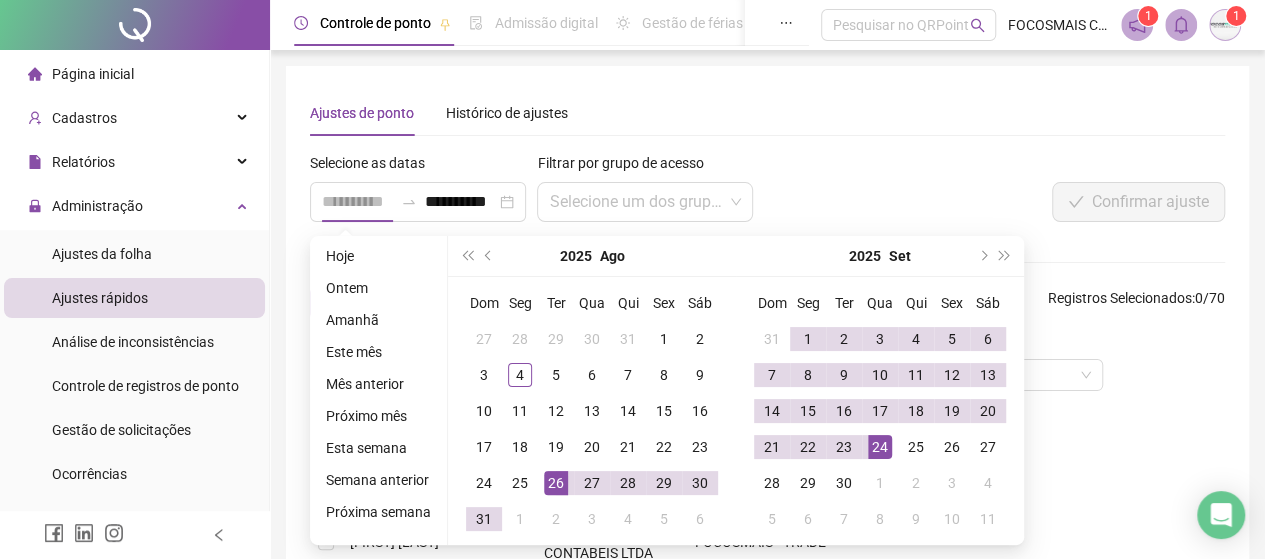 click on "26" at bounding box center [556, 483] 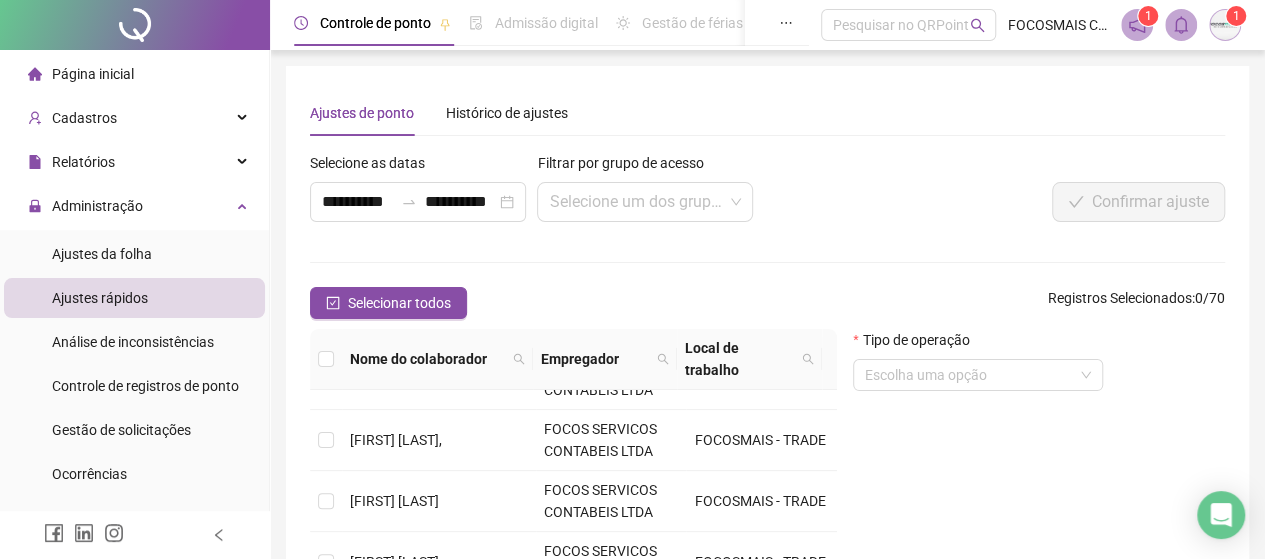 scroll, scrollTop: 233, scrollLeft: 0, axis: vertical 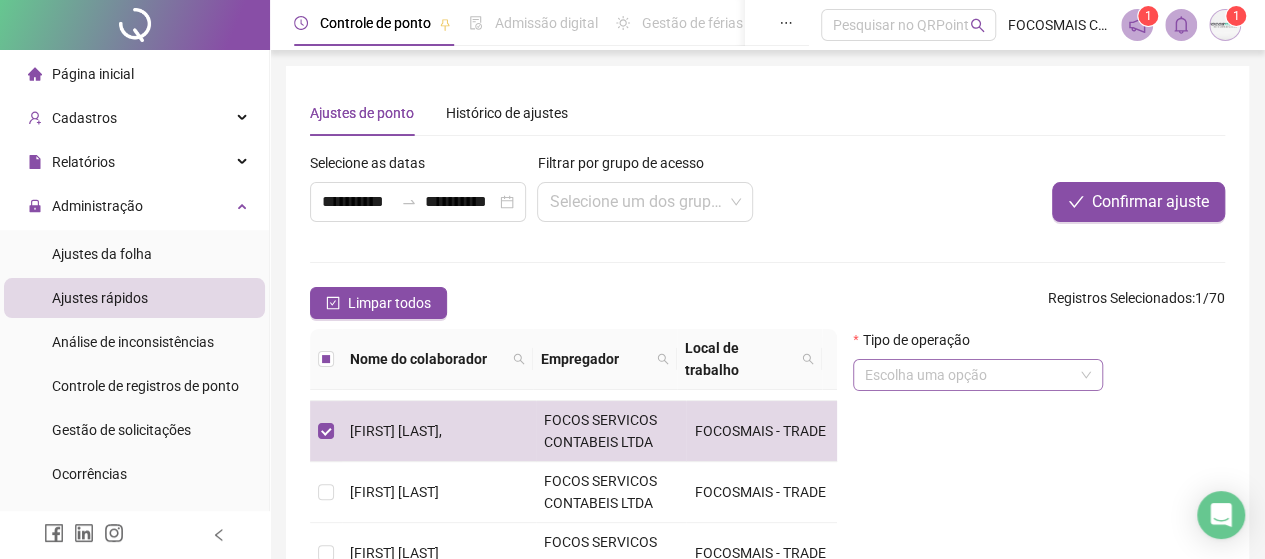 click at bounding box center [978, 375] 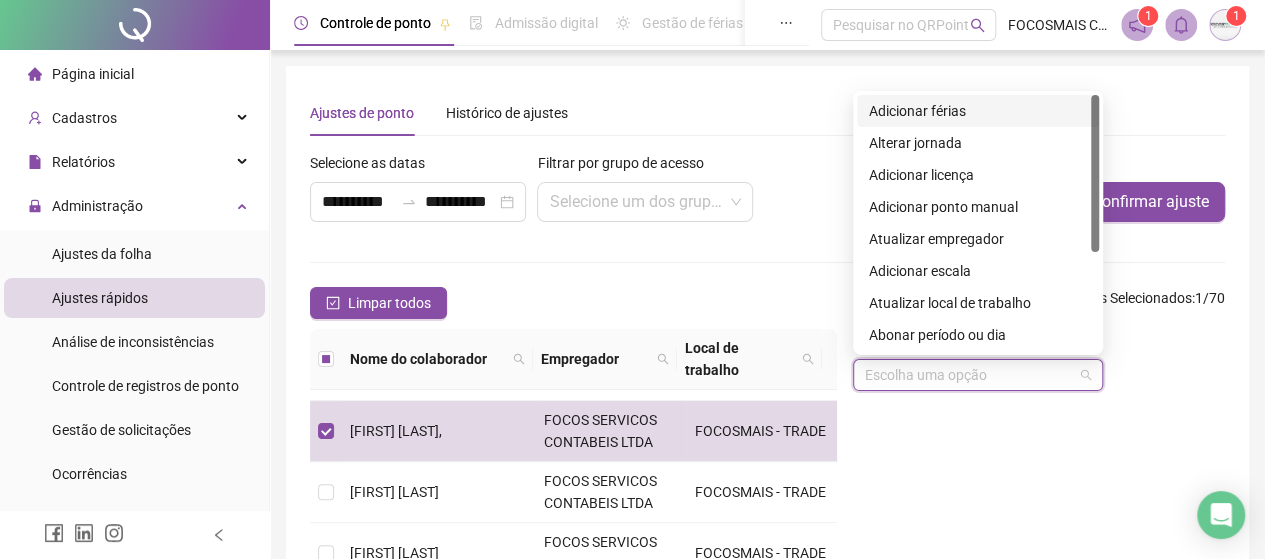 click on "Adicionar férias" at bounding box center (978, 111) 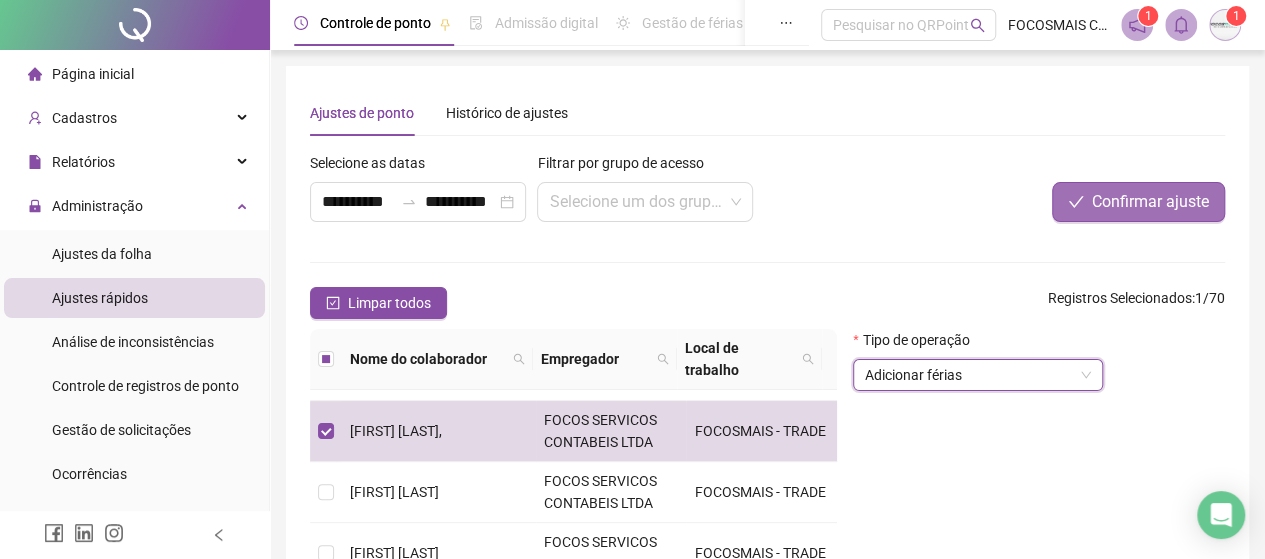 click on "Confirmar ajuste" at bounding box center [1150, 202] 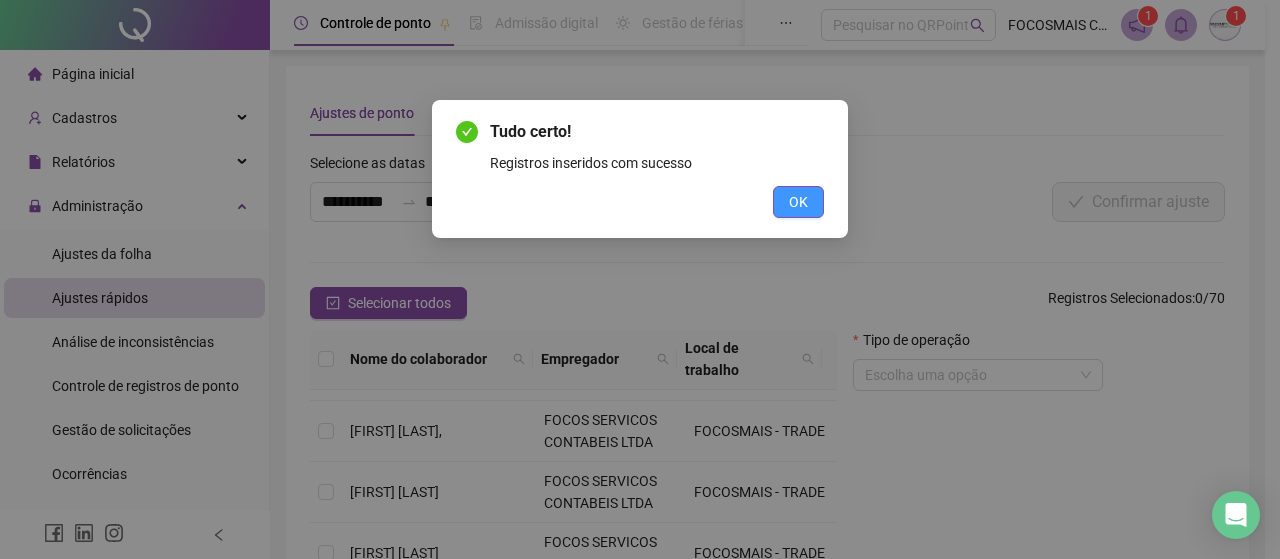 click on "OK" at bounding box center (798, 202) 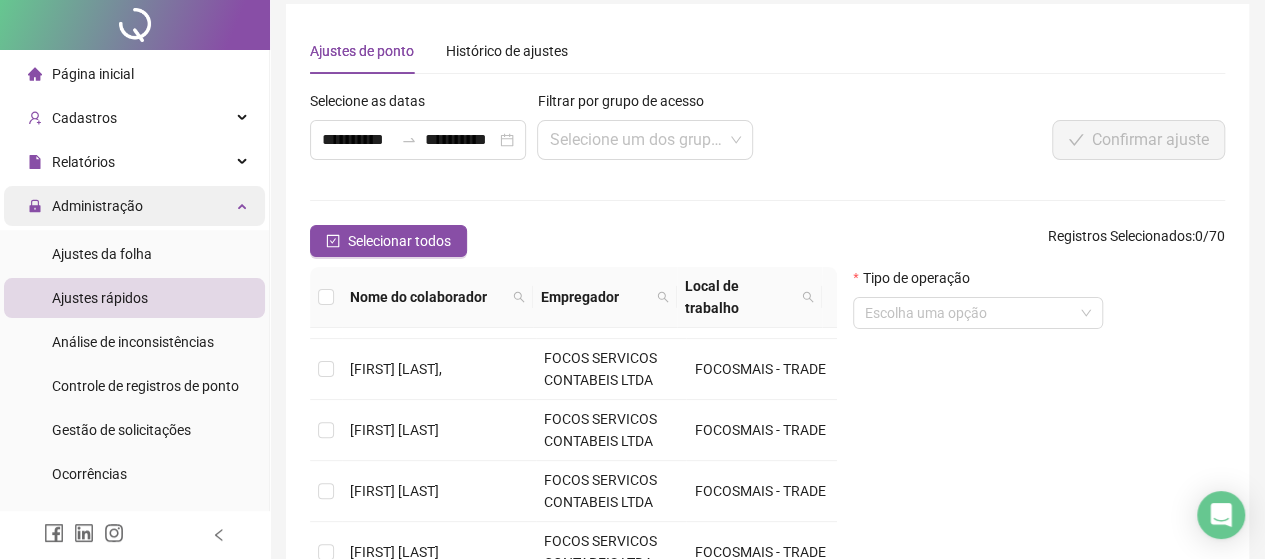 scroll, scrollTop: 0, scrollLeft: 0, axis: both 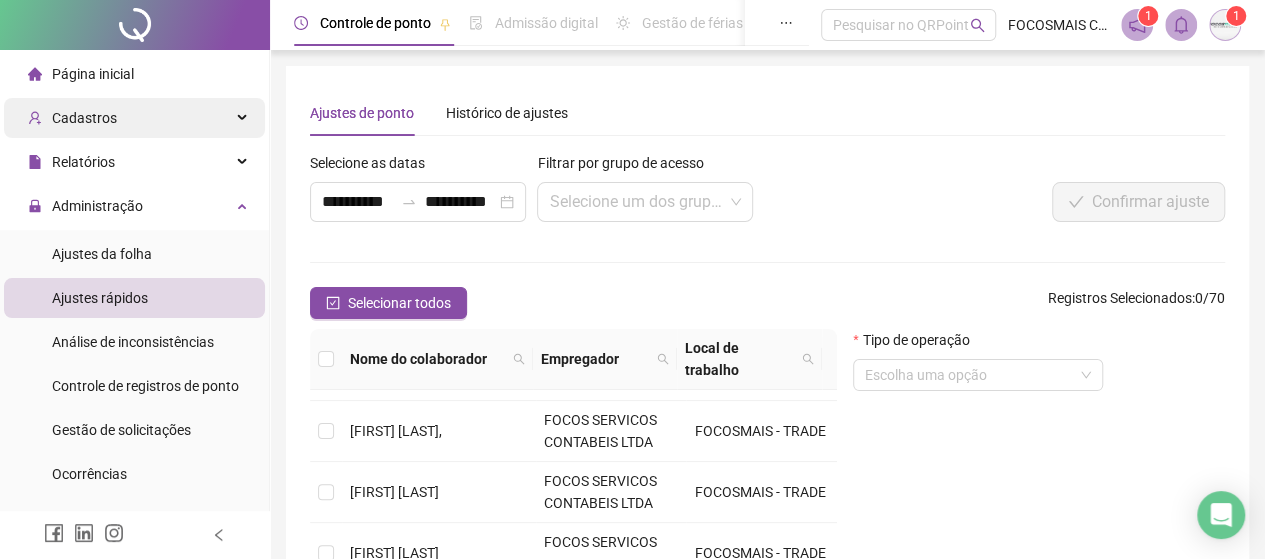 click on "Cadastros" at bounding box center [84, 118] 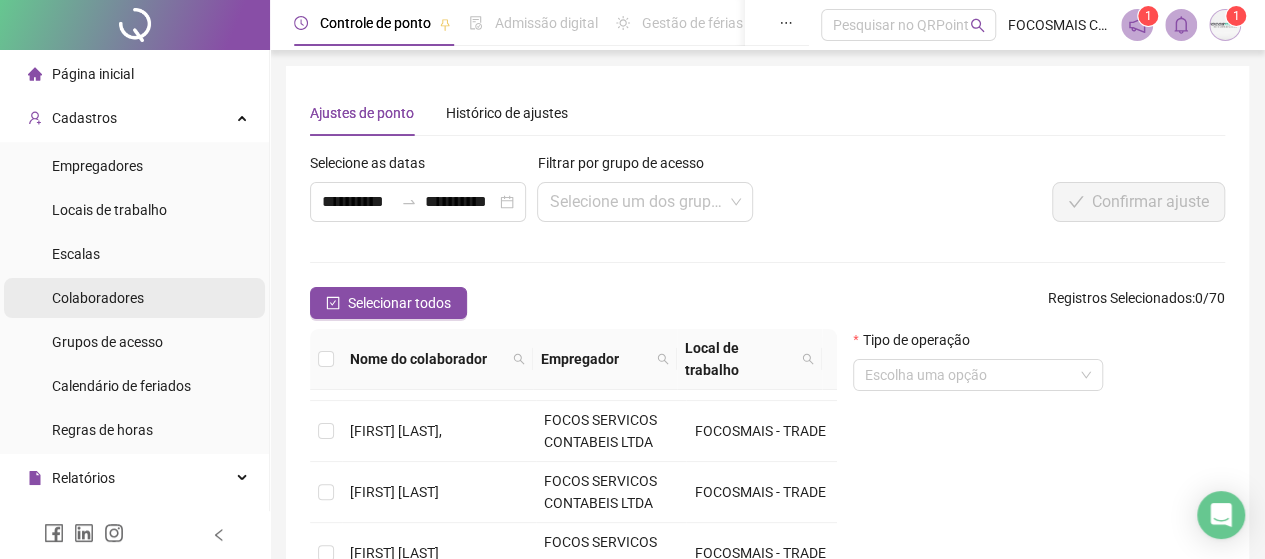click on "Colaboradores" at bounding box center (98, 298) 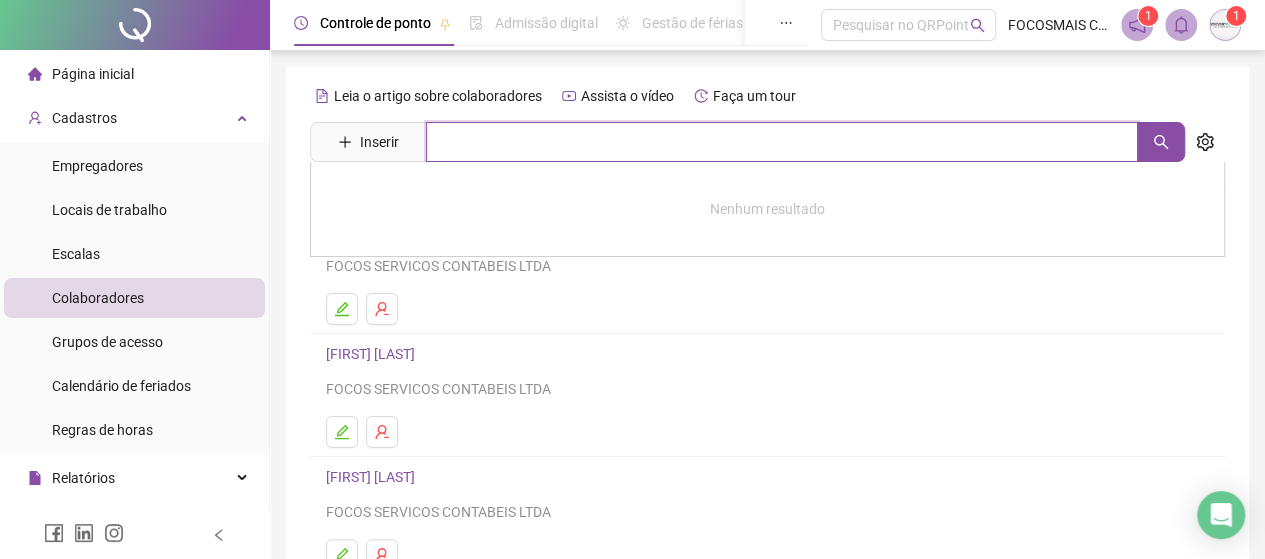 click at bounding box center (782, 142) 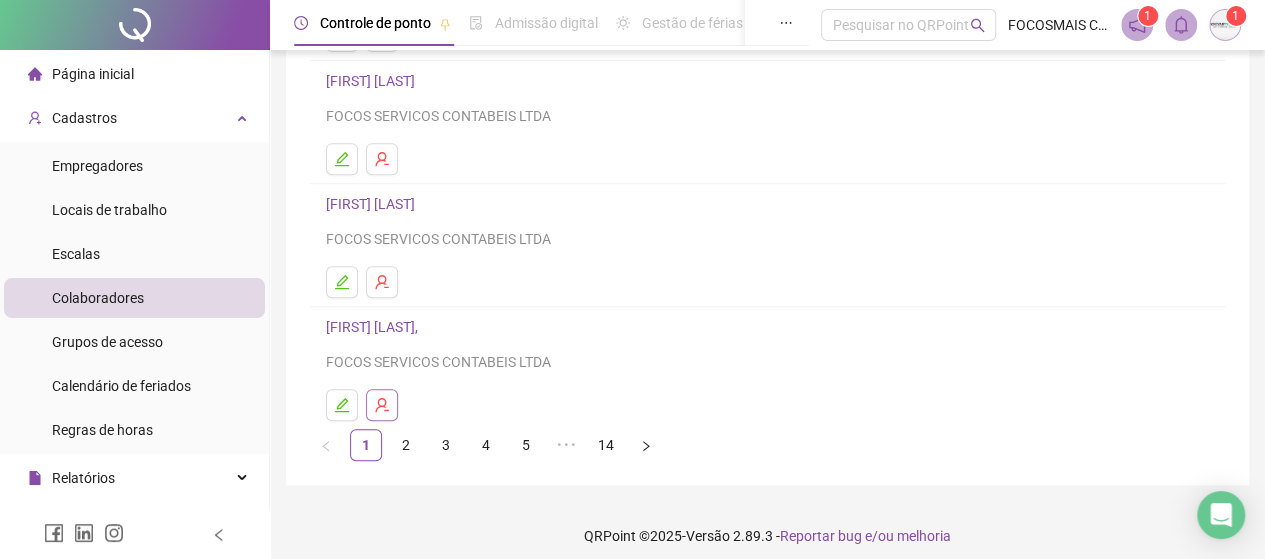 scroll, scrollTop: 406, scrollLeft: 0, axis: vertical 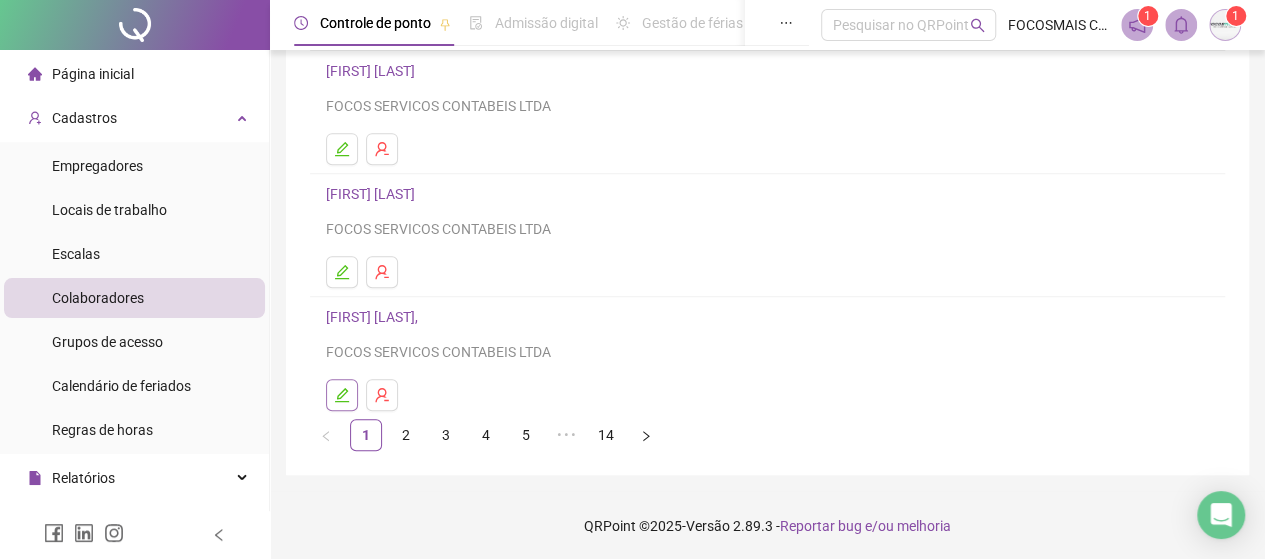 click 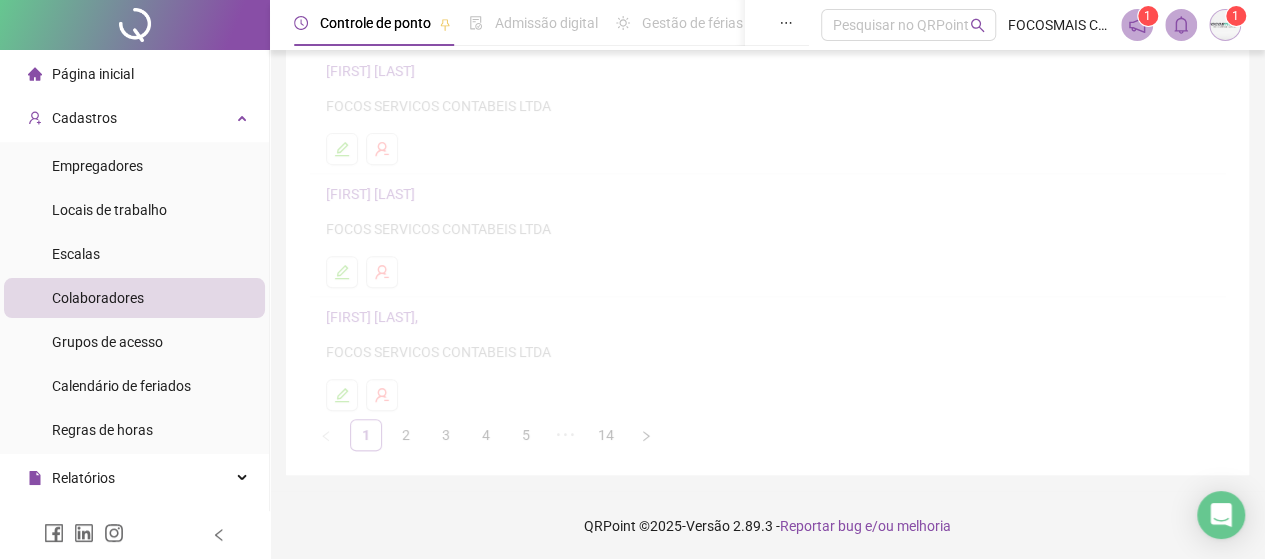 scroll, scrollTop: 416, scrollLeft: 0, axis: vertical 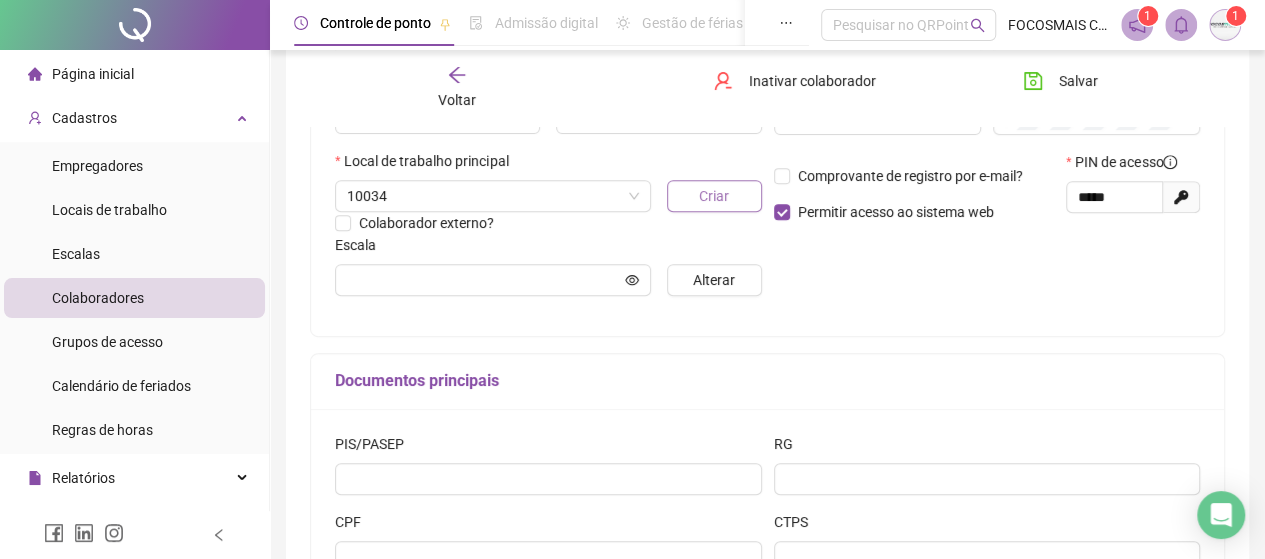 type on "**********" 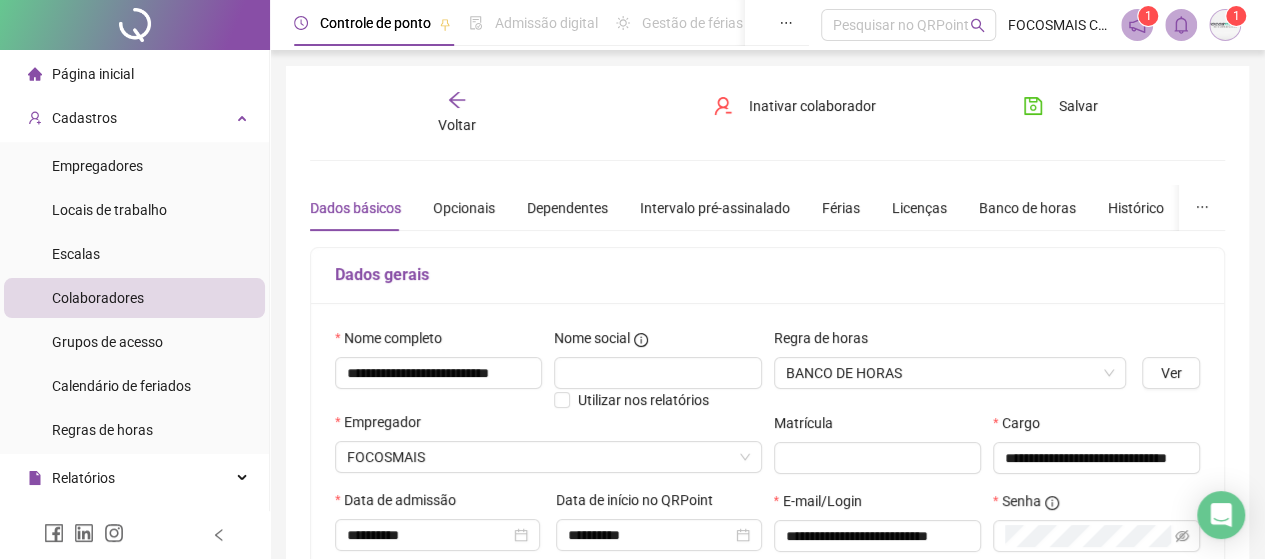 scroll, scrollTop: 0, scrollLeft: 0, axis: both 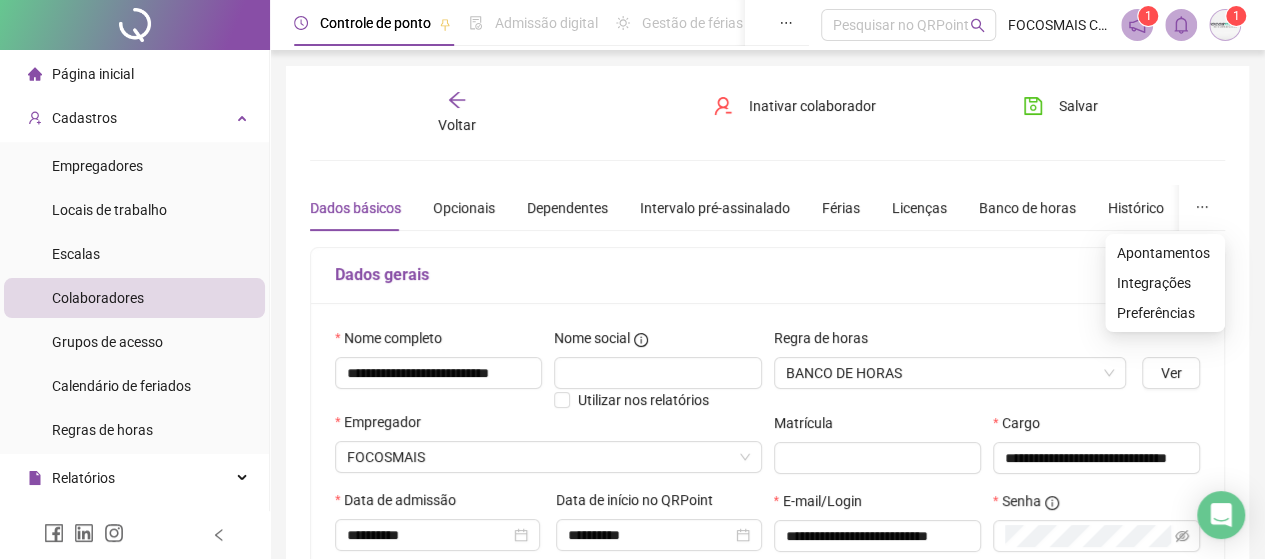 click at bounding box center (1202, 208) 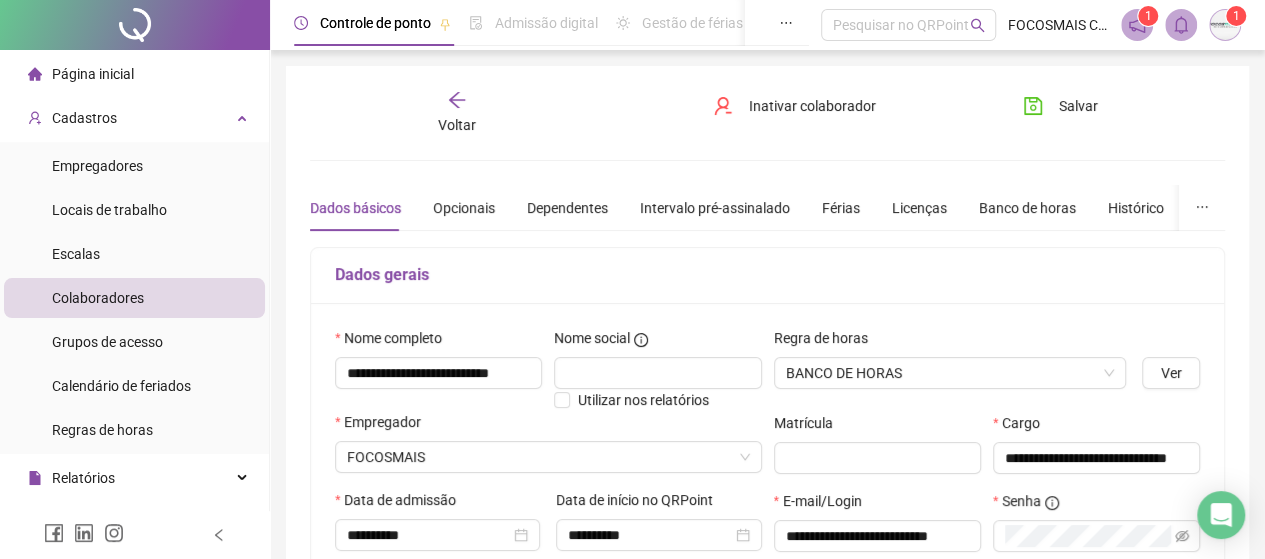 click on "Dados gerais" at bounding box center [767, 276] 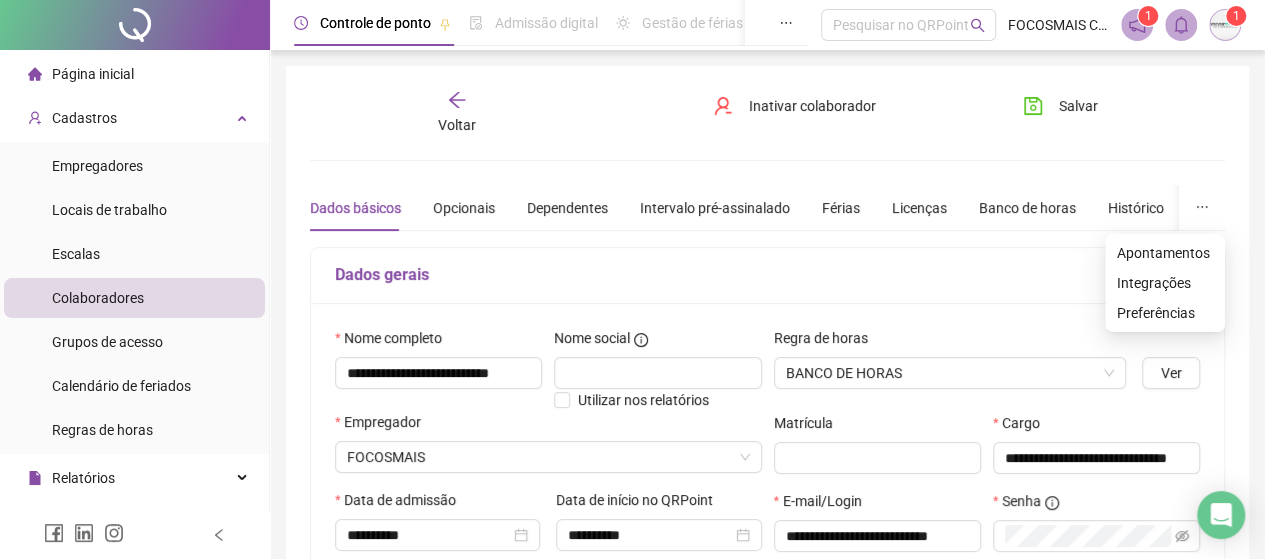 click at bounding box center [1202, 208] 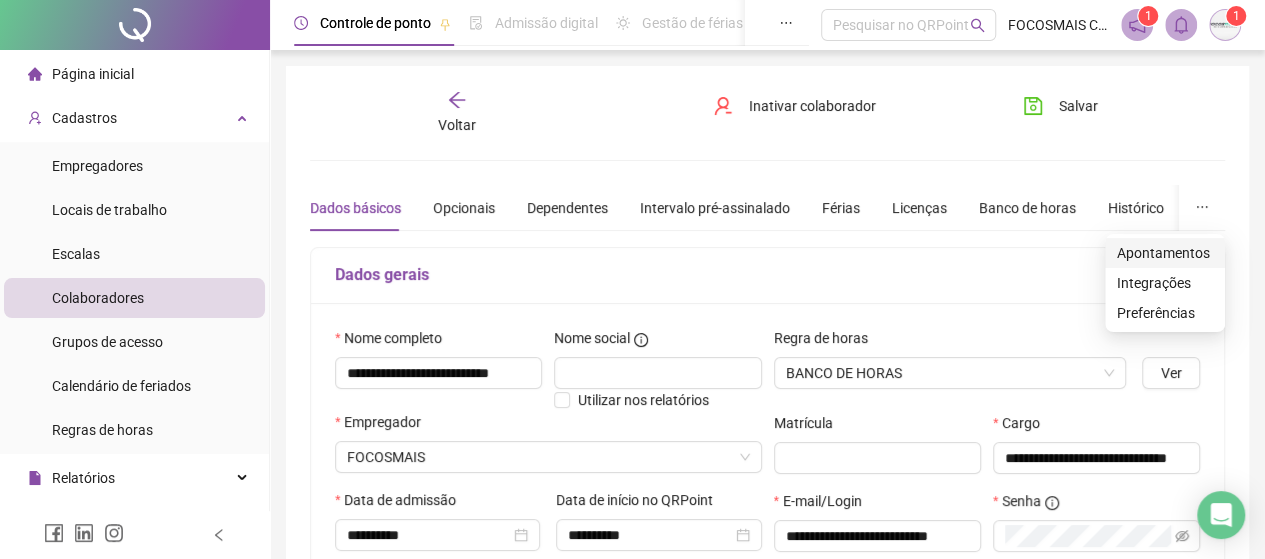 click on "Apontamentos" at bounding box center (1165, 253) 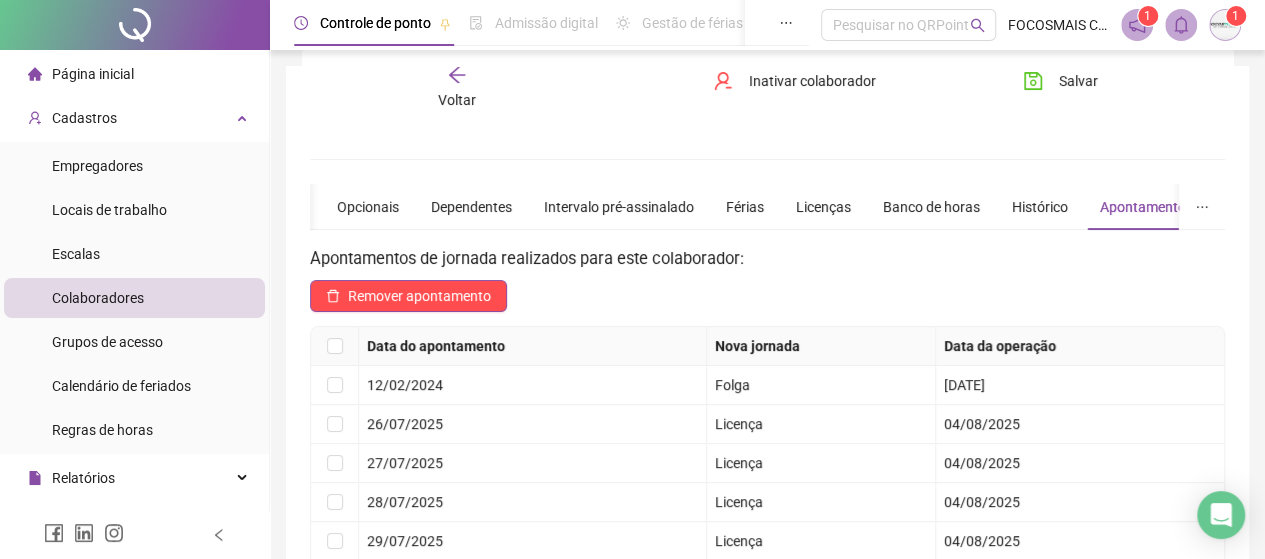 scroll, scrollTop: 233, scrollLeft: 0, axis: vertical 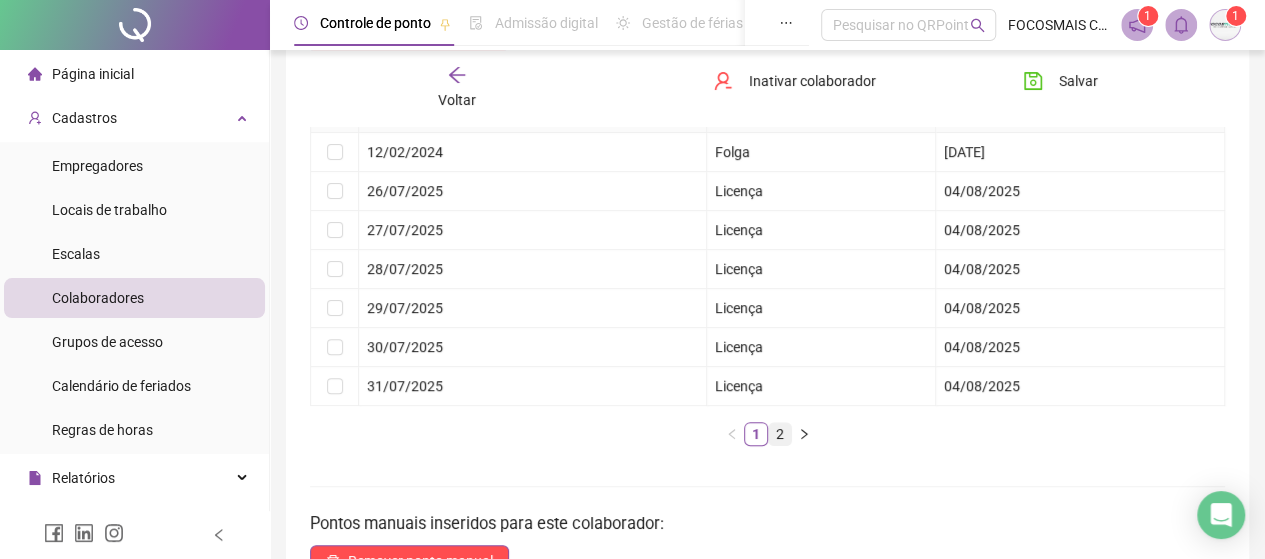 click on "2" at bounding box center (780, 434) 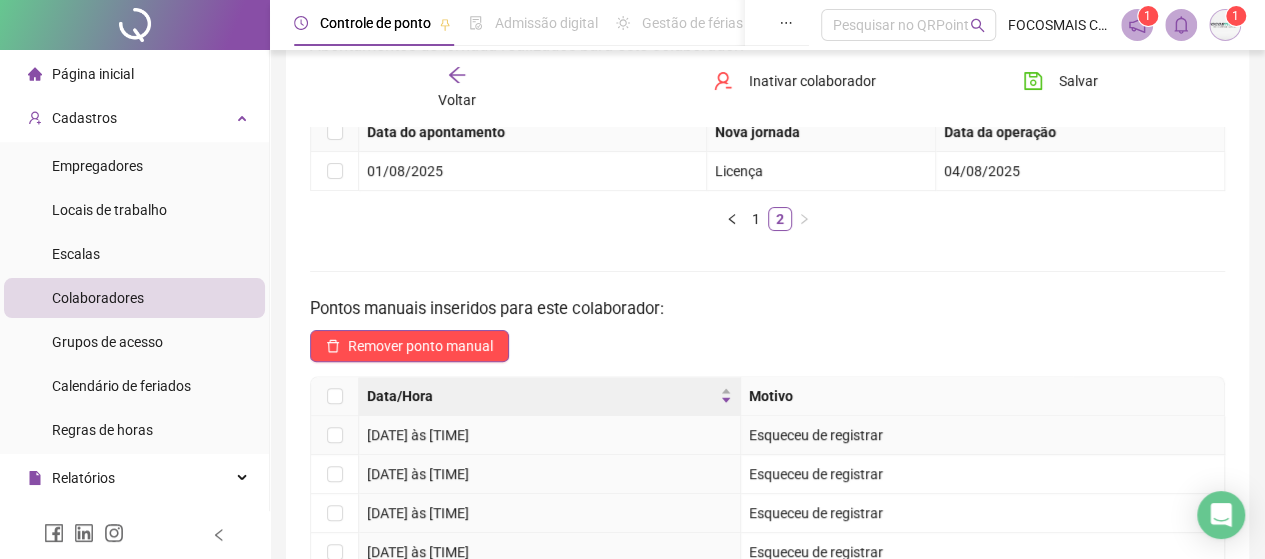scroll, scrollTop: 205, scrollLeft: 0, axis: vertical 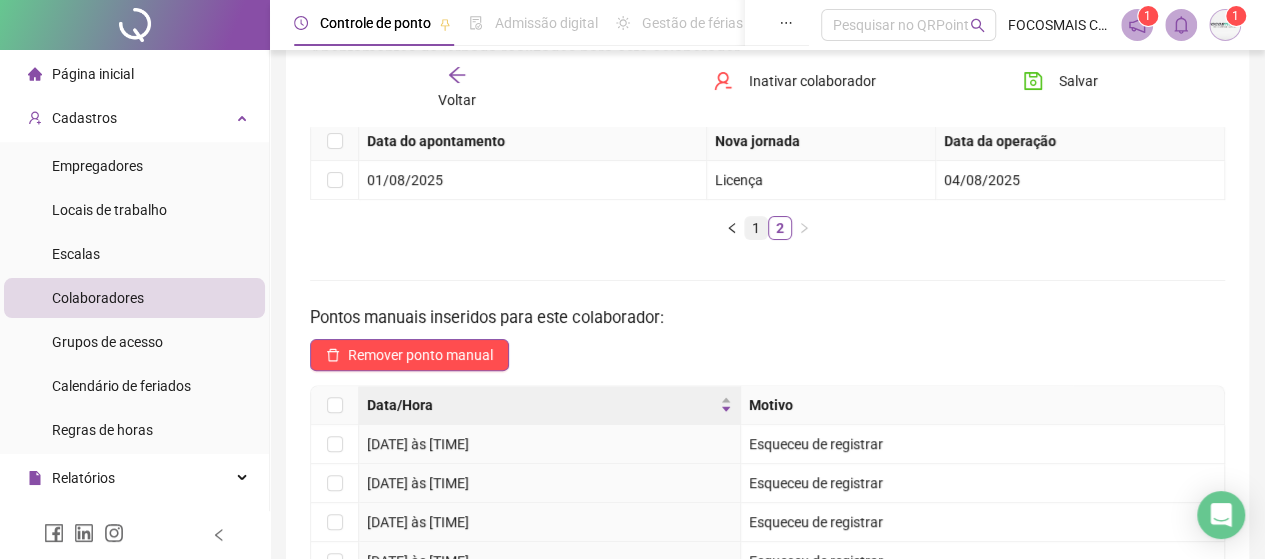 click on "1" at bounding box center [756, 228] 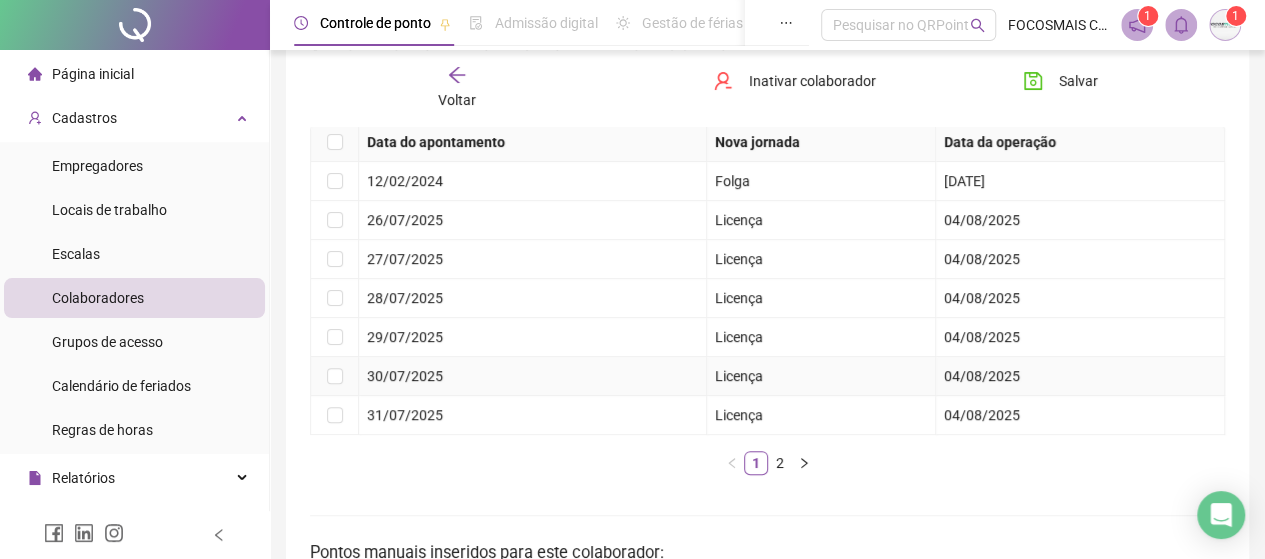 scroll, scrollTop: 437, scrollLeft: 0, axis: vertical 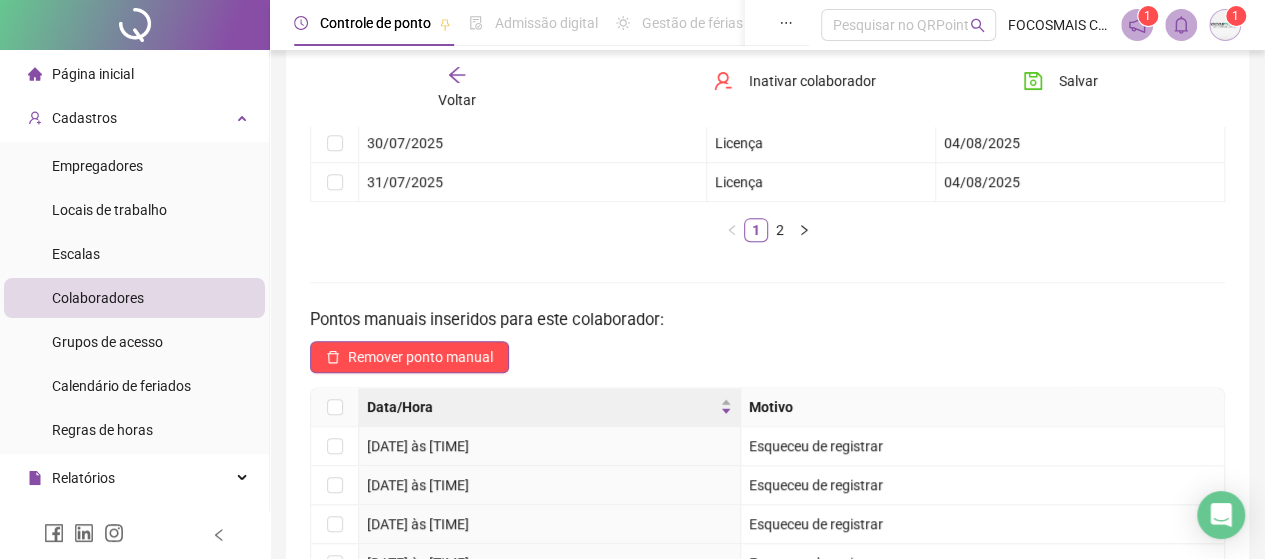 click on "Data do apontamento Nova jornada Data da operação         12/02/2024 Folga 05/02/2024 26/07/2025 Licença 04/08/2025 27/07/2025 Licença 04/08/2025 28/07/2025 Licença 04/08/2025 29/07/2025 Licença 04/08/2025 30/07/2025 Licença 04/08/2025 31/07/2025 Licença 04/08/2025 1 2" at bounding box center (767, 73) 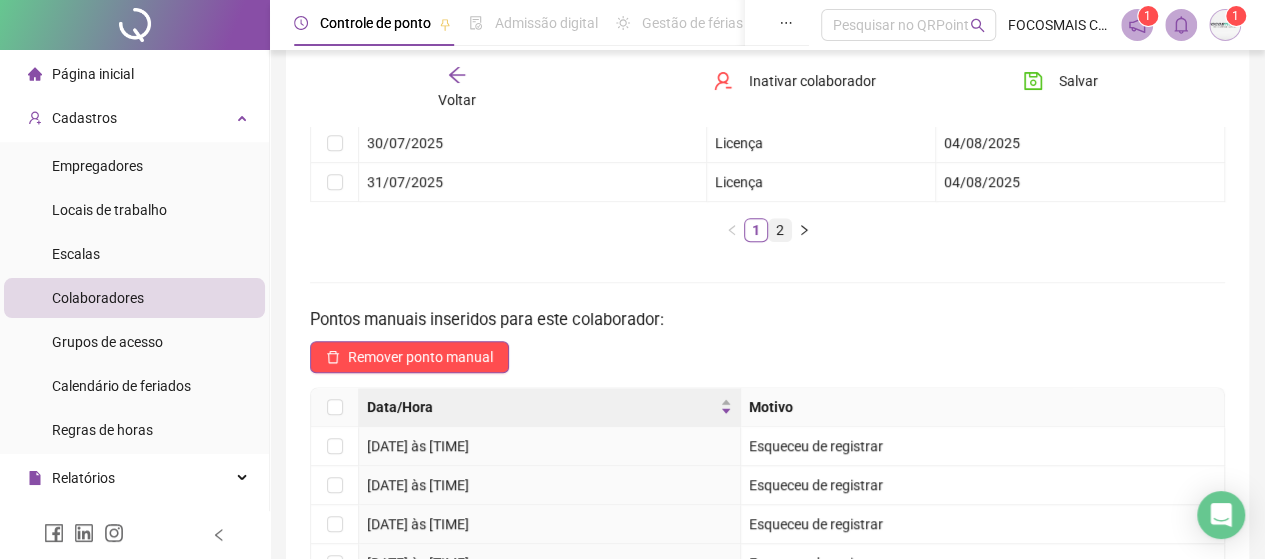 click on "2" at bounding box center [780, 230] 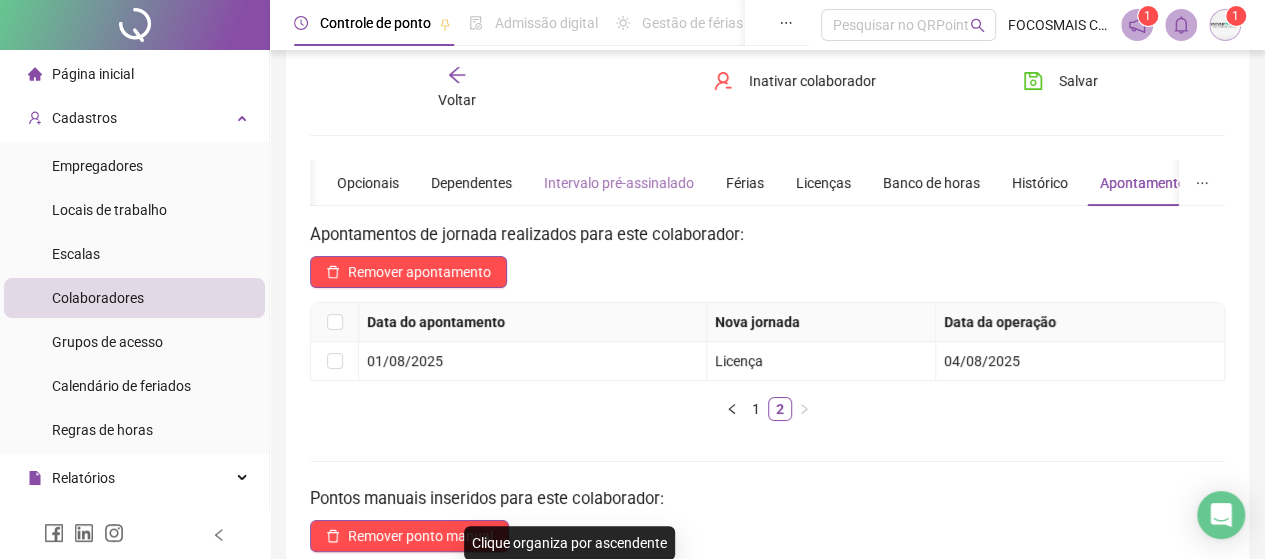 scroll, scrollTop: 0, scrollLeft: 0, axis: both 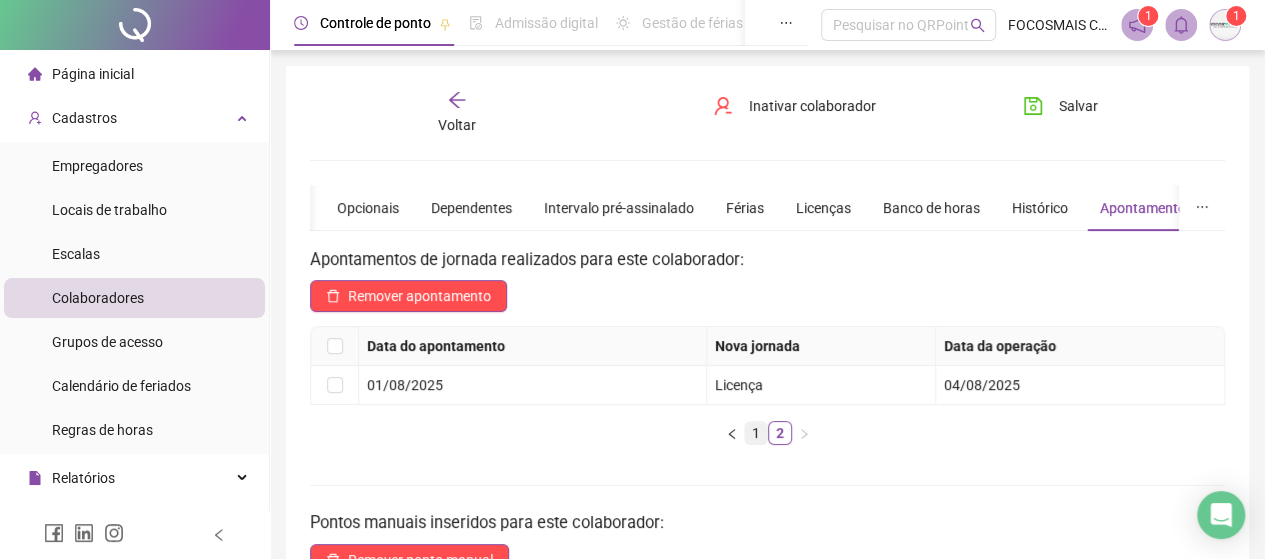 click on "1" at bounding box center (756, 433) 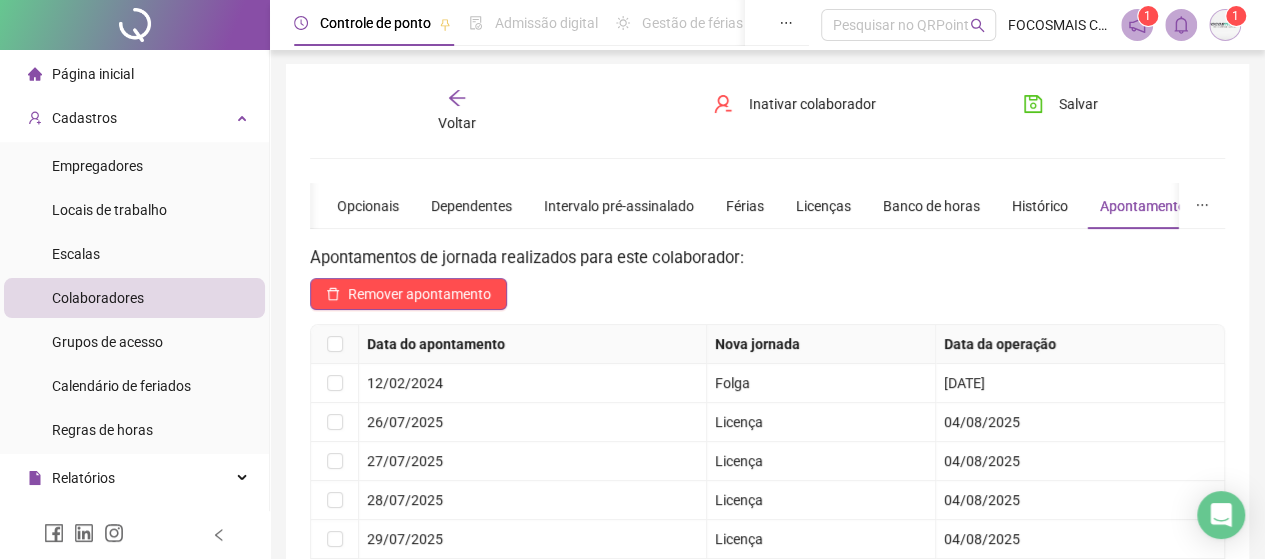 scroll, scrollTop: 0, scrollLeft: 0, axis: both 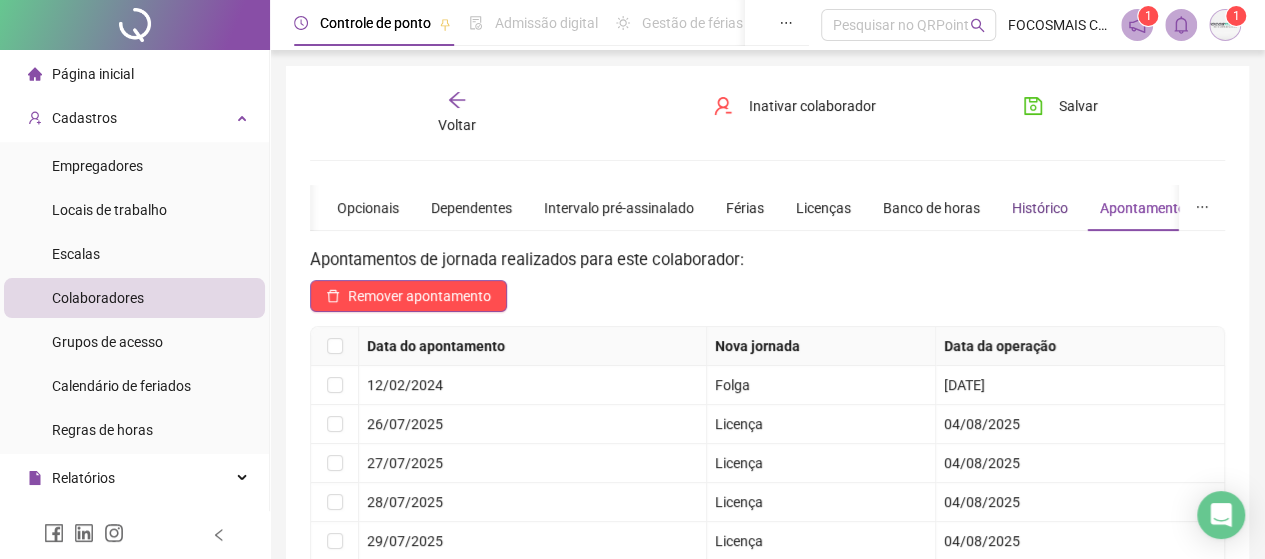 click on "Histórico" at bounding box center [1040, 208] 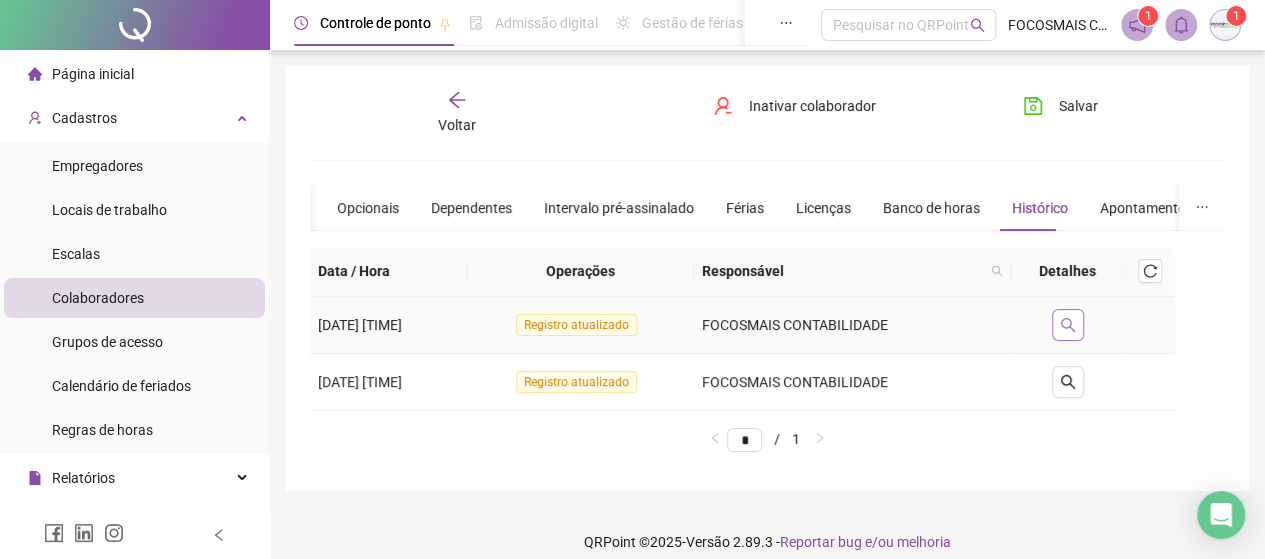 click 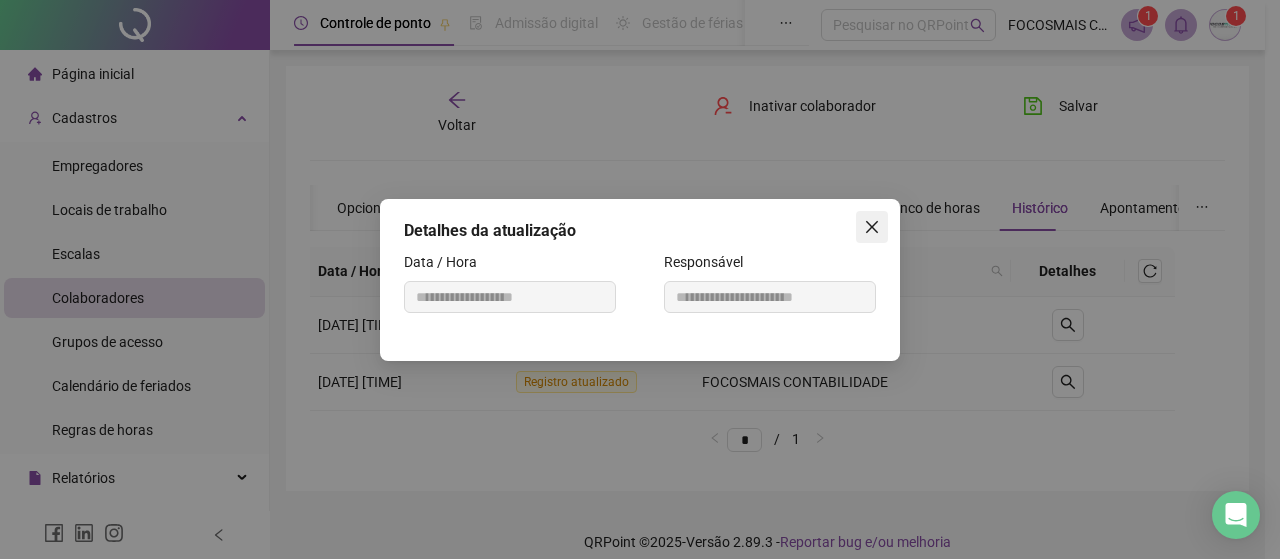 click 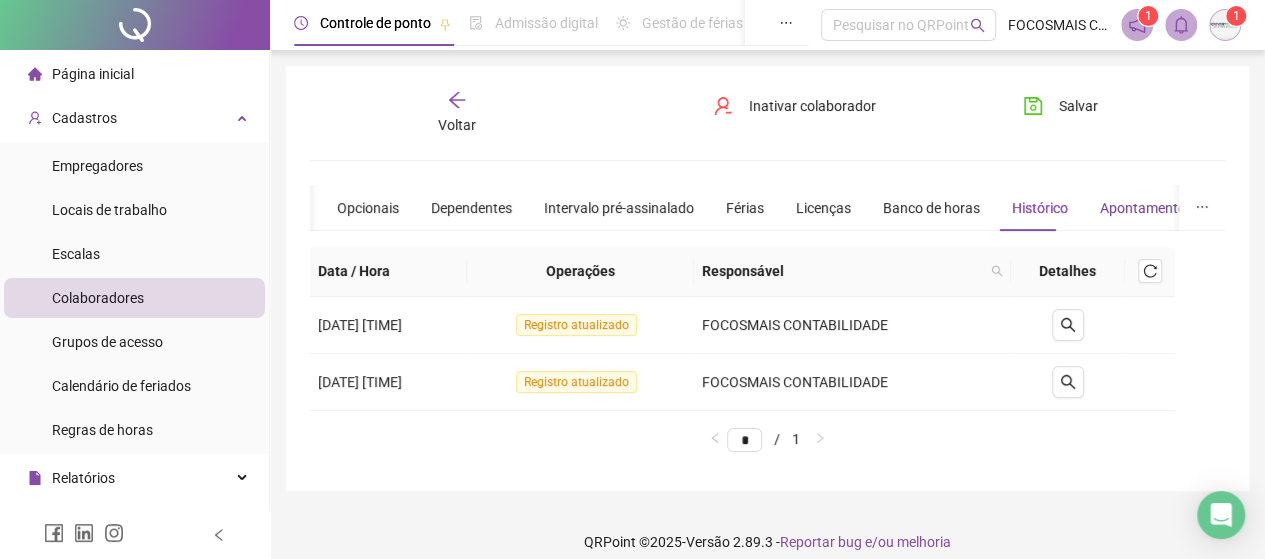 click on "Apontamentos" at bounding box center (1146, 208) 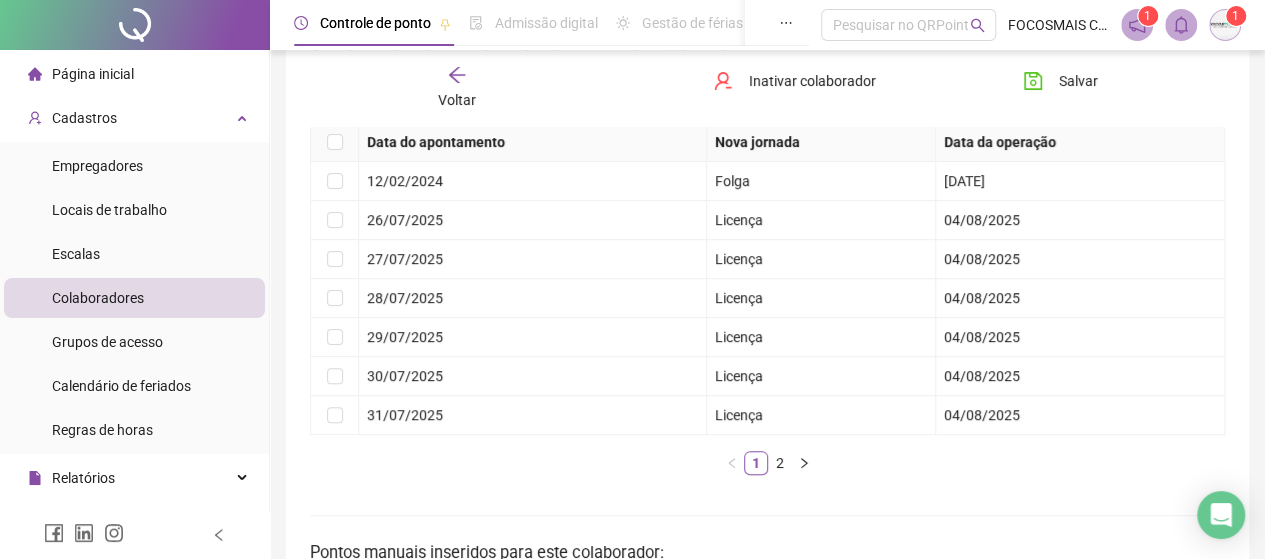 scroll, scrollTop: 0, scrollLeft: 0, axis: both 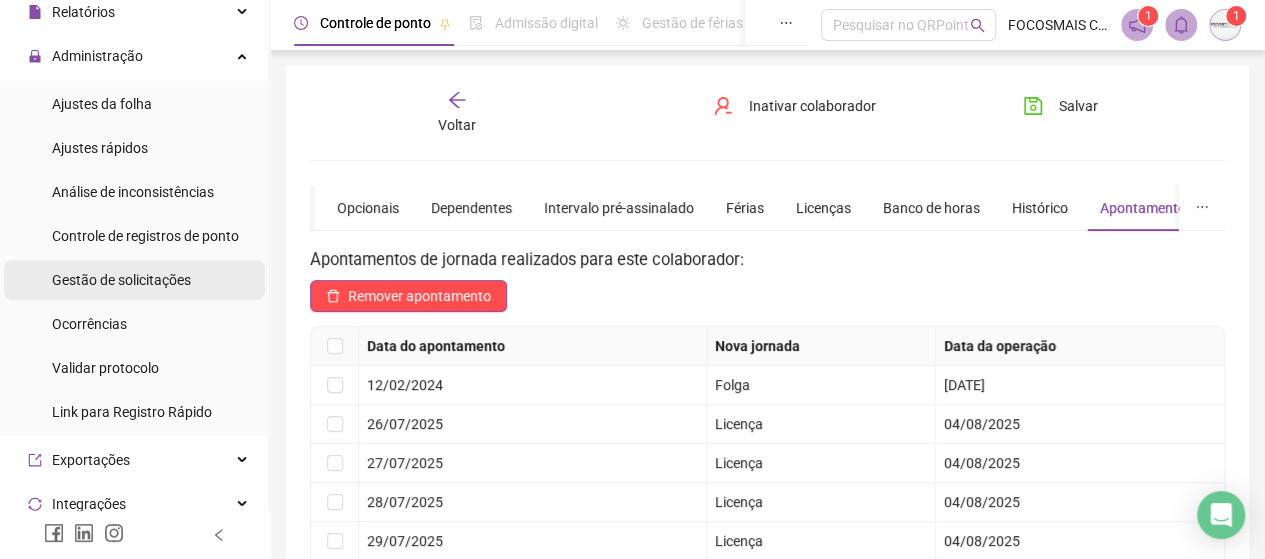 click on "Gestão de solicitações" at bounding box center [121, 280] 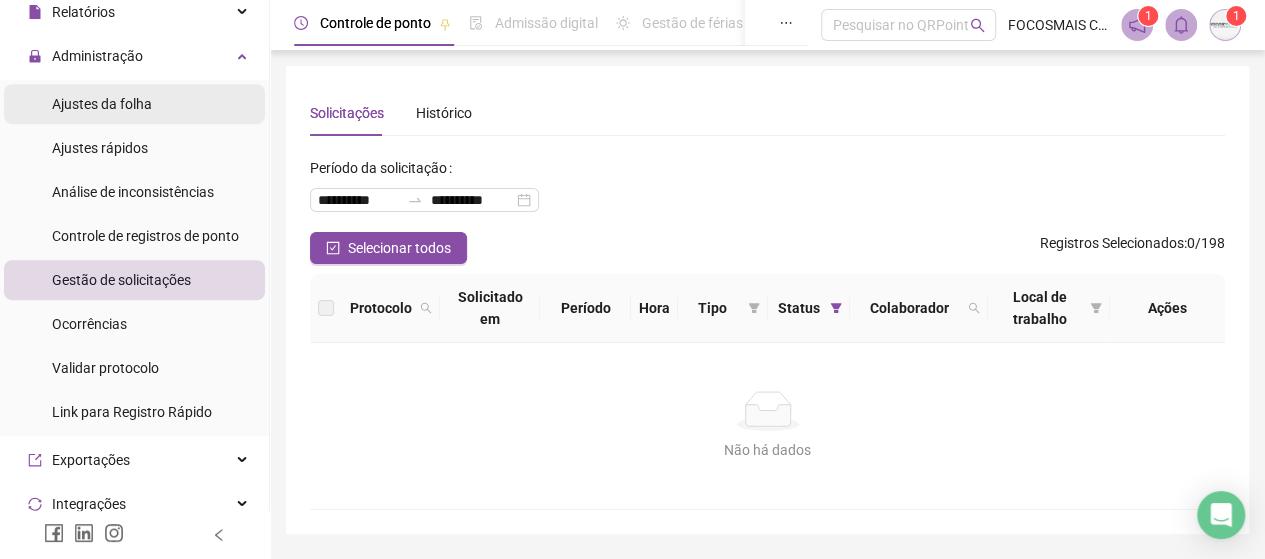 click on "Ajustes da folha" at bounding box center [102, 104] 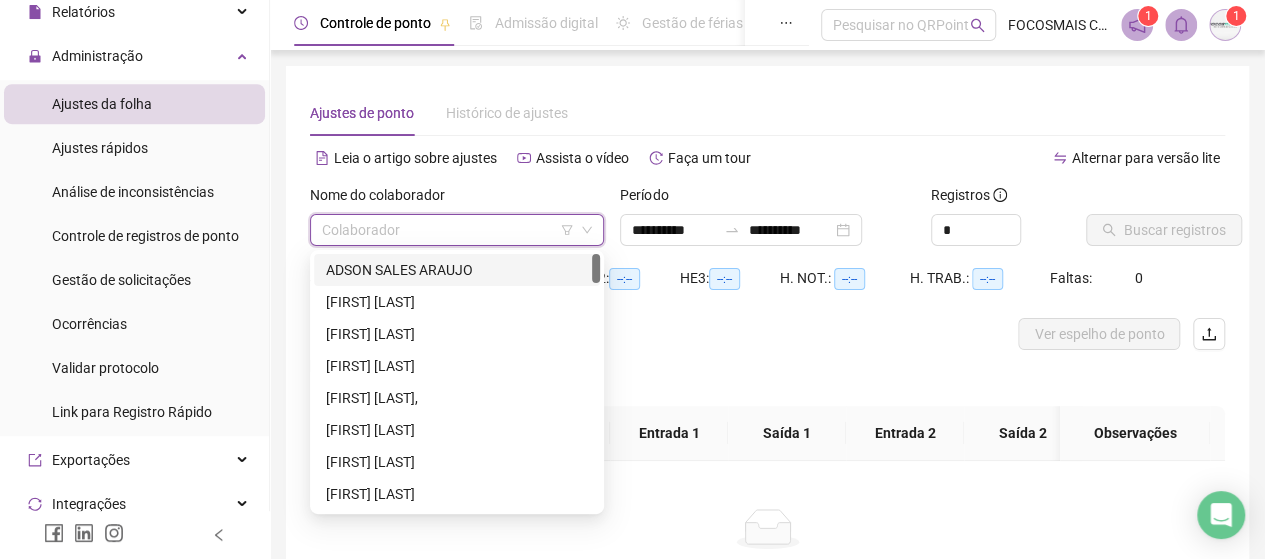 click at bounding box center (448, 230) 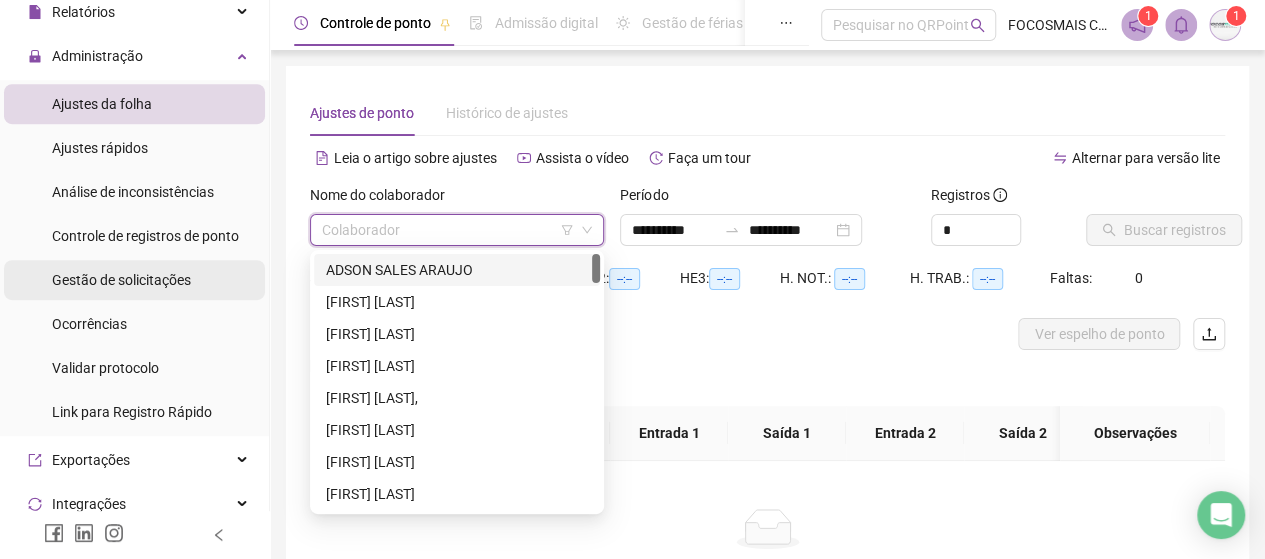 click on "Gestão de solicitações" at bounding box center (121, 280) 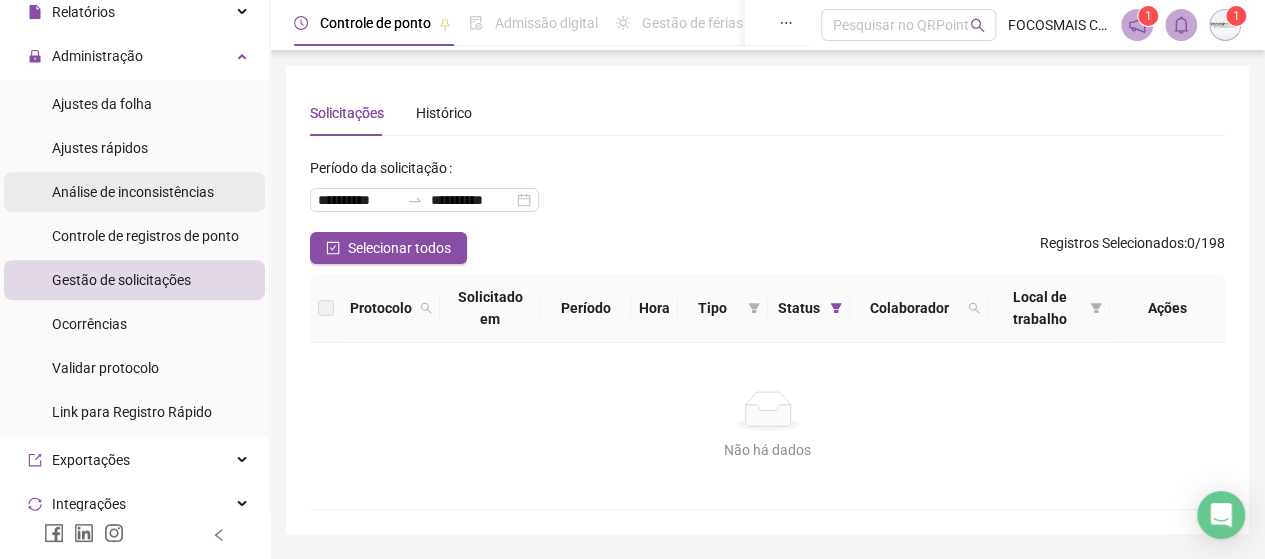 scroll, scrollTop: 0, scrollLeft: 0, axis: both 